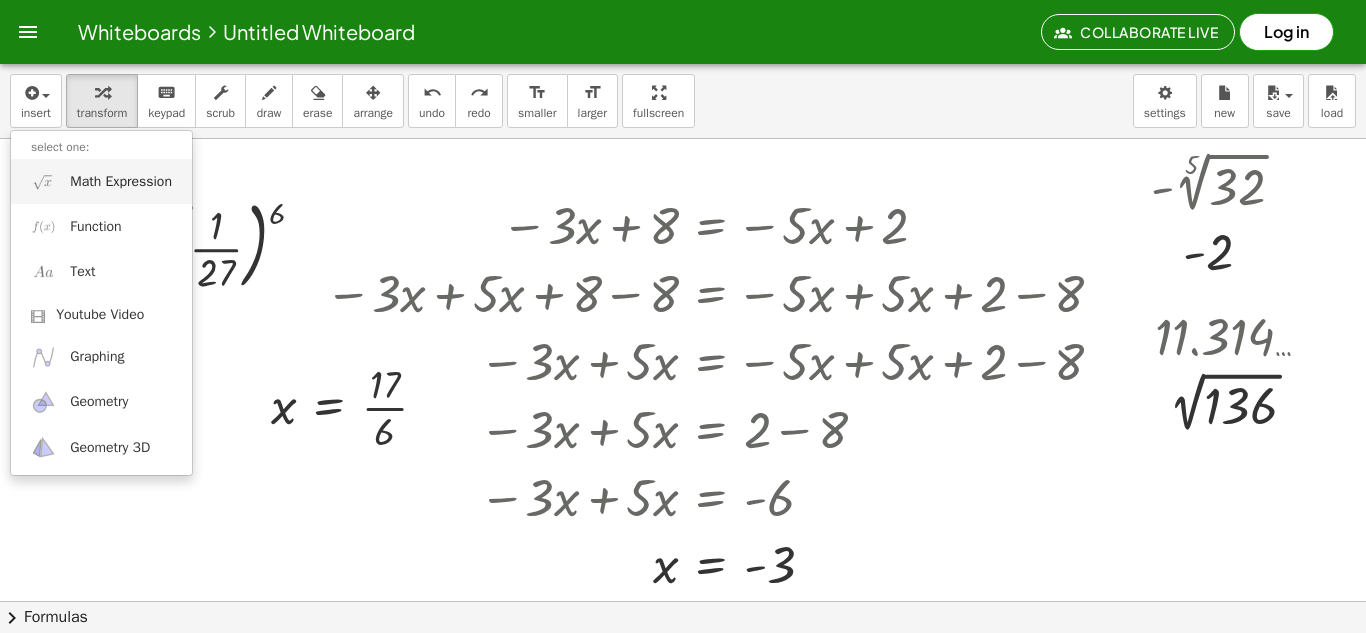 scroll, scrollTop: 0, scrollLeft: 0, axis: both 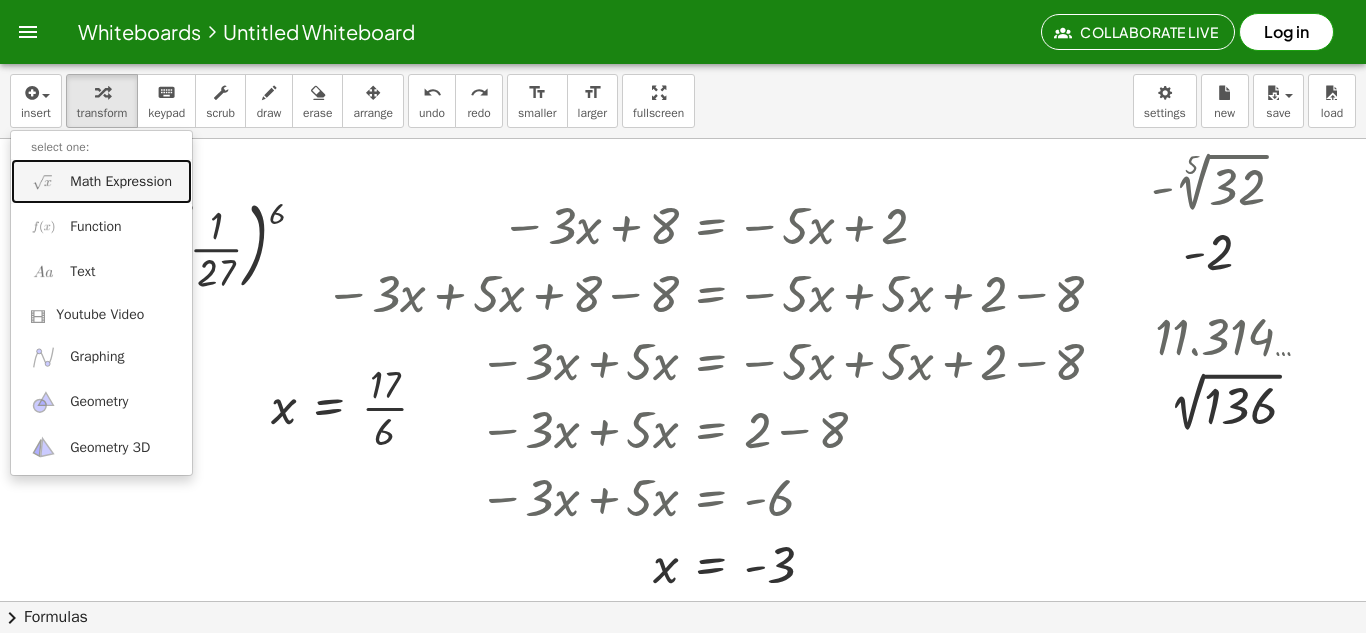 click on "Math Expression" at bounding box center [121, 182] 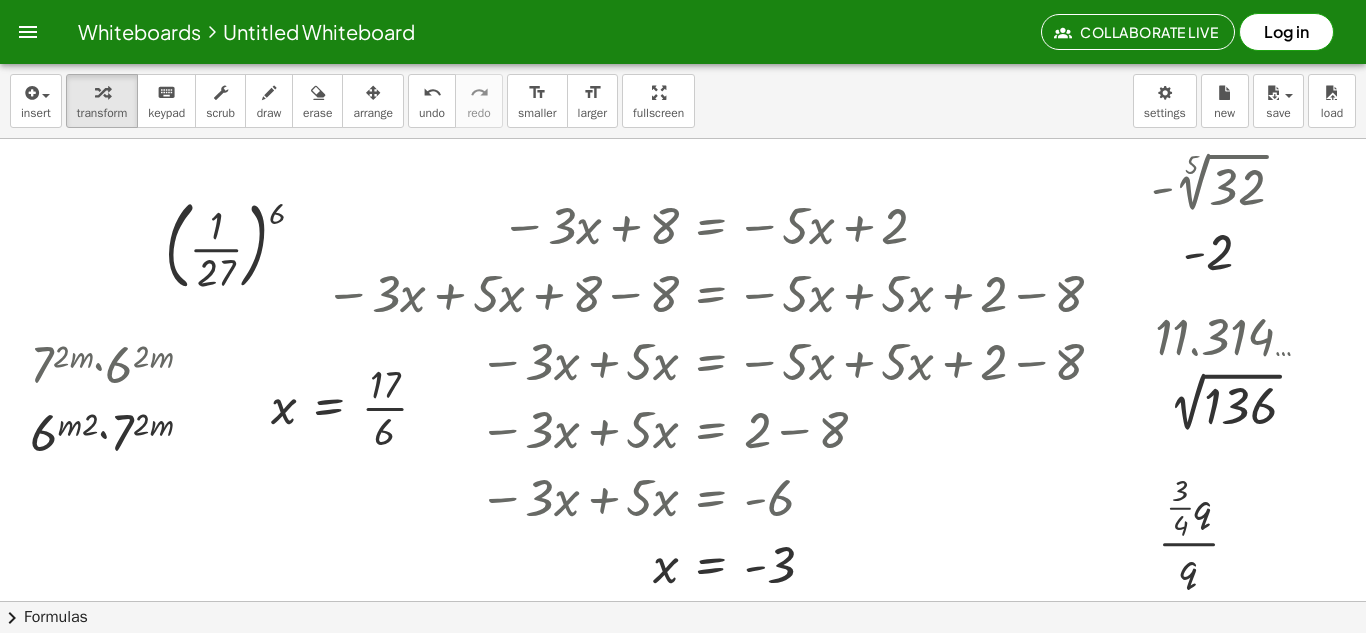 click on "insert select one: Math Expression Function Text Youtube Video Graphing Geometry Geometry 3D transform keyboard keypad scrub draw erase arrange undo undo redo redo format_size smaller format_size larger fullscreen load   save new settings" at bounding box center (683, 101) 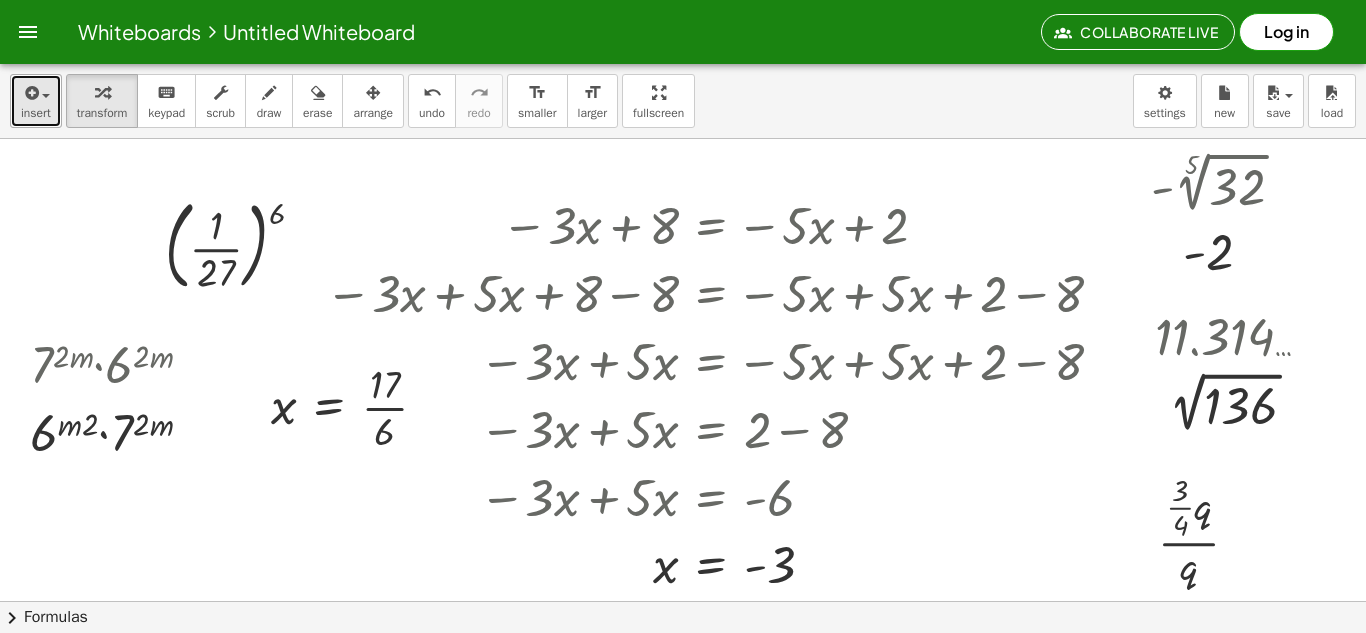click on "insert" at bounding box center [36, 101] 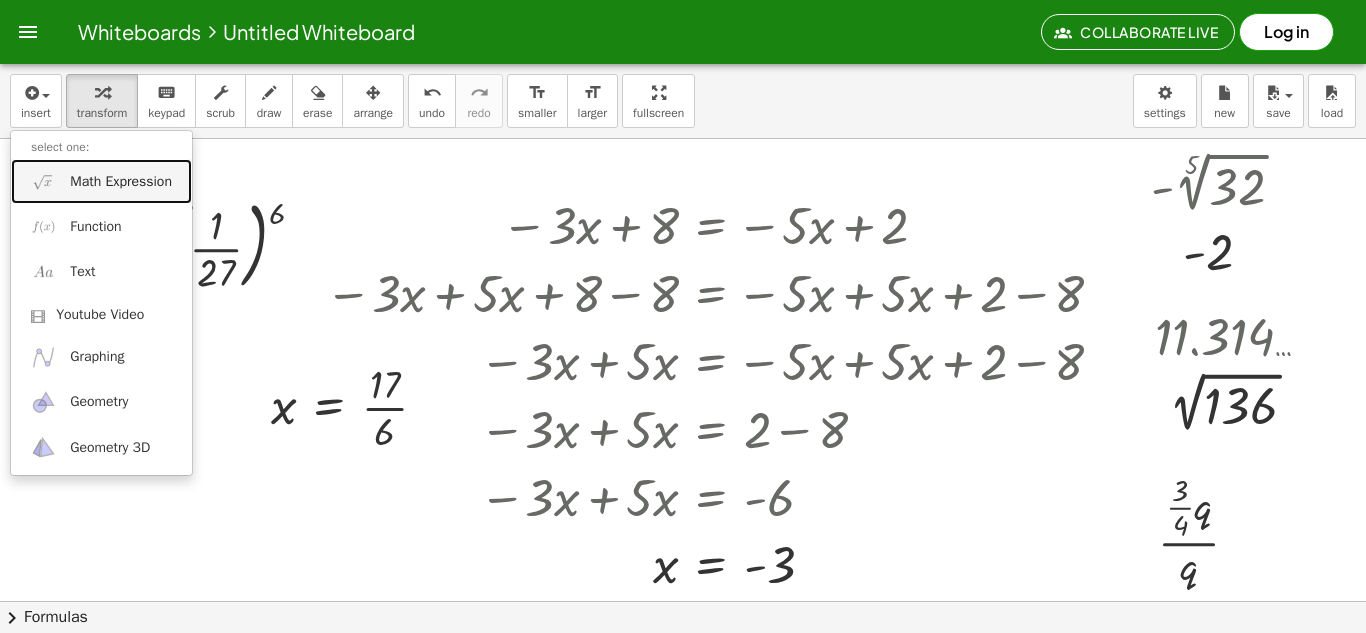 click on "Math Expression" at bounding box center [101, 181] 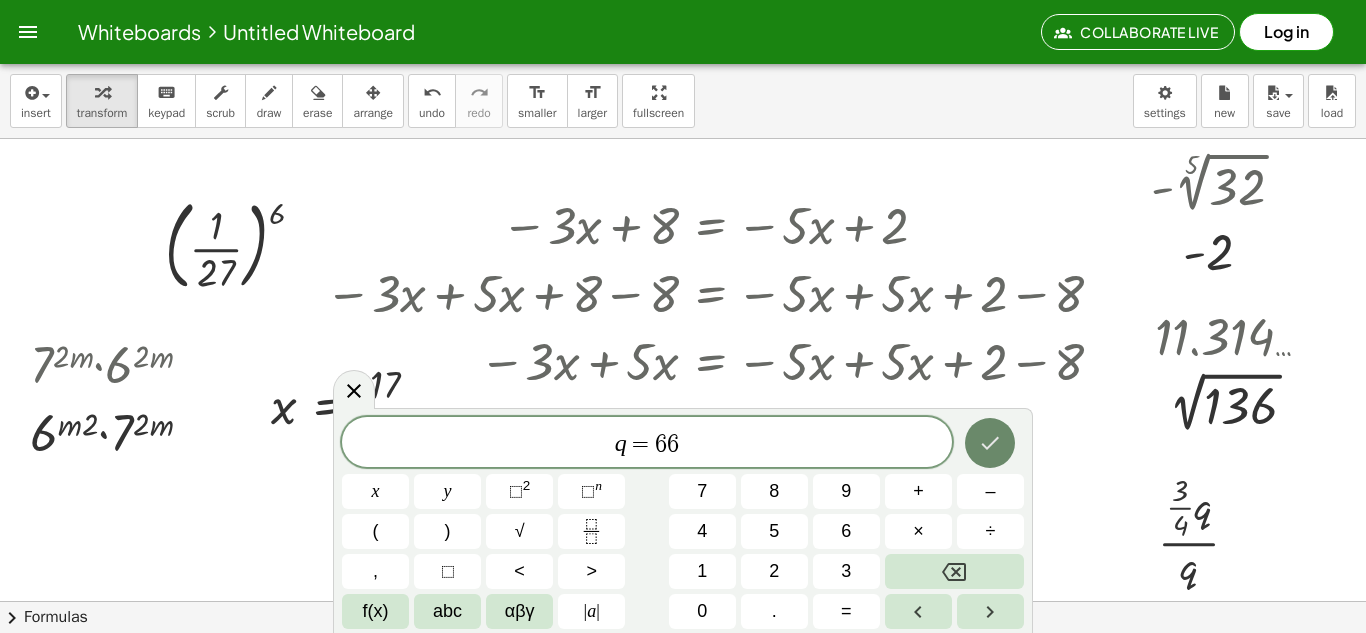 click 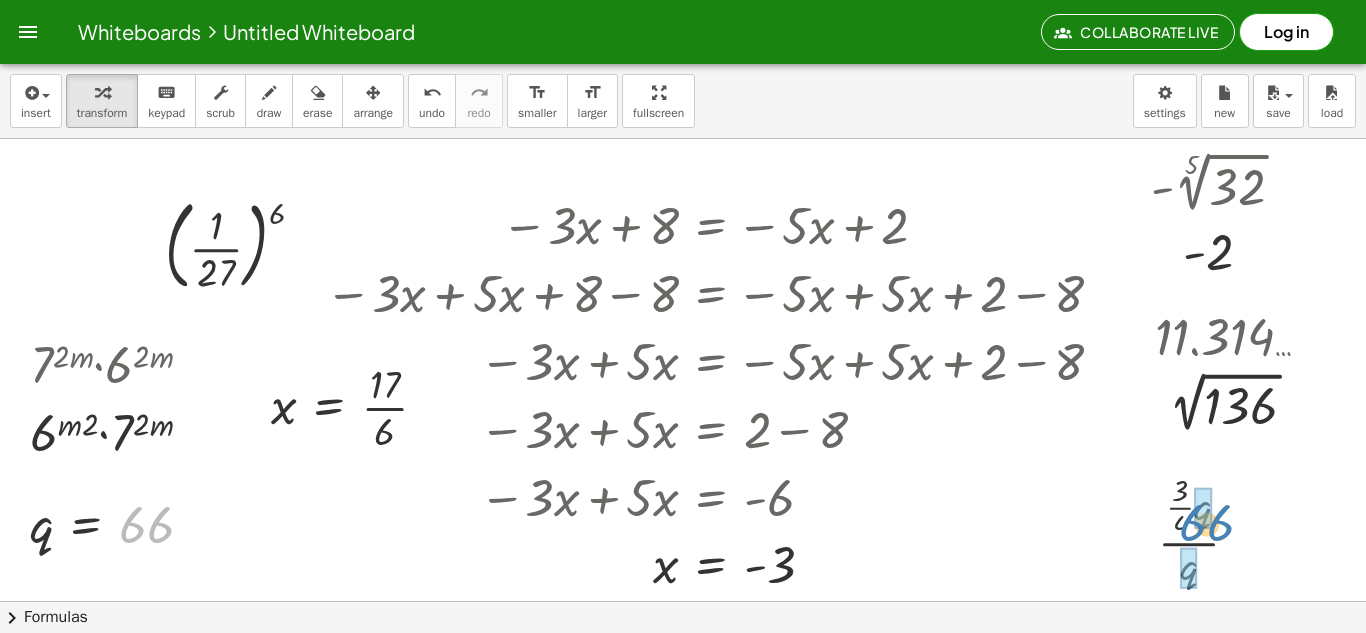 drag, startPoint x: 145, startPoint y: 525, endPoint x: 1210, endPoint y: 519, distance: 1065.0168 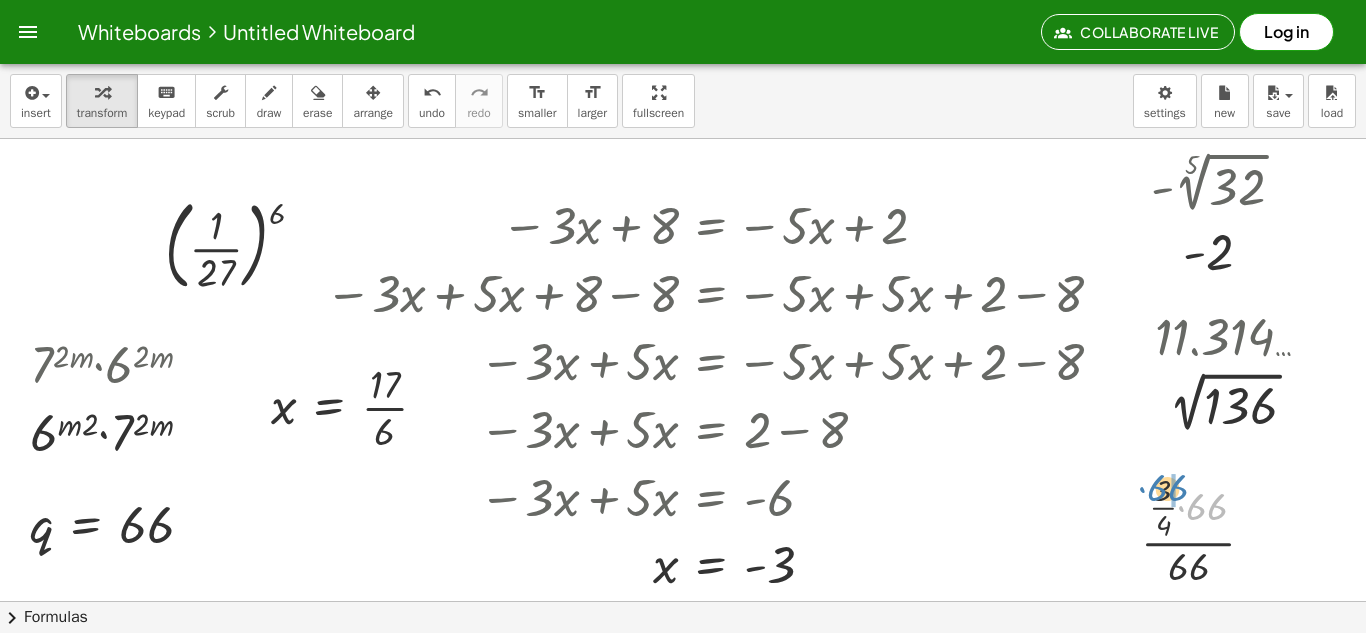 drag, startPoint x: 1184, startPoint y: 504, endPoint x: 1141, endPoint y: 485, distance: 47.010635 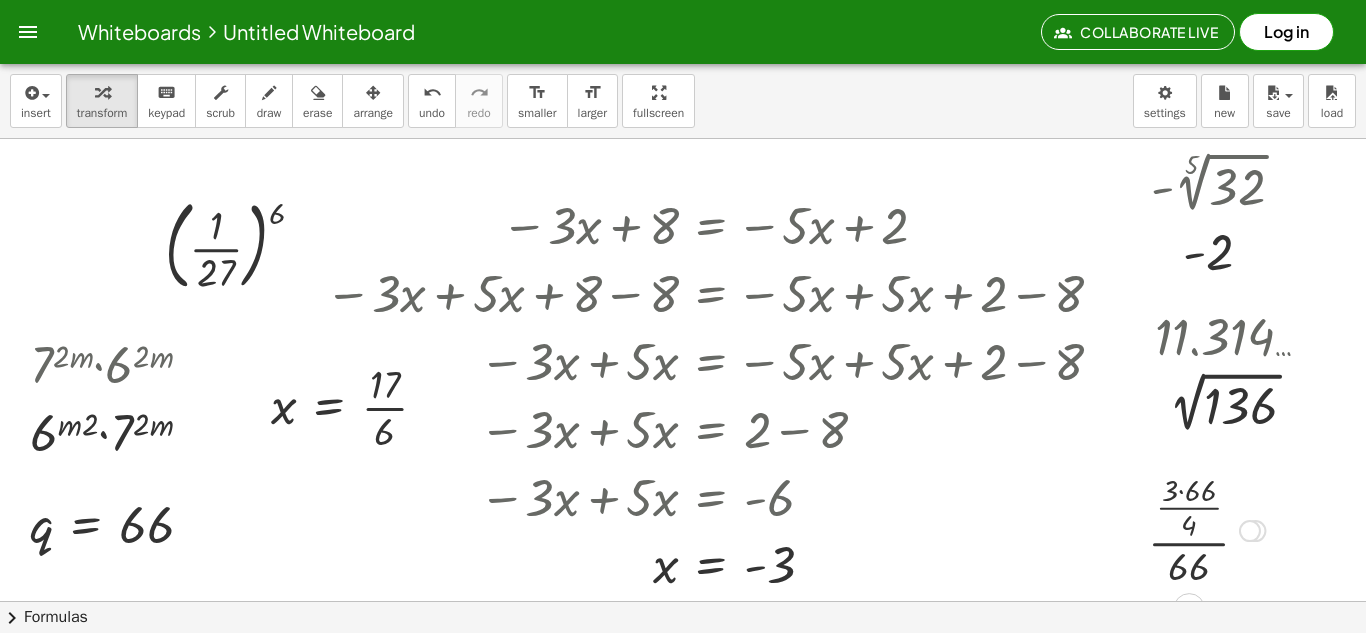 click at bounding box center (1206, 529) 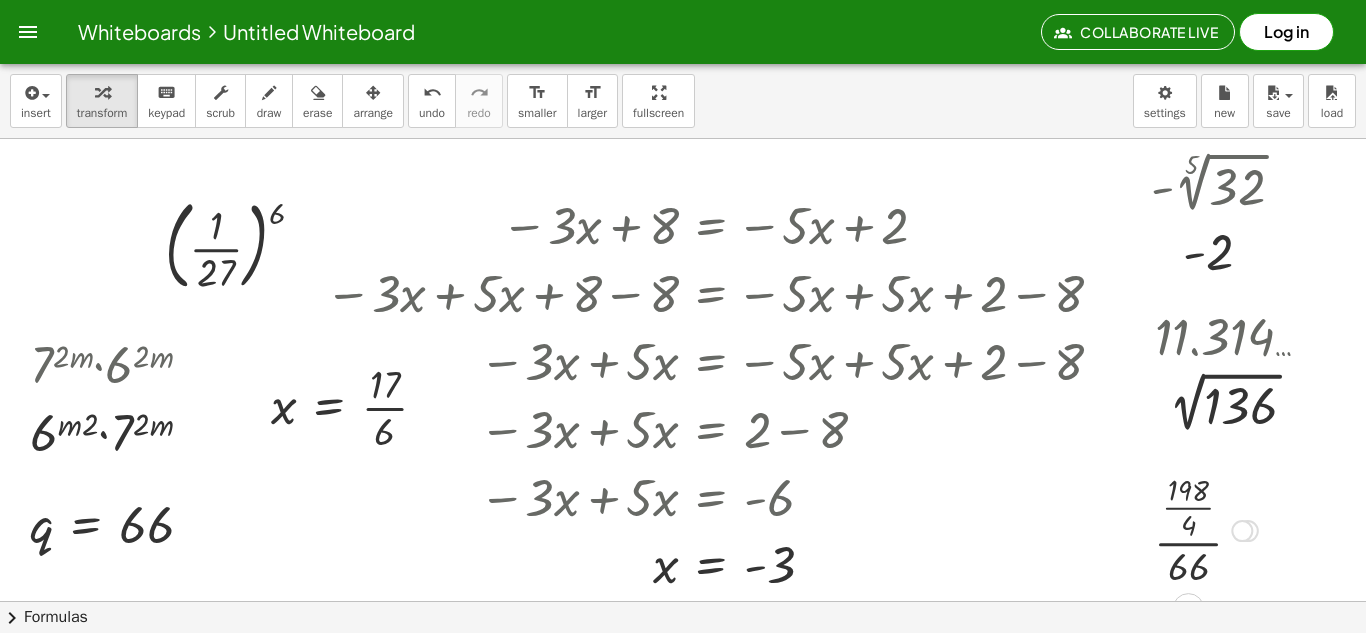 click at bounding box center (1206, 529) 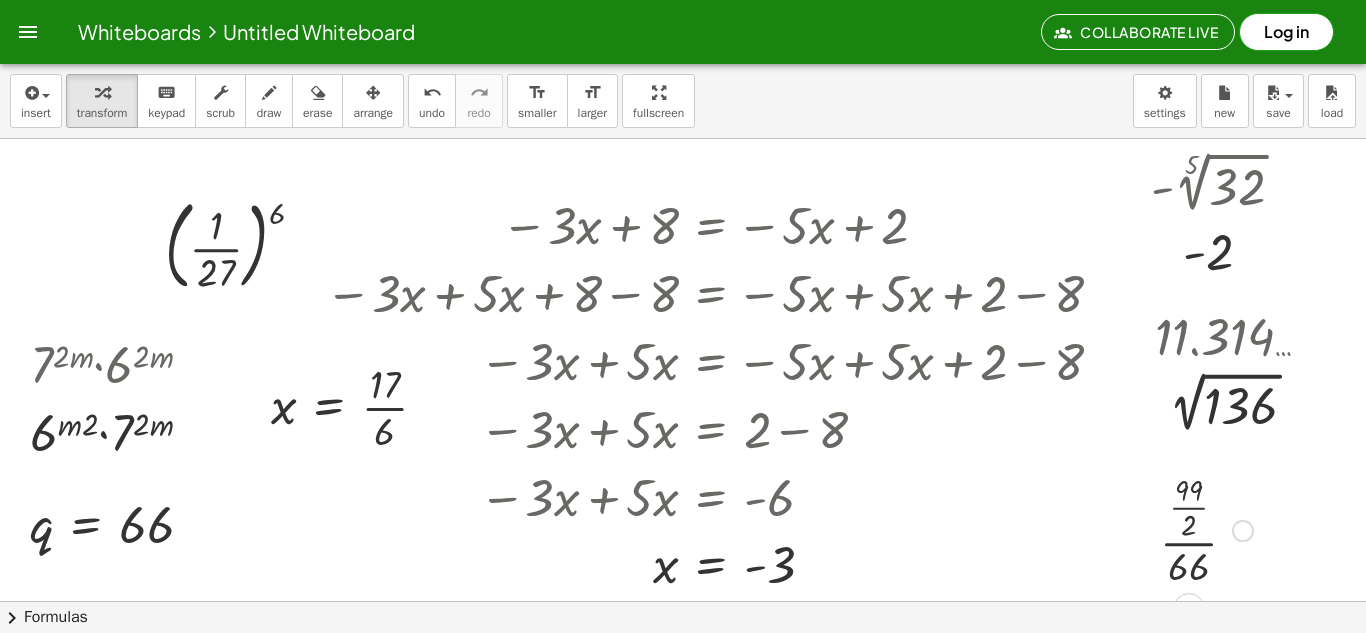 click at bounding box center [1206, 529] 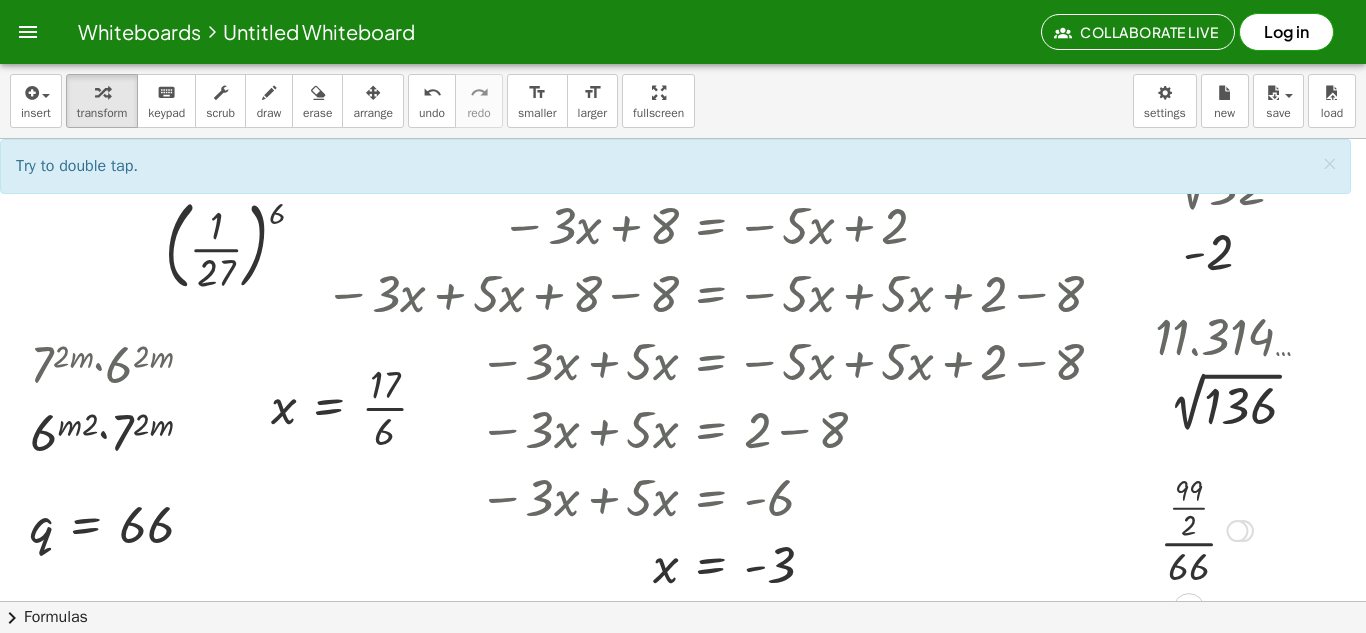 click at bounding box center (1206, 529) 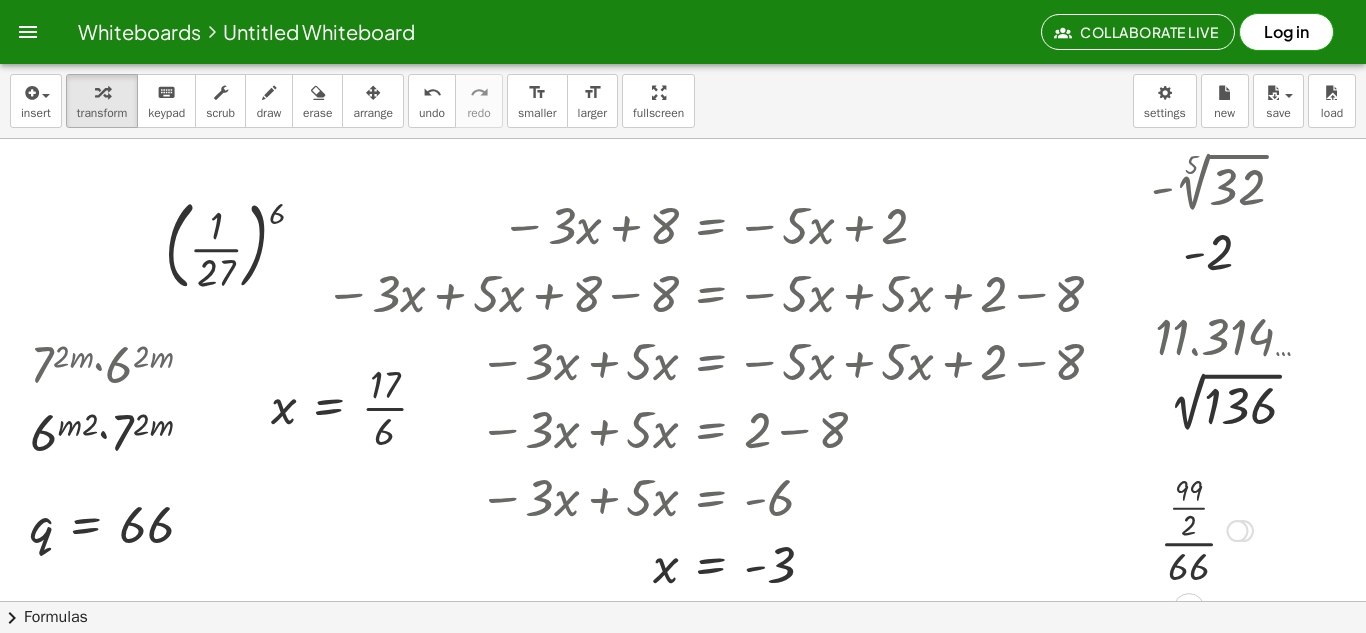 click at bounding box center [1206, 529] 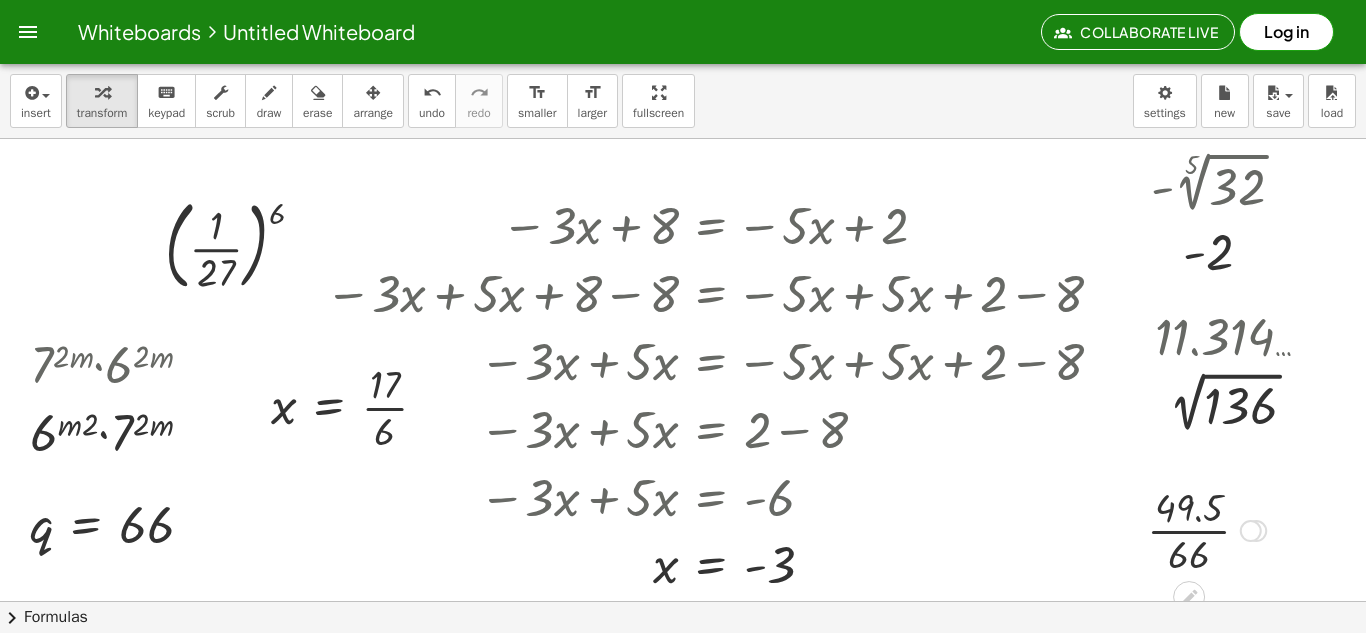 click at bounding box center (1206, 529) 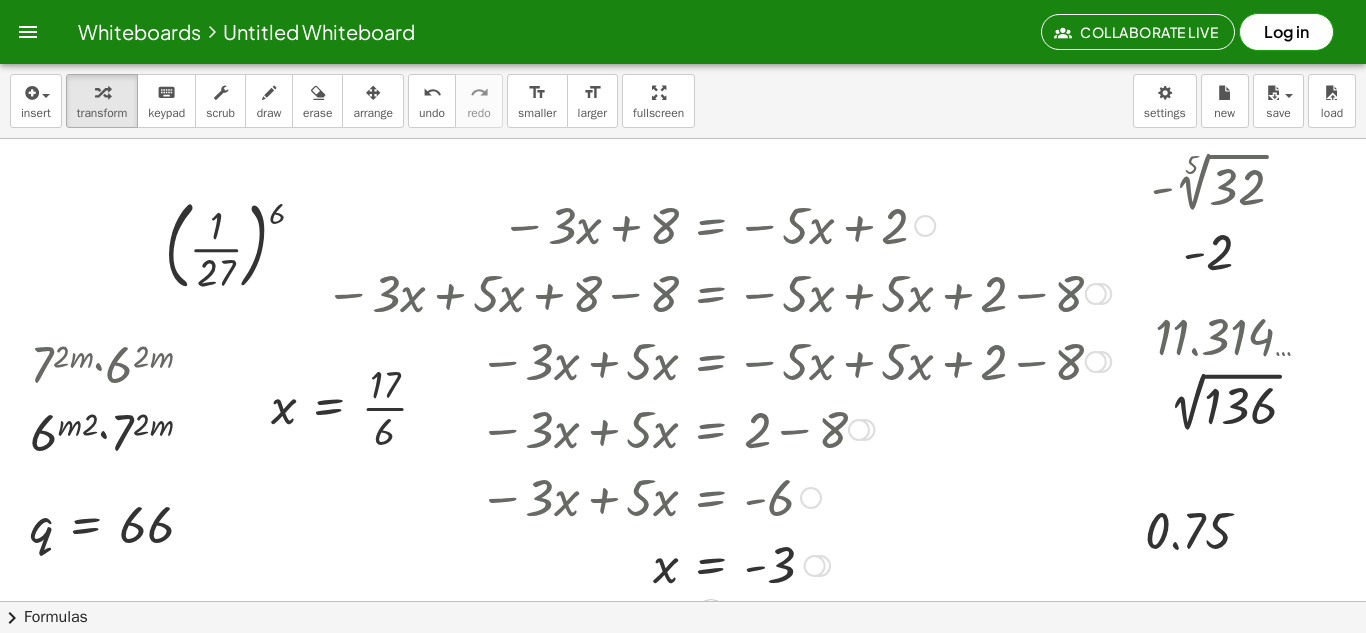 click at bounding box center (718, 224) 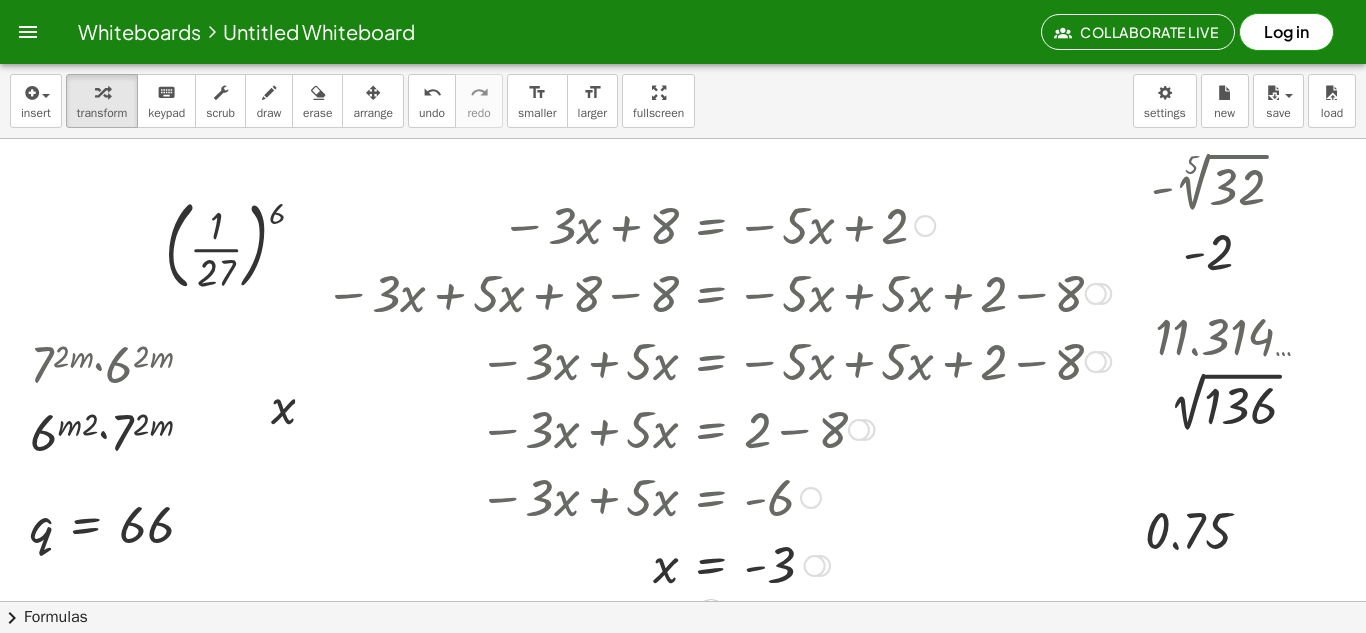 click at bounding box center [925, 226] 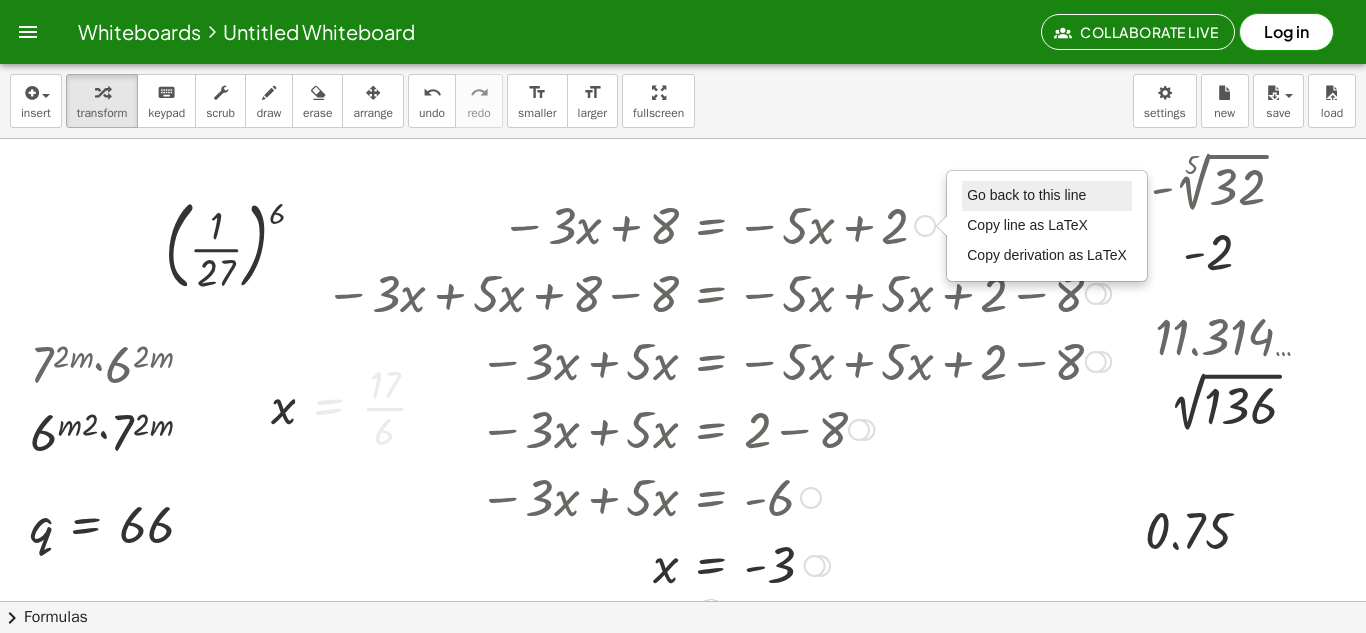 click on "Go back to this line" at bounding box center (1026, 195) 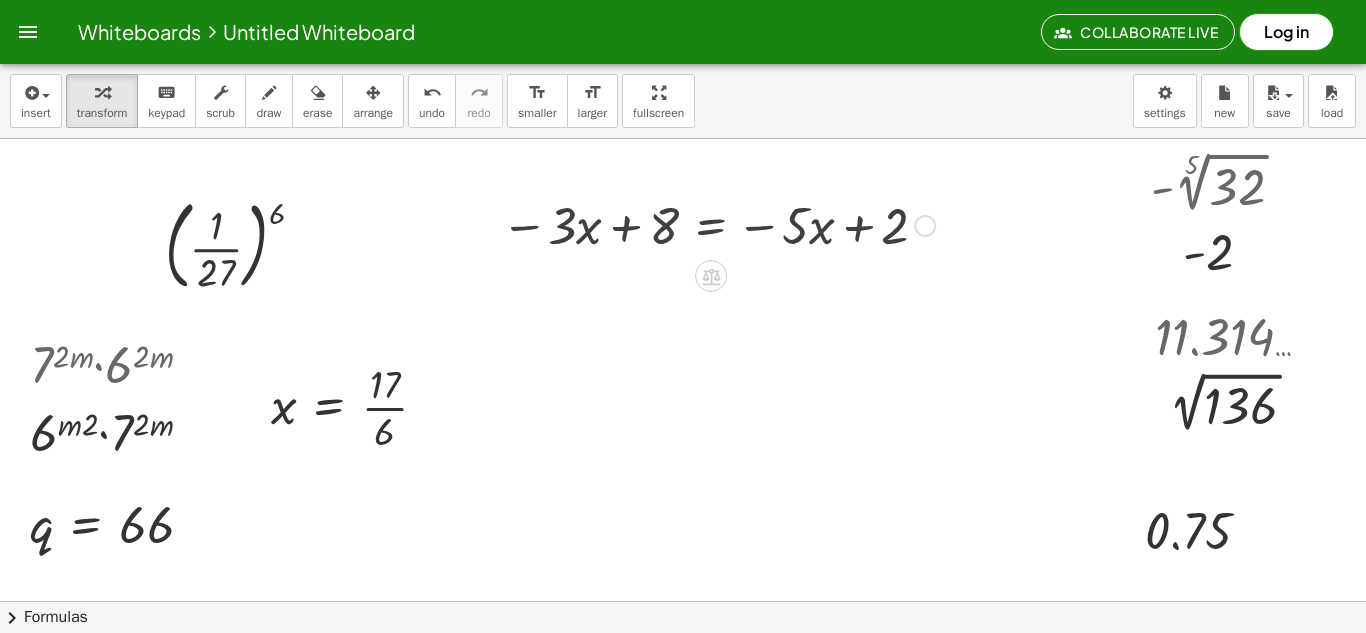 click on "Go back to this line Copy line as LaTeX Copy derivation as LaTeX" at bounding box center (925, 226) 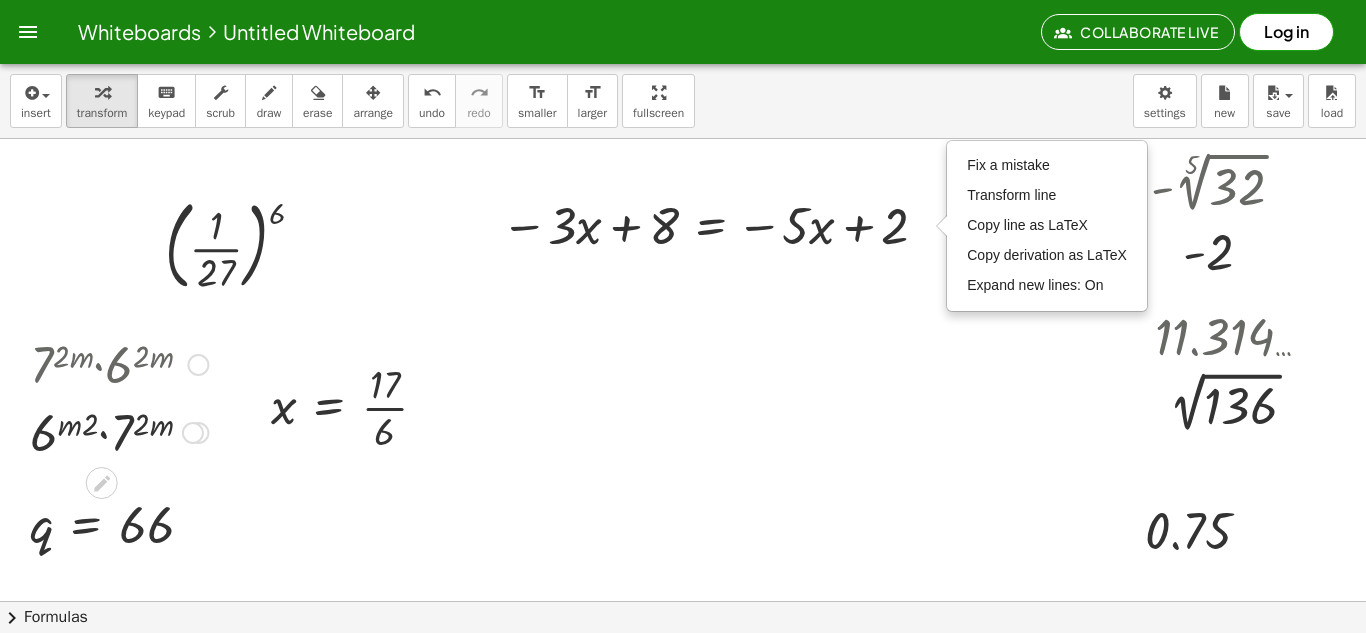 click at bounding box center [198, 365] 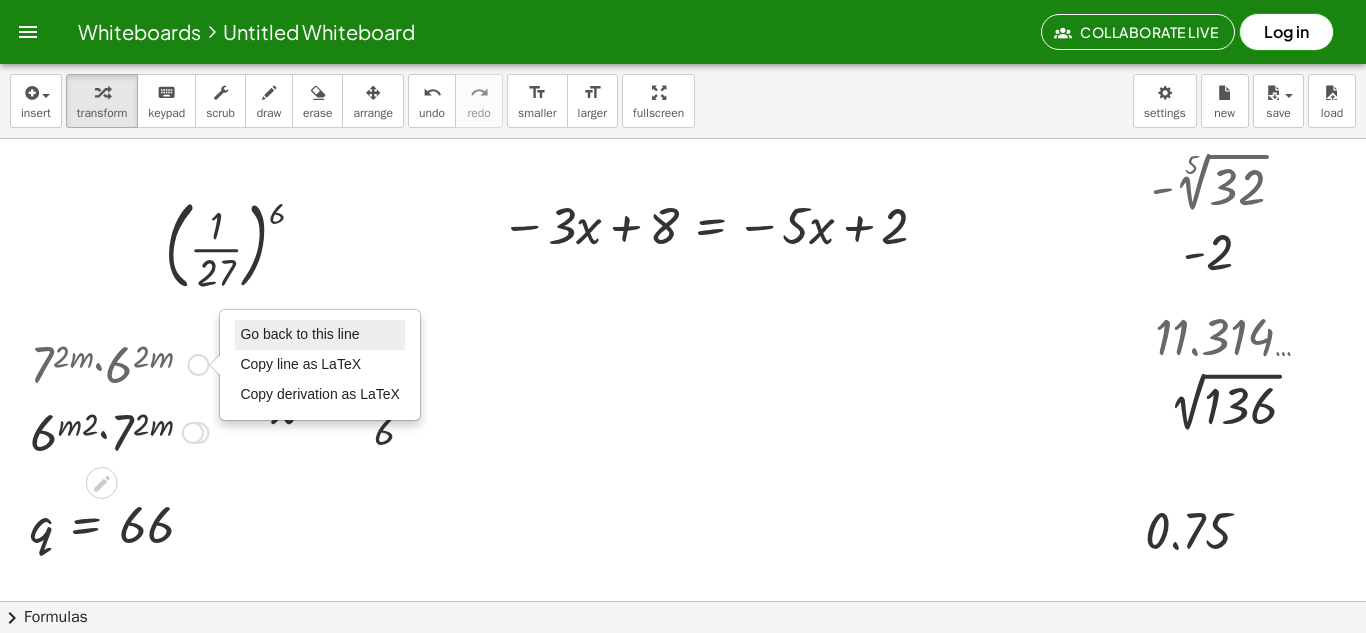 click on "Go back to this line" at bounding box center [299, 334] 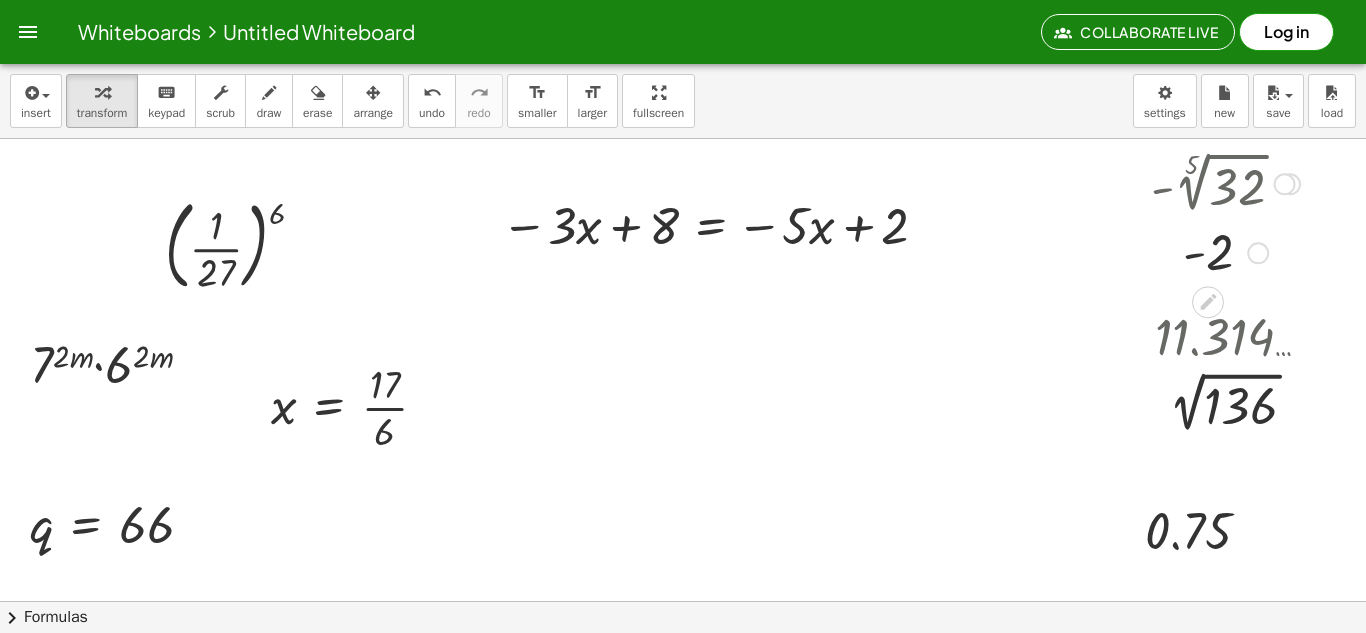 drag, startPoint x: 1305, startPoint y: 171, endPoint x: 1276, endPoint y: 203, distance: 43.185646 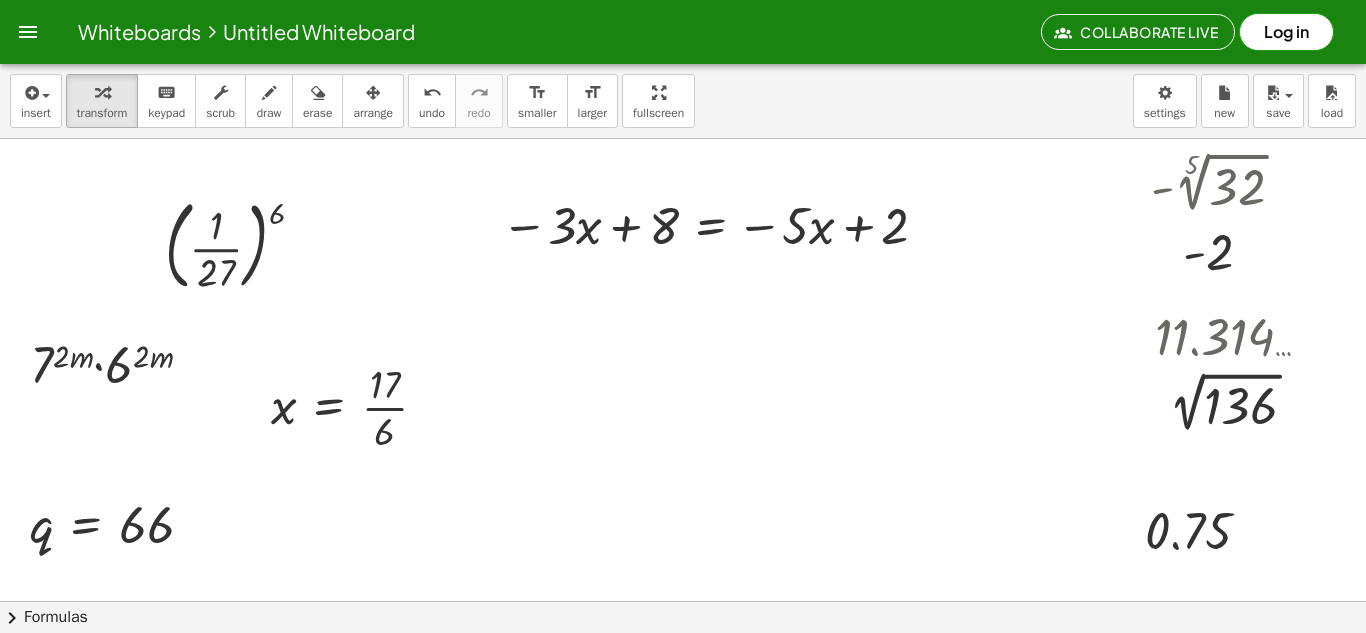 drag, startPoint x: 1242, startPoint y: 190, endPoint x: 1069, endPoint y: 272, distance: 191.44974 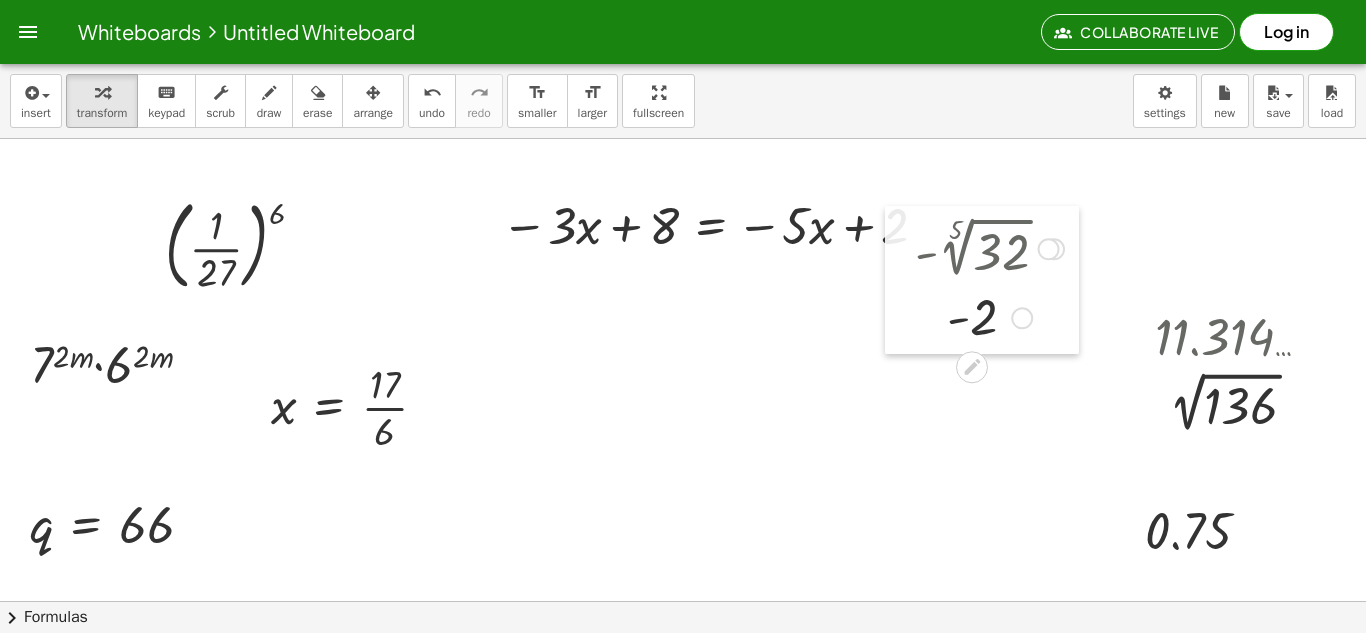 drag, startPoint x: 1141, startPoint y: 239, endPoint x: 837, endPoint y: 365, distance: 329.07748 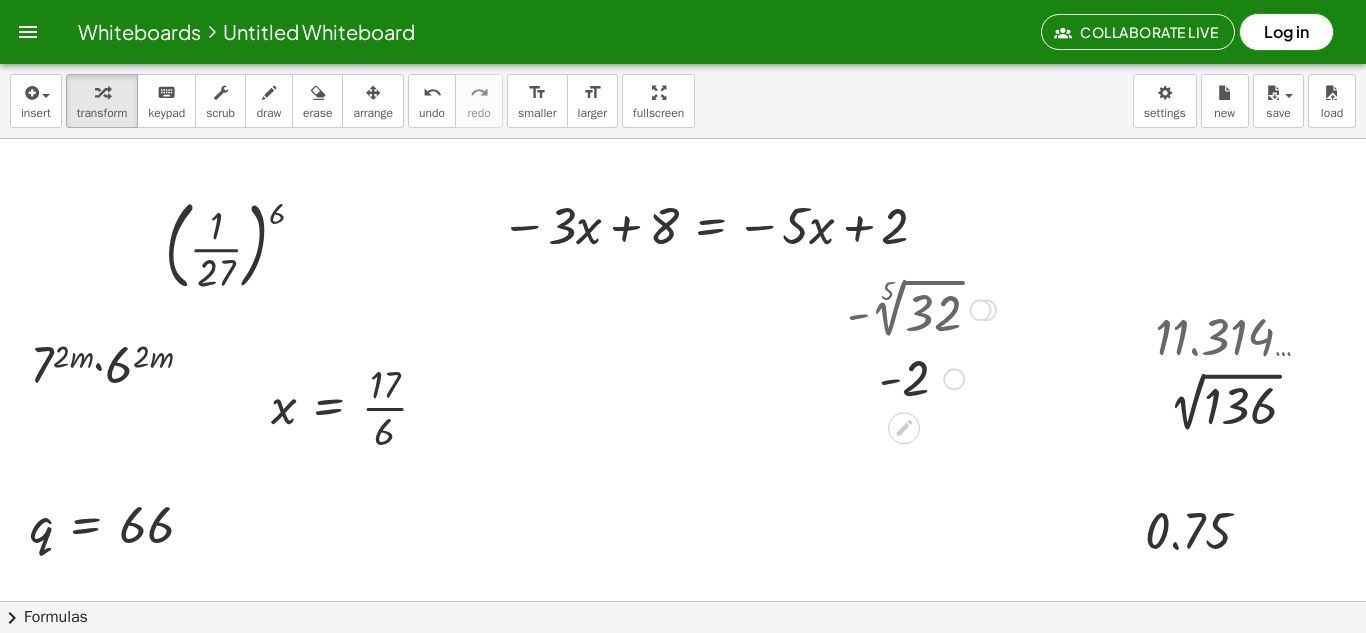 click at bounding box center [981, 310] 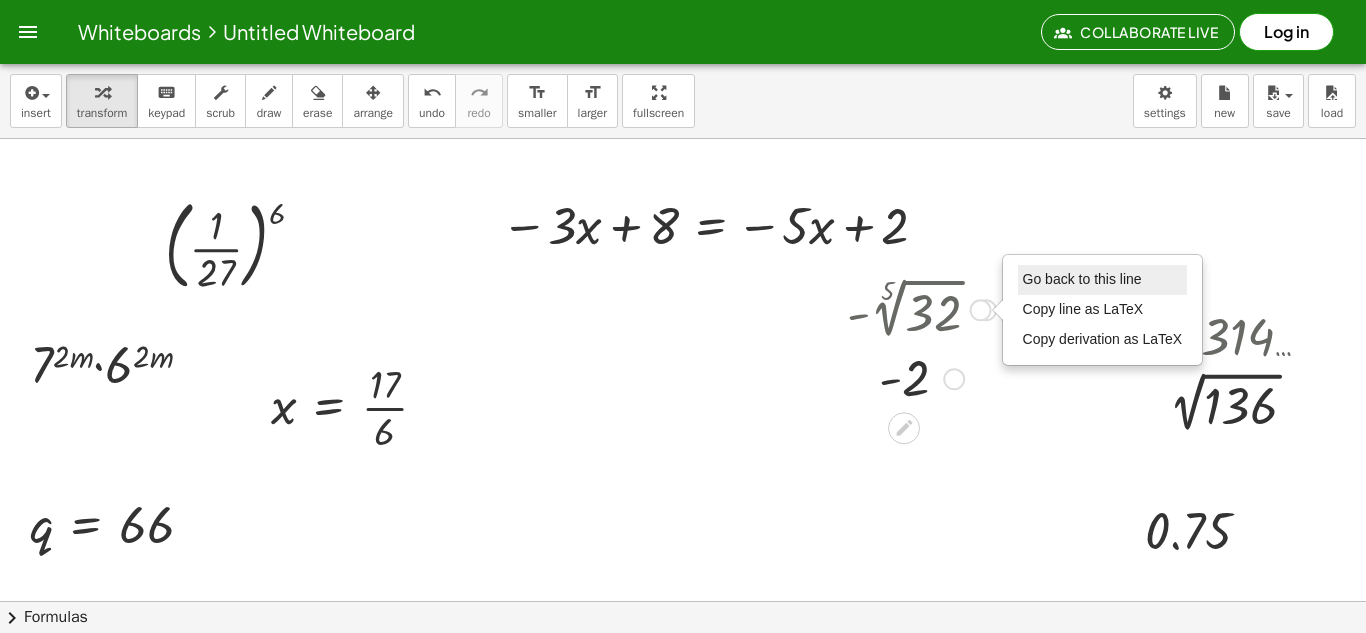 click on "Go back to this line" at bounding box center [1082, 279] 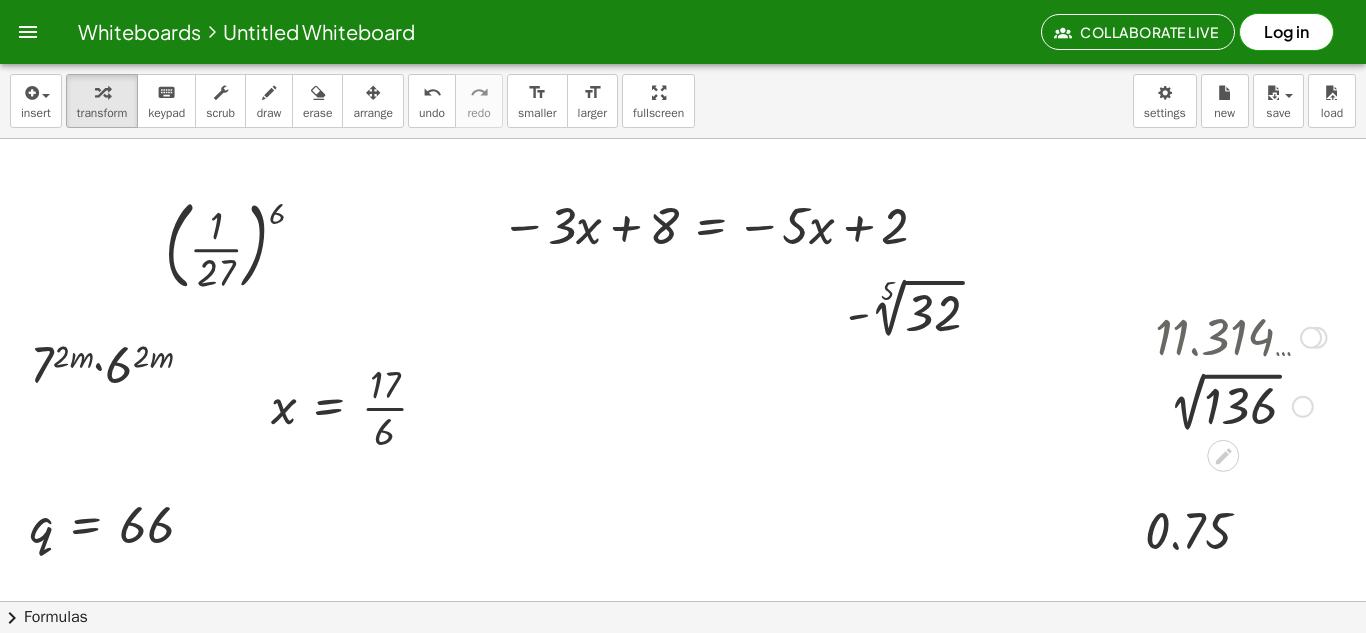 click at bounding box center (1317, 338) 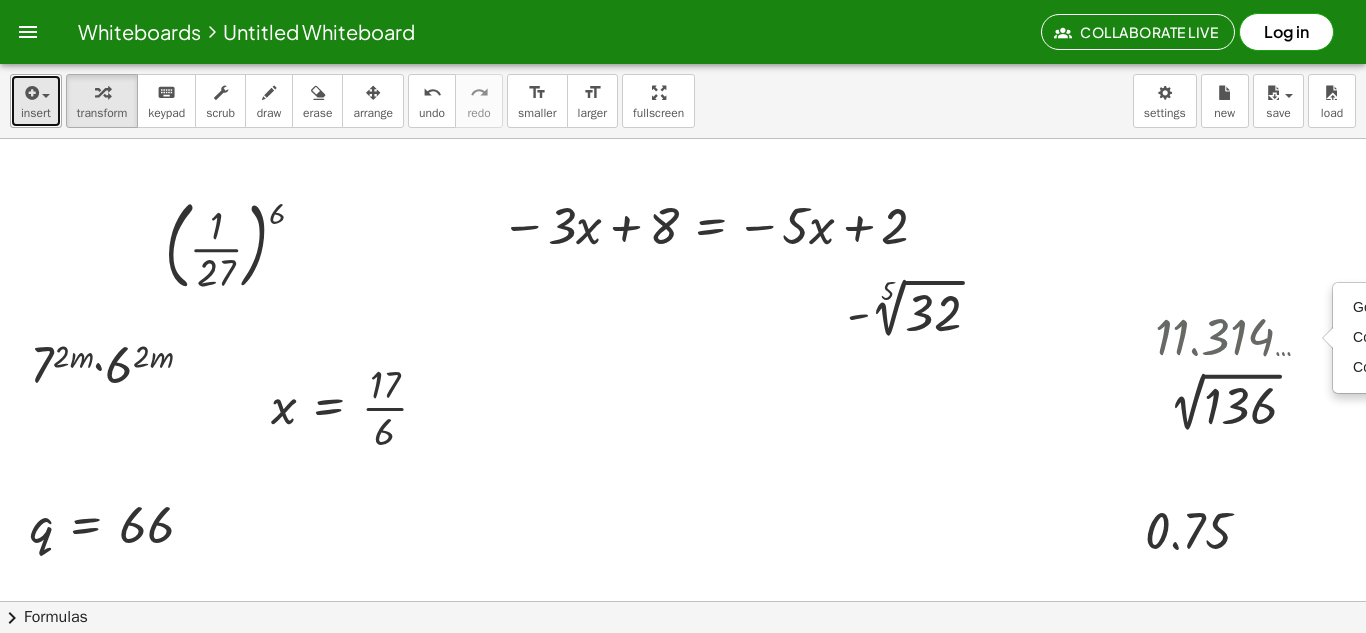 click on "insert" at bounding box center [36, 101] 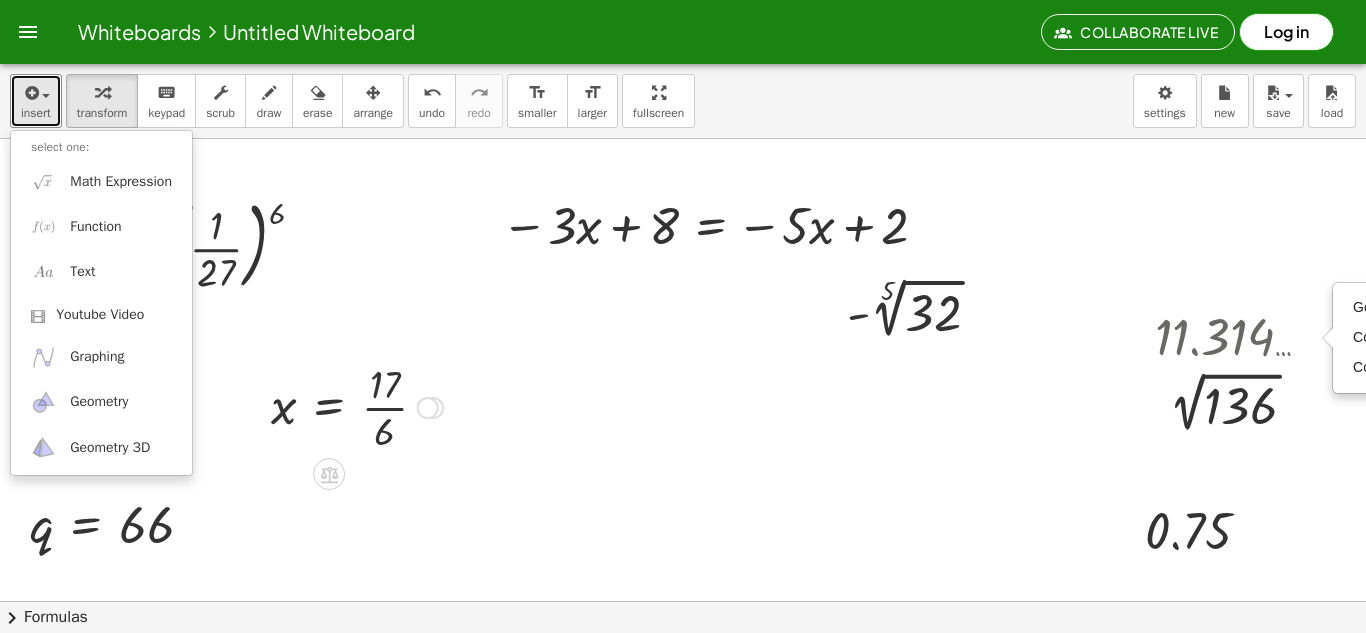 click at bounding box center (357, 406) 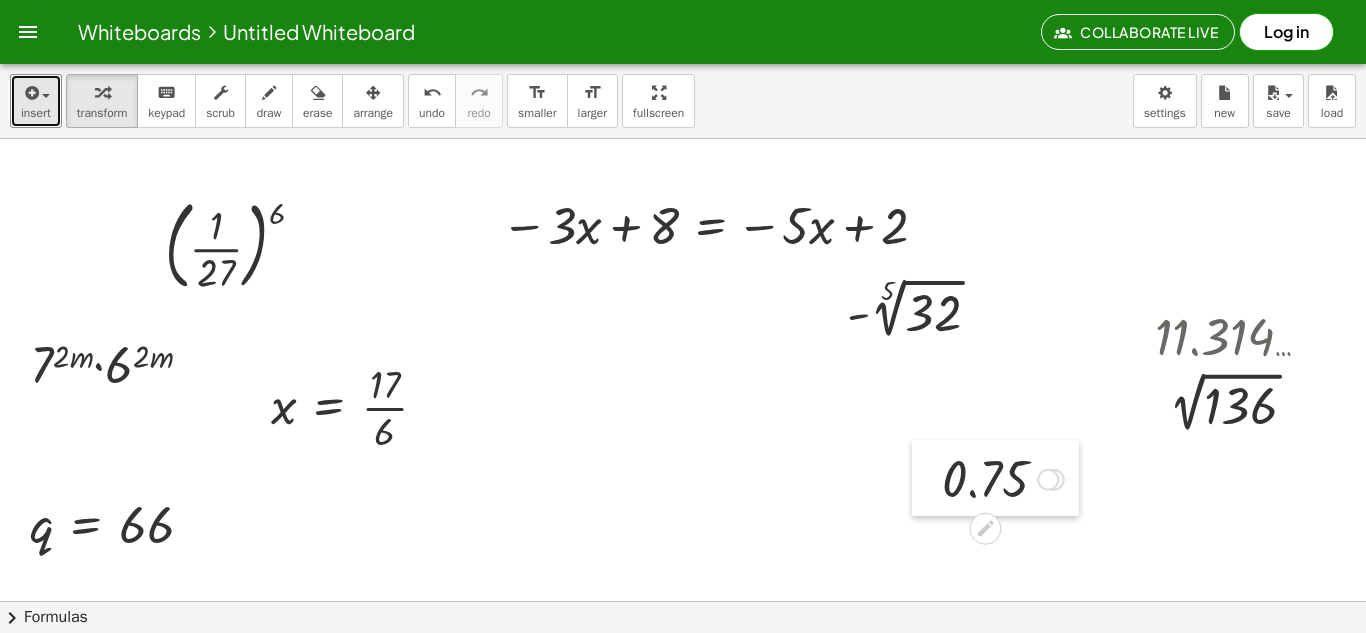 drag, startPoint x: 1126, startPoint y: 549, endPoint x: 723, endPoint y: 423, distance: 422.2381 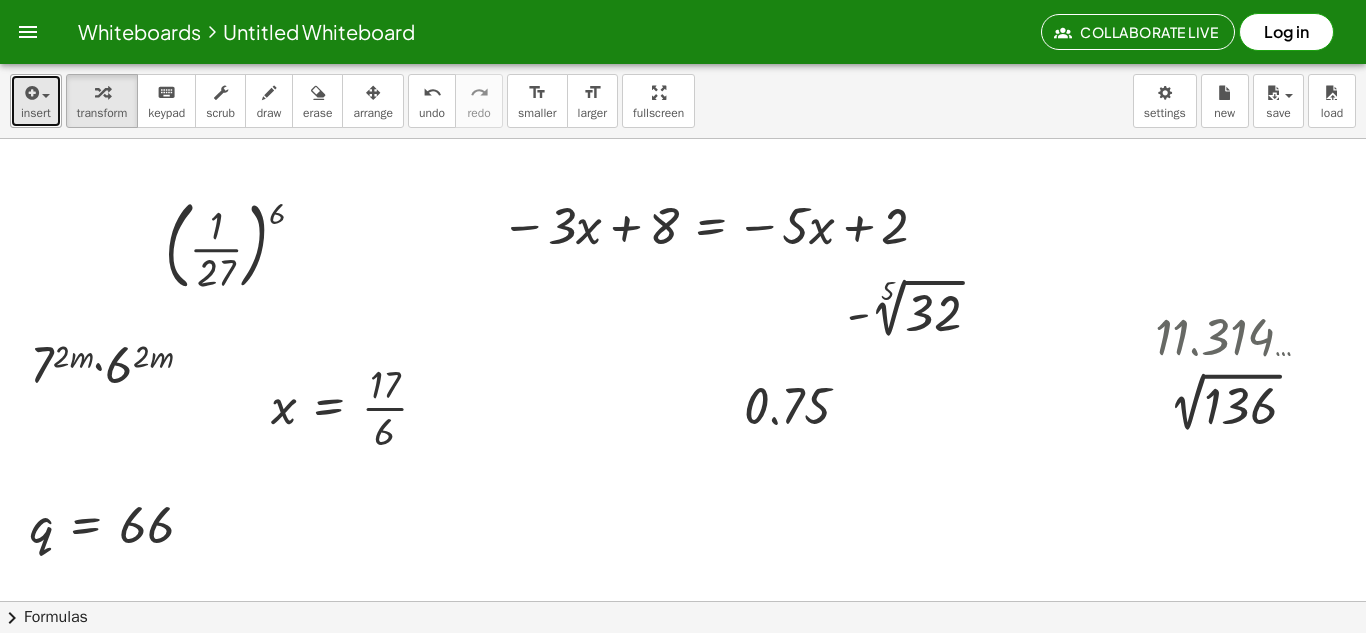 click on "insert" at bounding box center [36, 113] 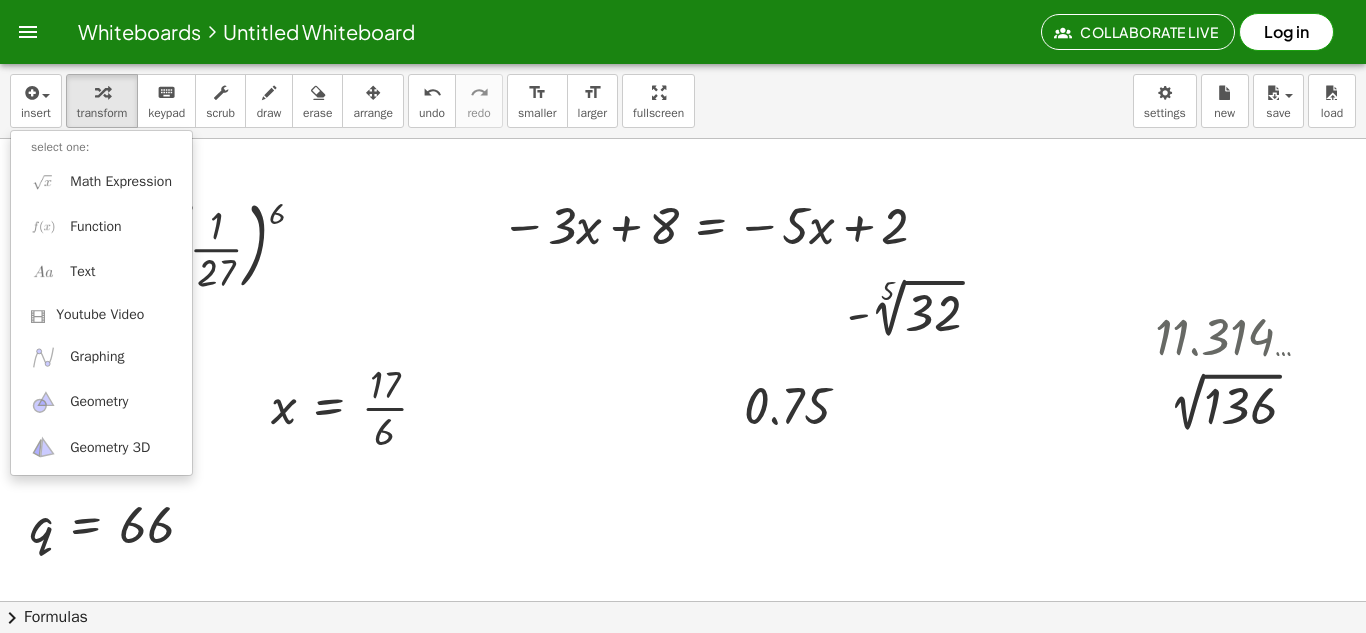 click on "select one:" at bounding box center (101, 147) 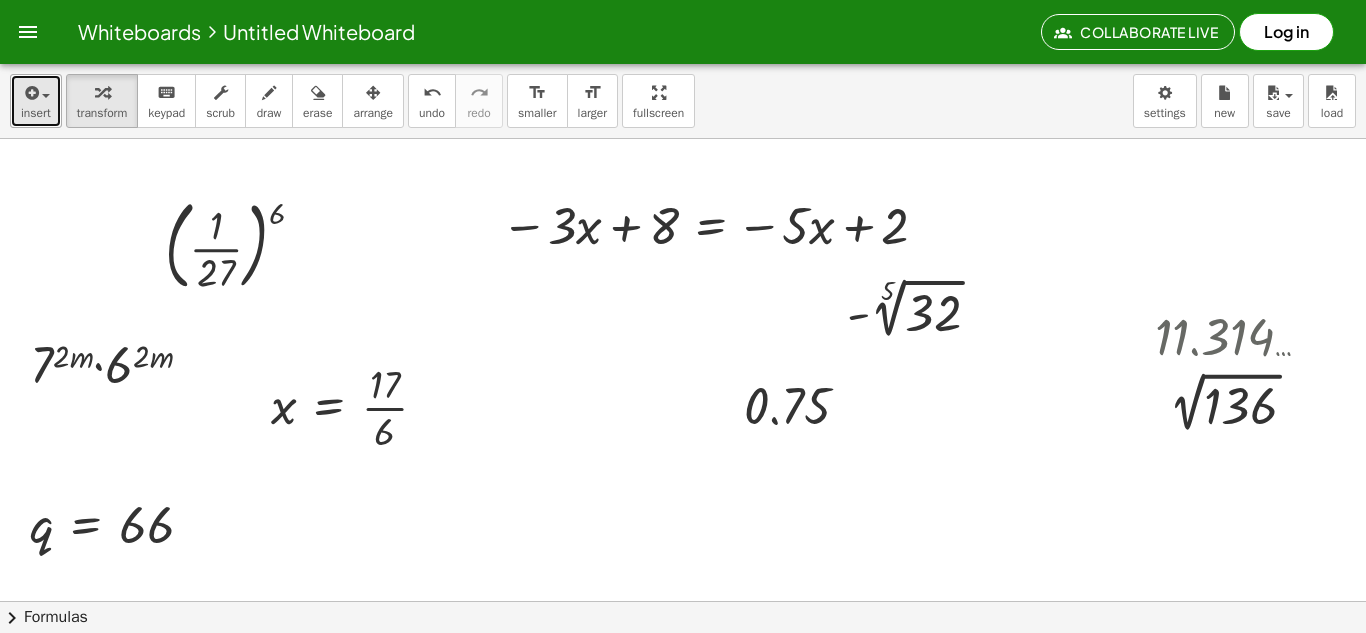 click at bounding box center [30, 93] 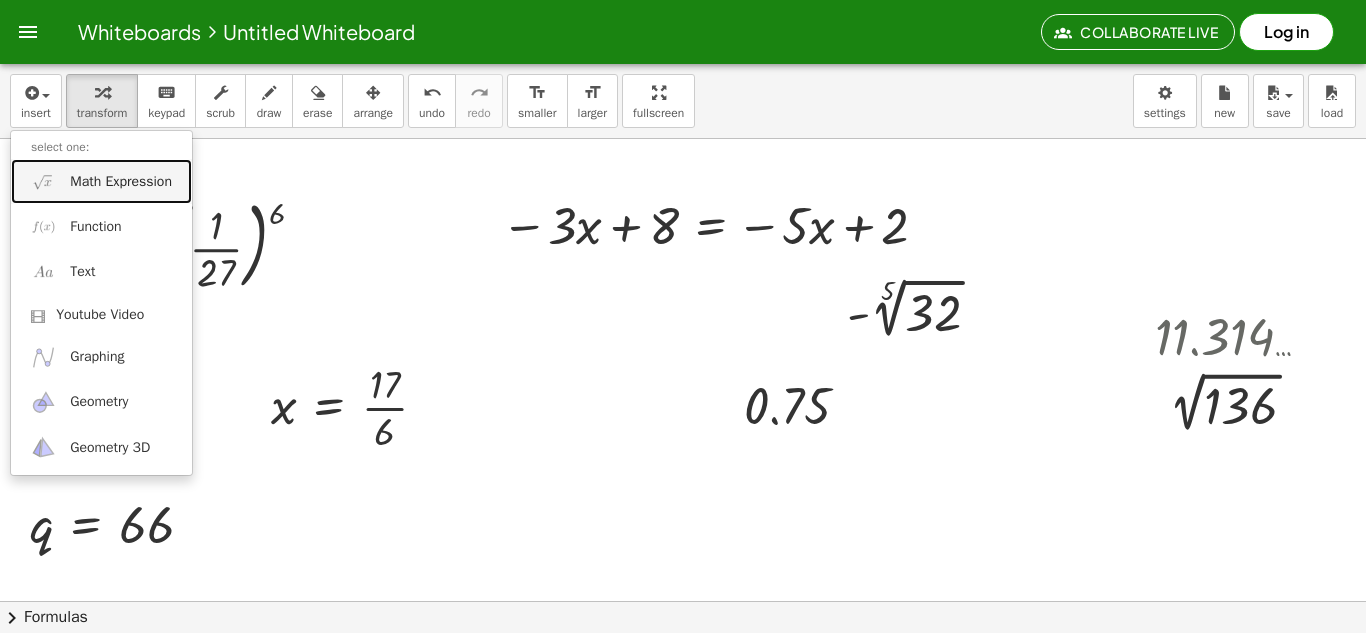 click on "Math Expression" at bounding box center [121, 182] 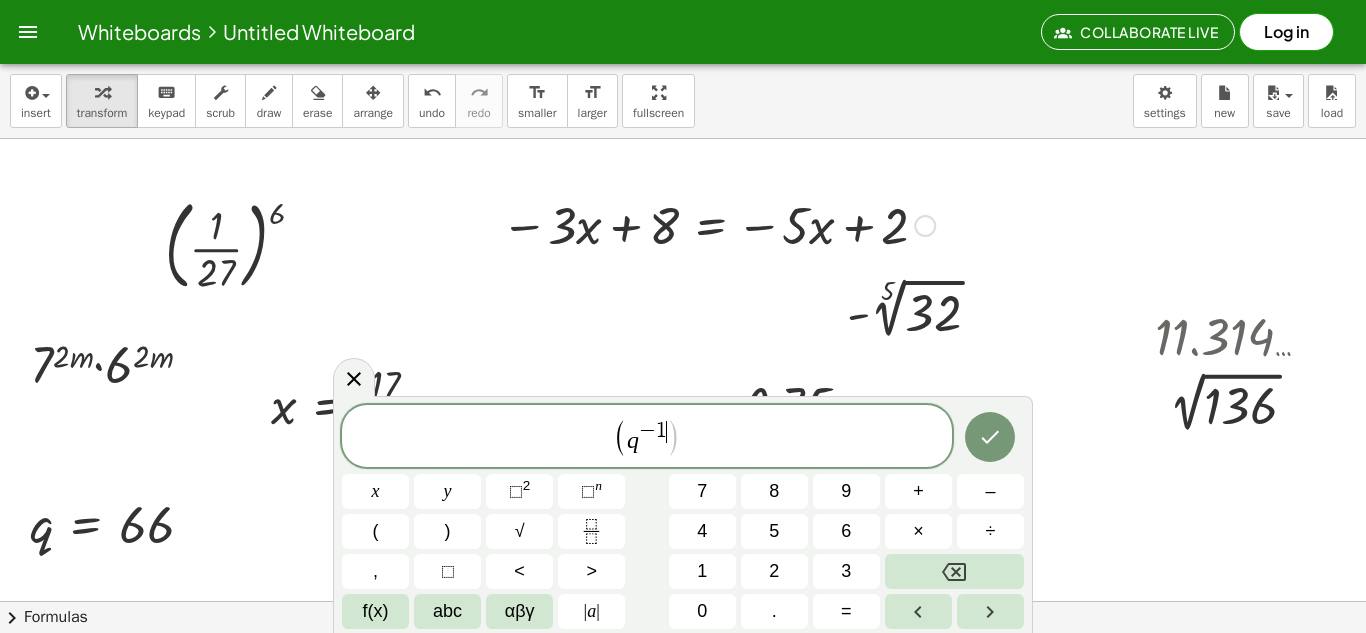 click at bounding box center (683, 665) 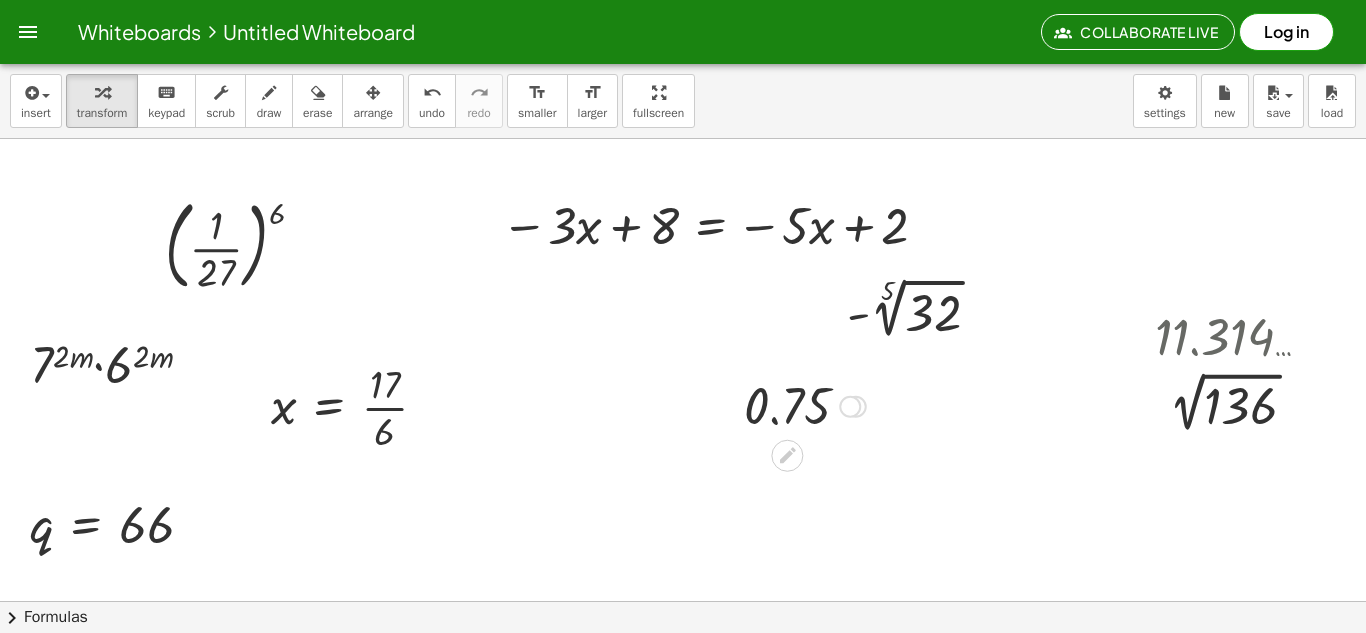 click at bounding box center [805, 405] 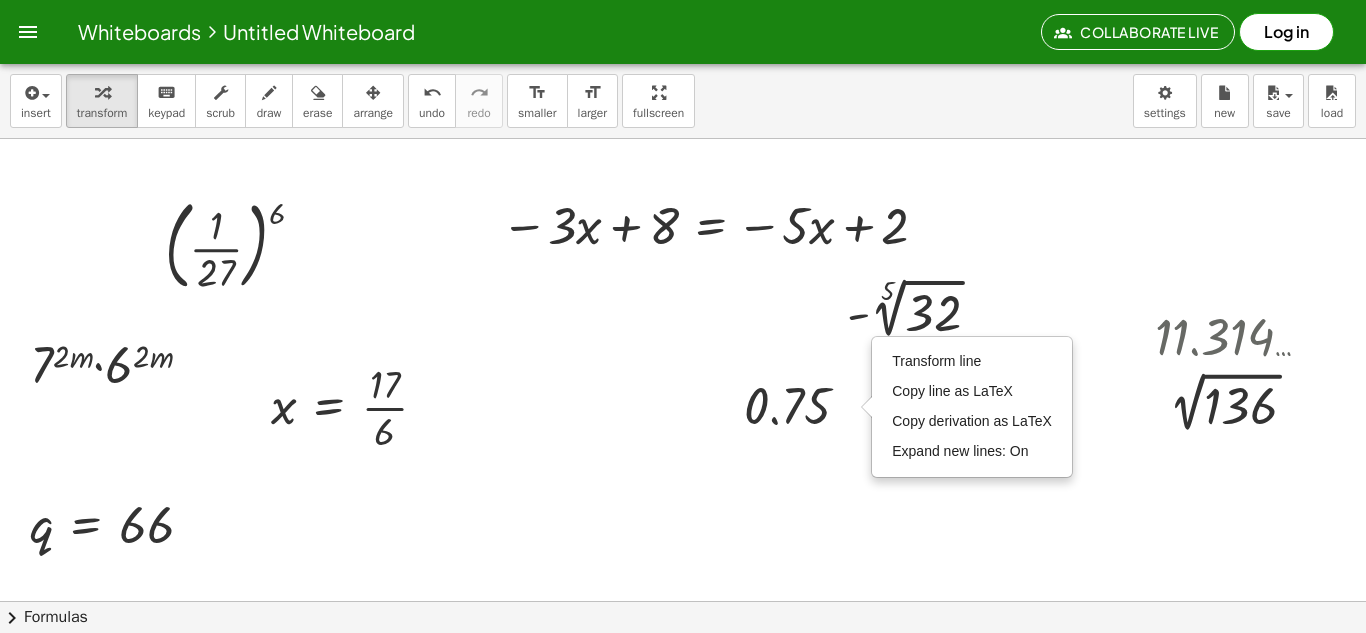 click at bounding box center (683, 665) 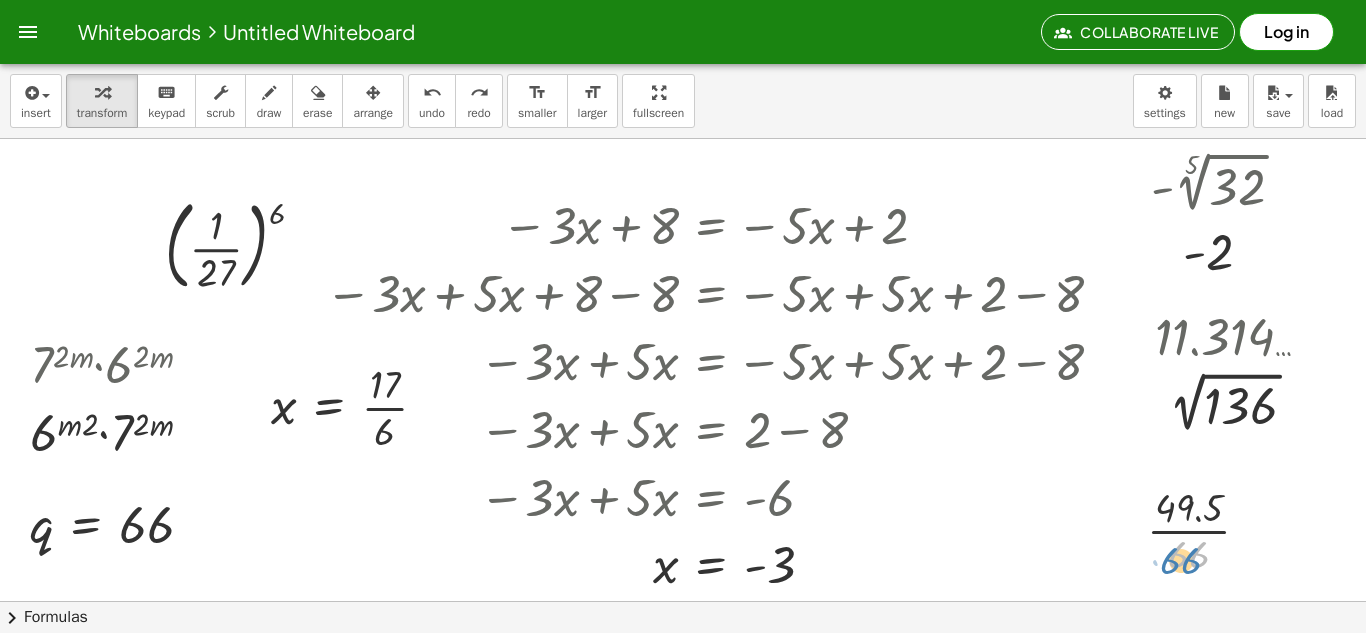 click at bounding box center (1206, 529) 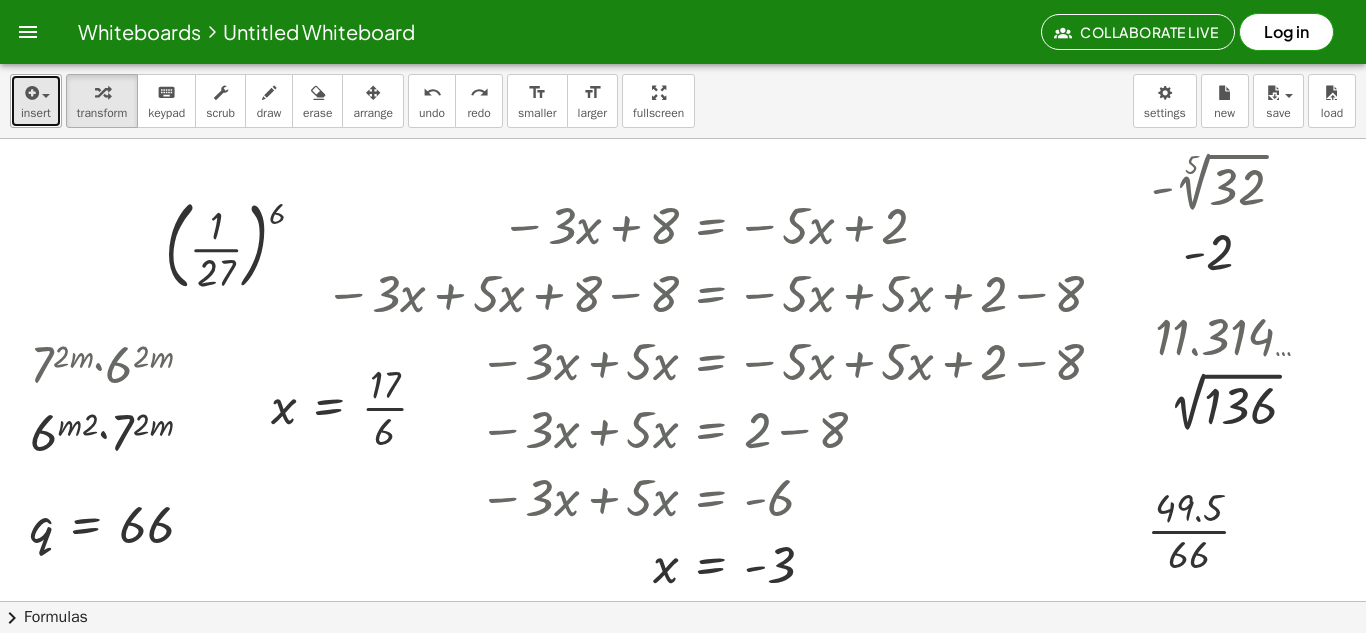 click on "insert" at bounding box center (36, 101) 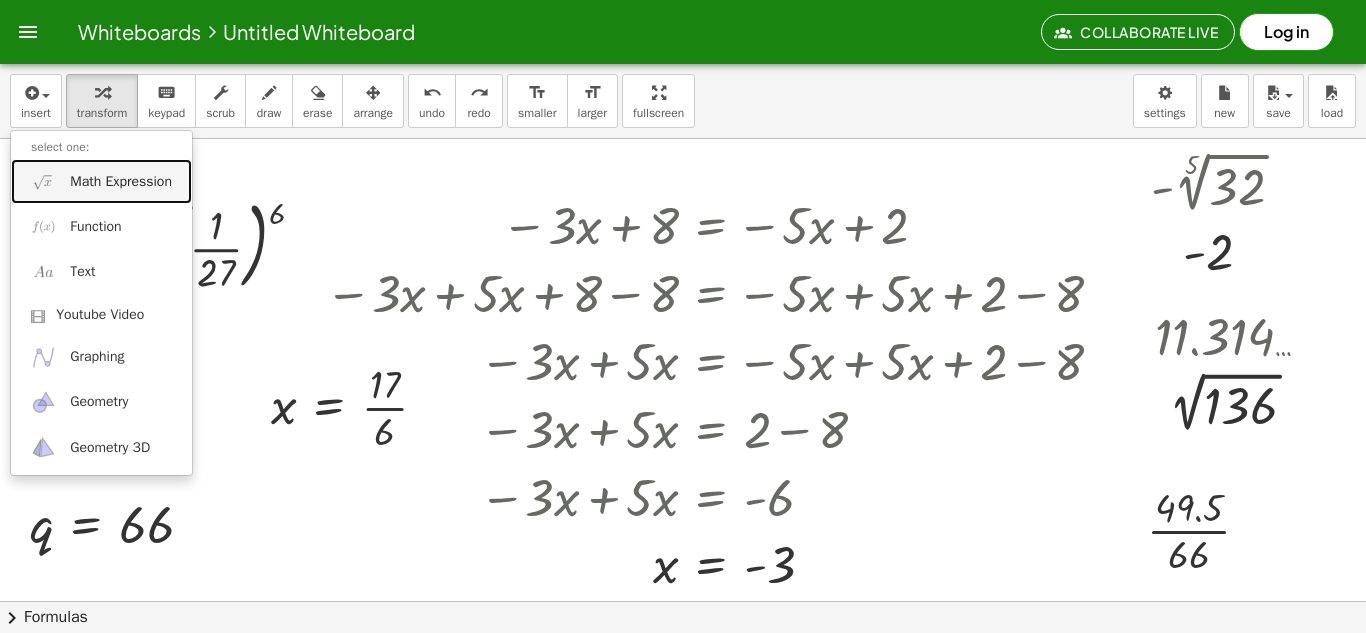 click on "Math Expression" at bounding box center (121, 182) 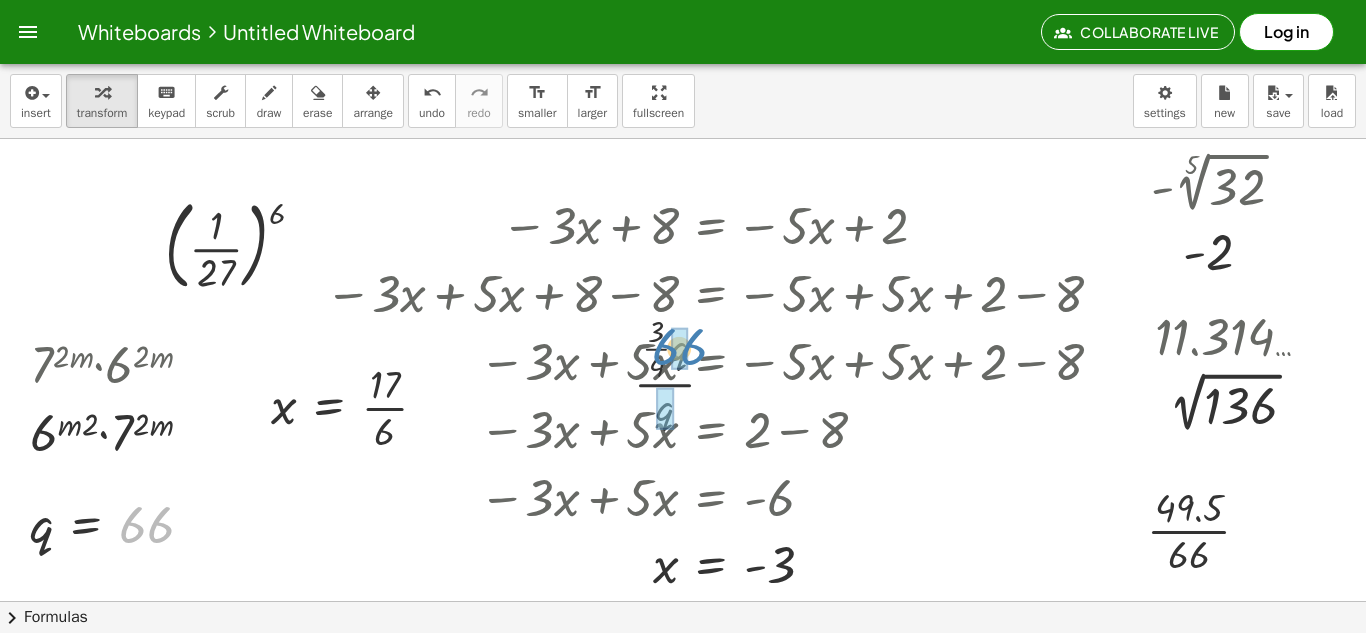 drag, startPoint x: 158, startPoint y: 537, endPoint x: 690, endPoint y: 360, distance: 560.67194 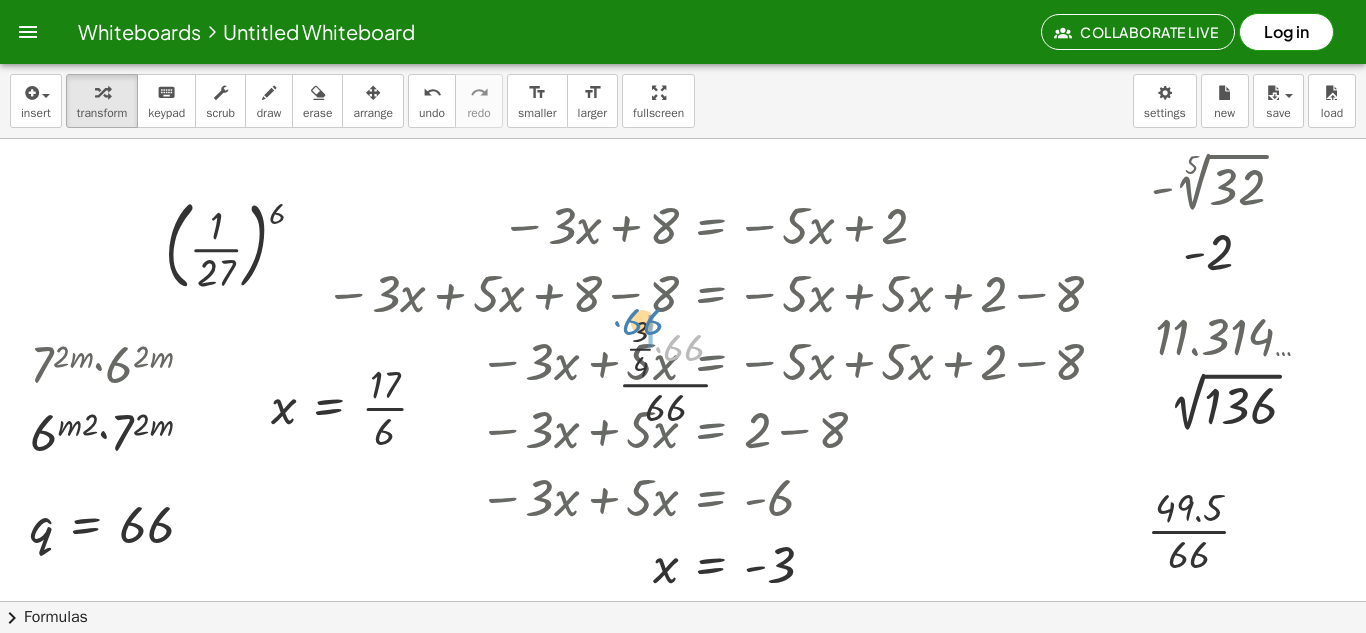 drag, startPoint x: 675, startPoint y: 352, endPoint x: 631, endPoint y: 329, distance: 49.648766 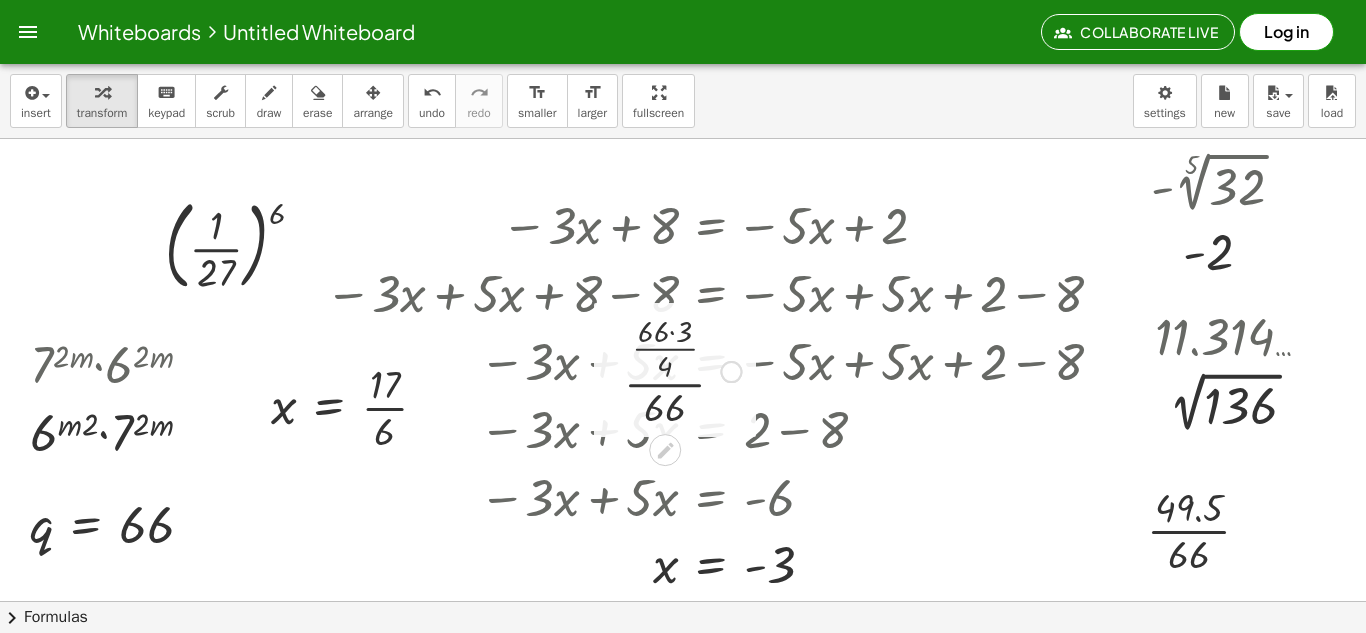 click at bounding box center (682, 370) 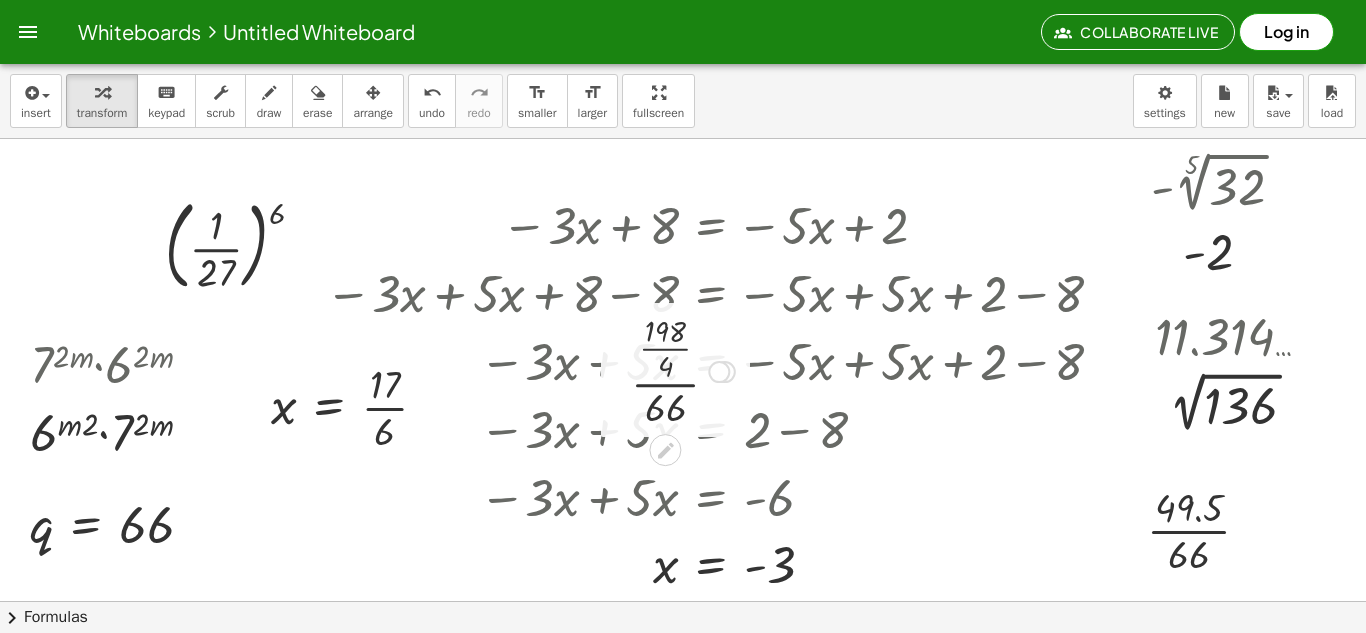 click at bounding box center [683, 370] 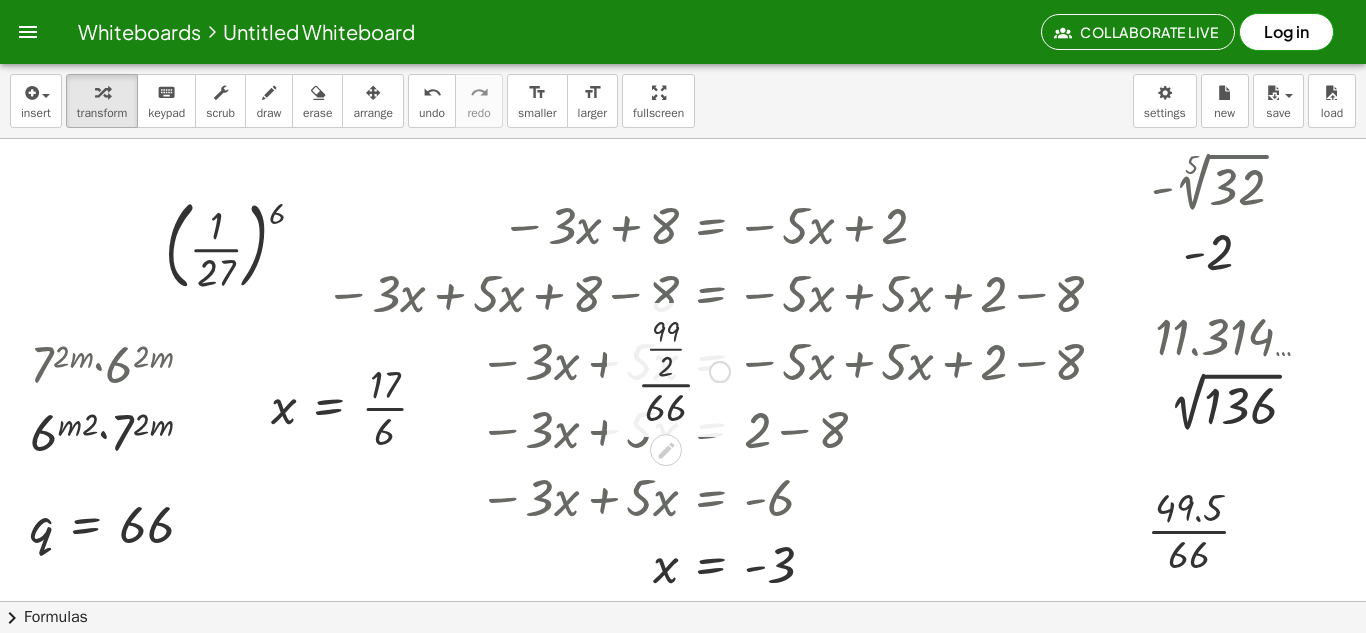 click at bounding box center [683, 370] 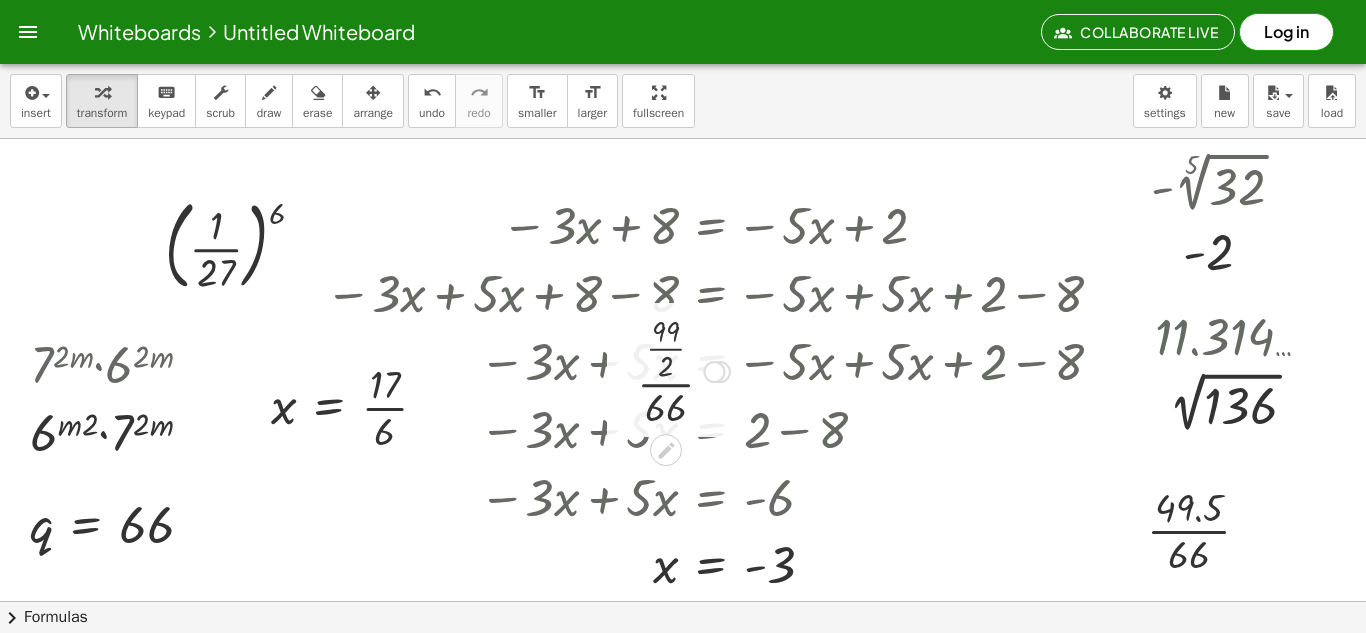 click at bounding box center [683, 370] 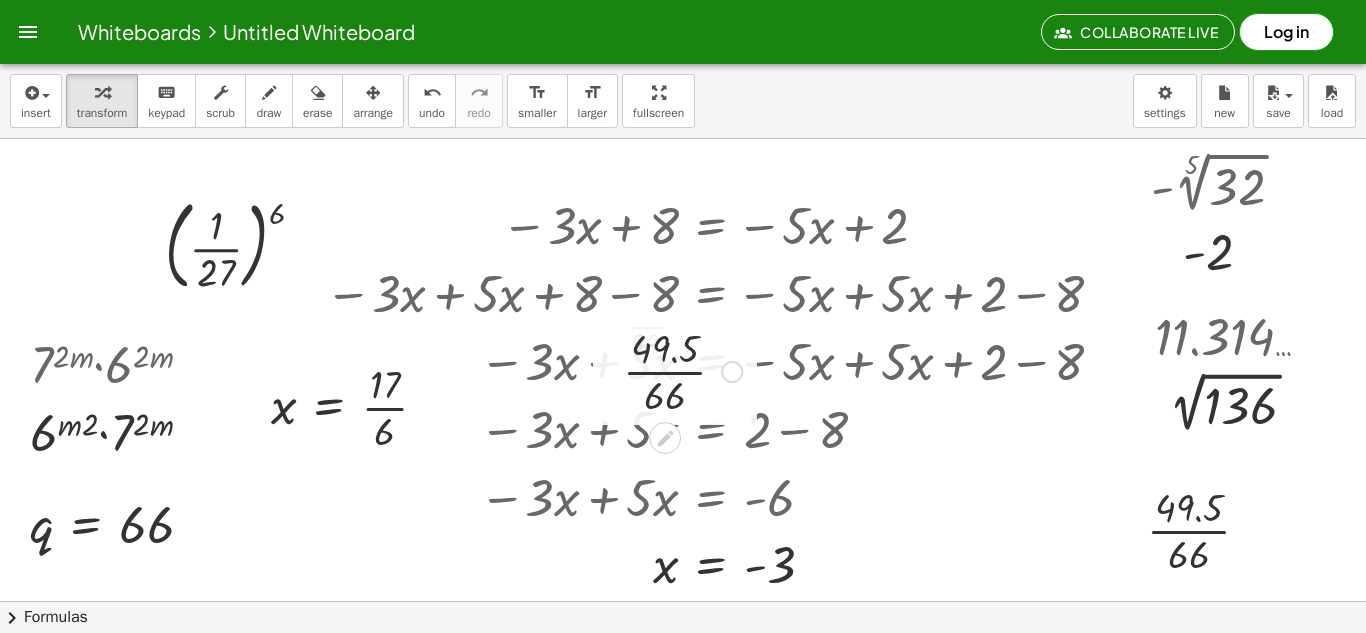 click at bounding box center [682, 370] 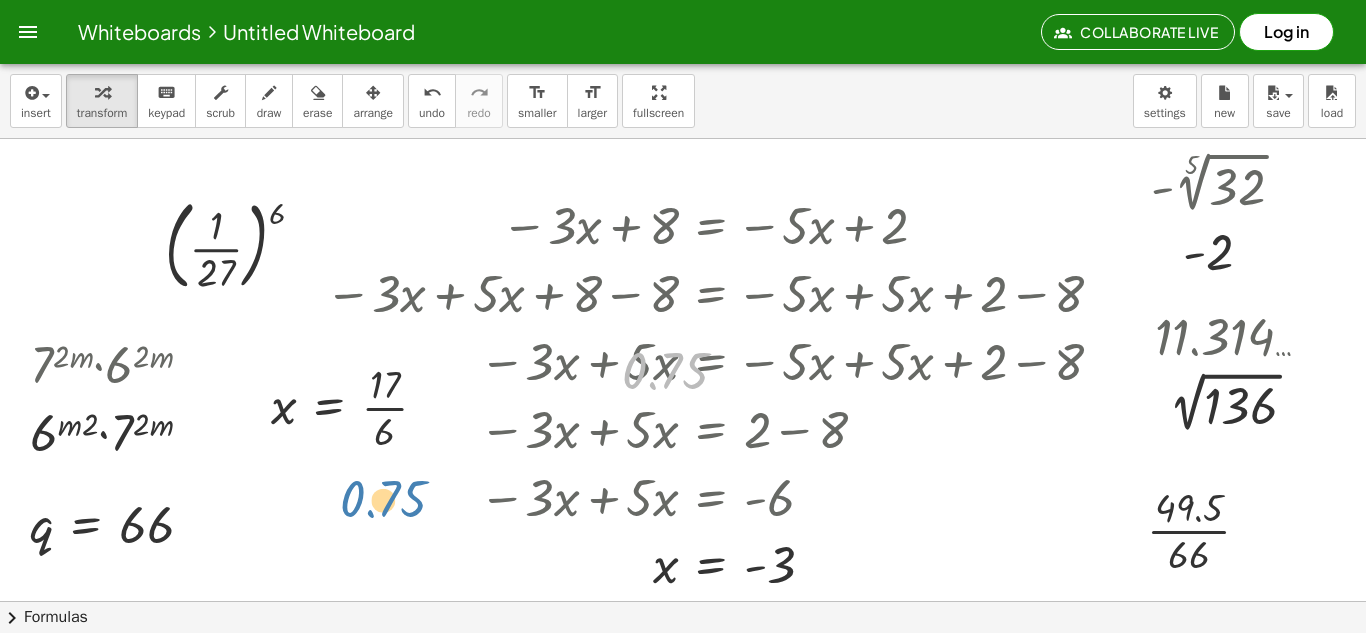 drag, startPoint x: 701, startPoint y: 370, endPoint x: 397, endPoint y: 527, distance: 342.14764 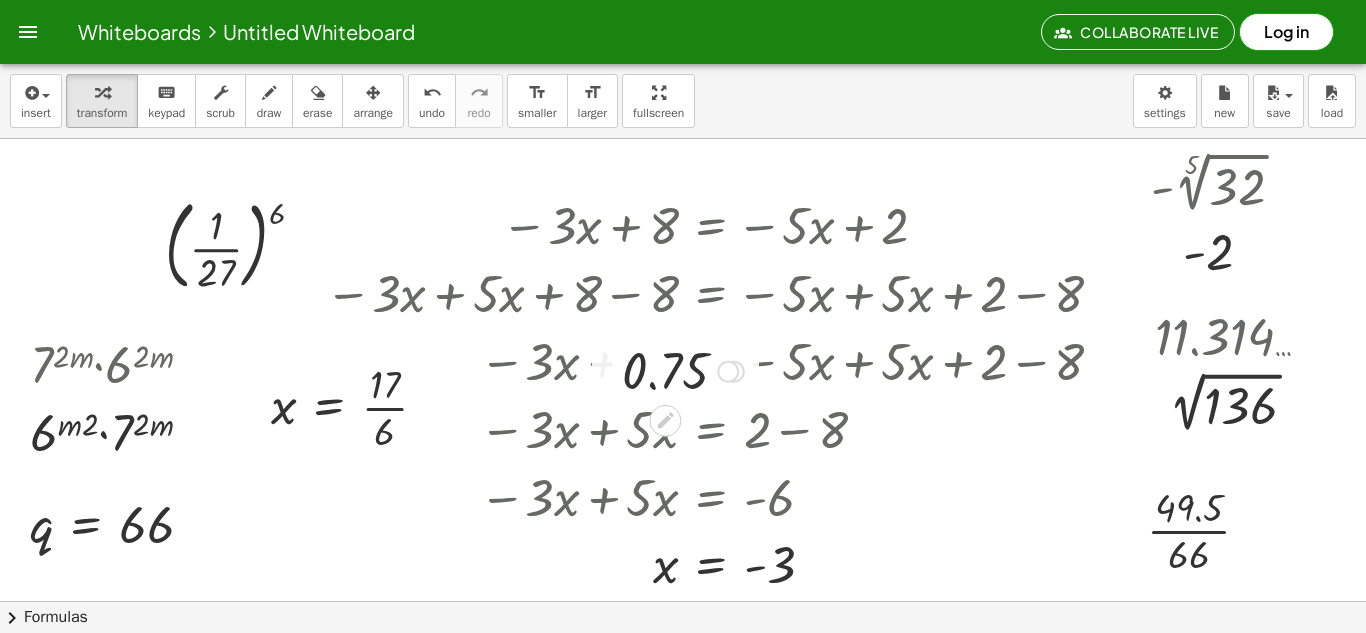 click at bounding box center (728, 372) 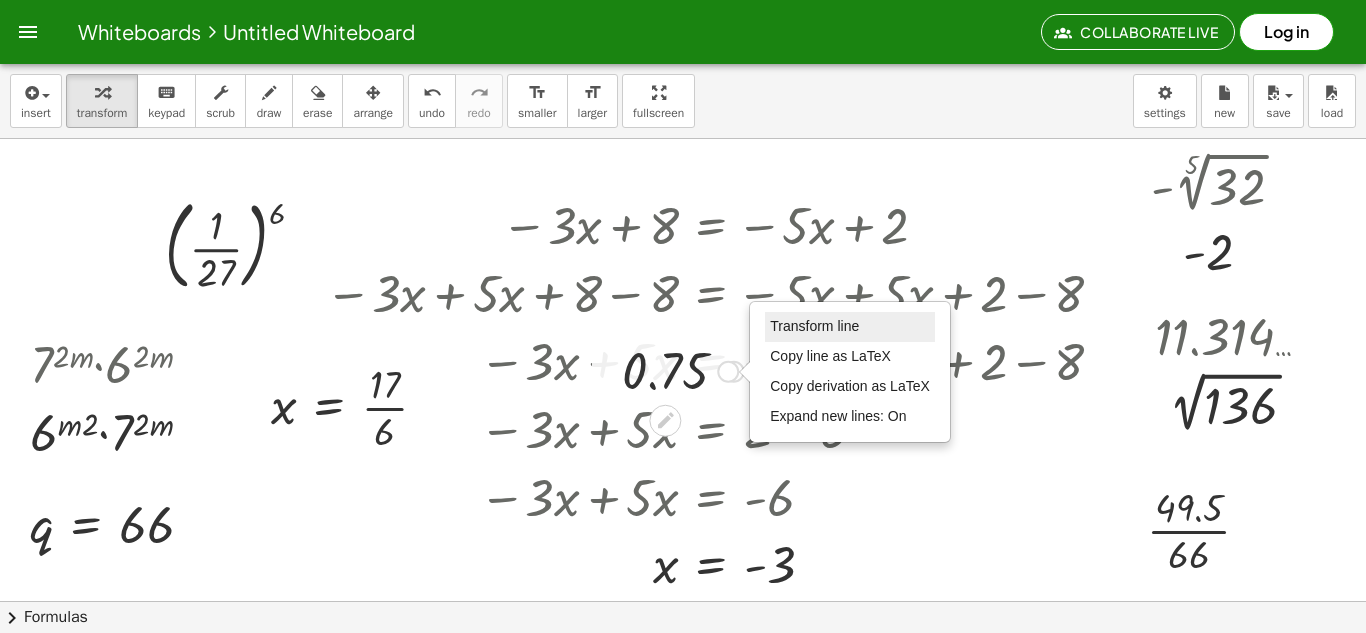 click on "Transform line" at bounding box center (814, 326) 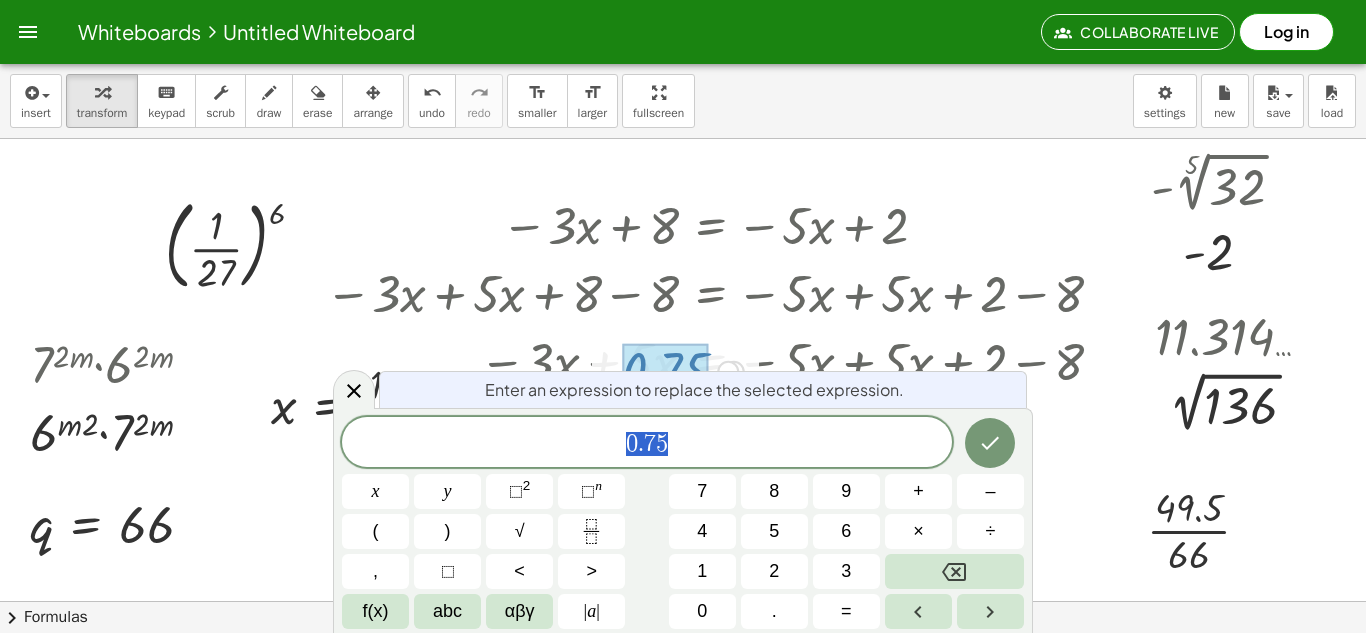 click on "0 . 7 5" at bounding box center (647, 444) 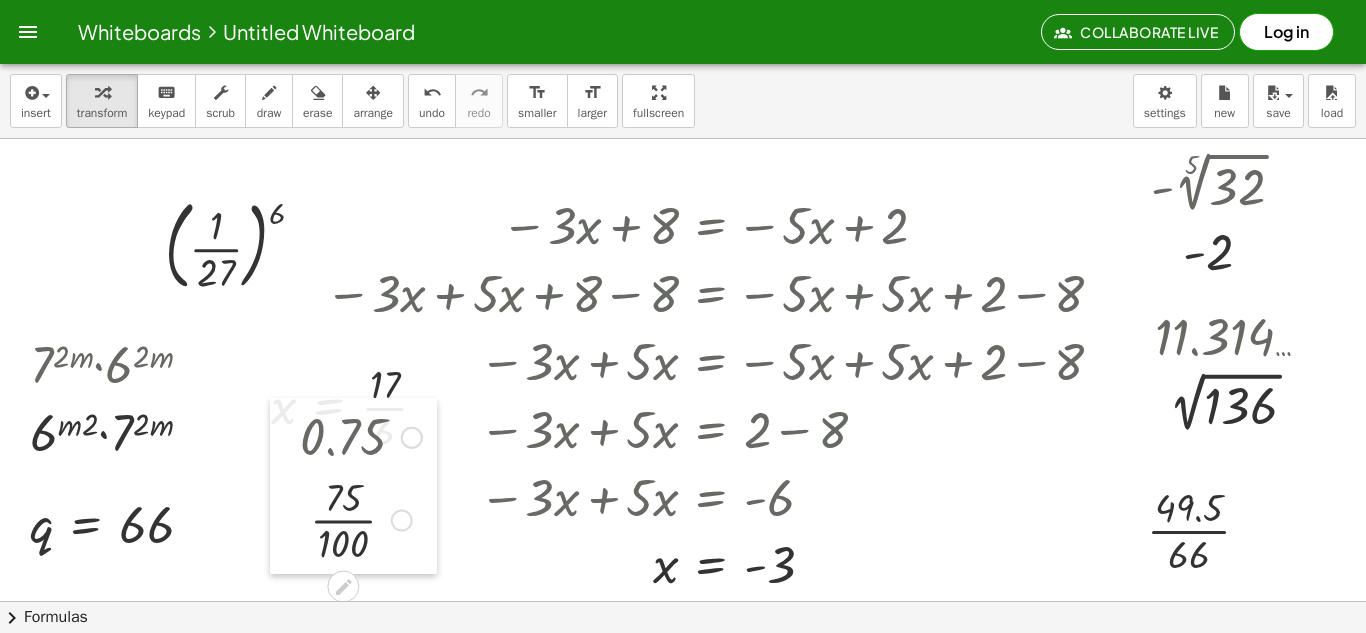 drag, startPoint x: 605, startPoint y: 445, endPoint x: 283, endPoint y: 511, distance: 328.6944 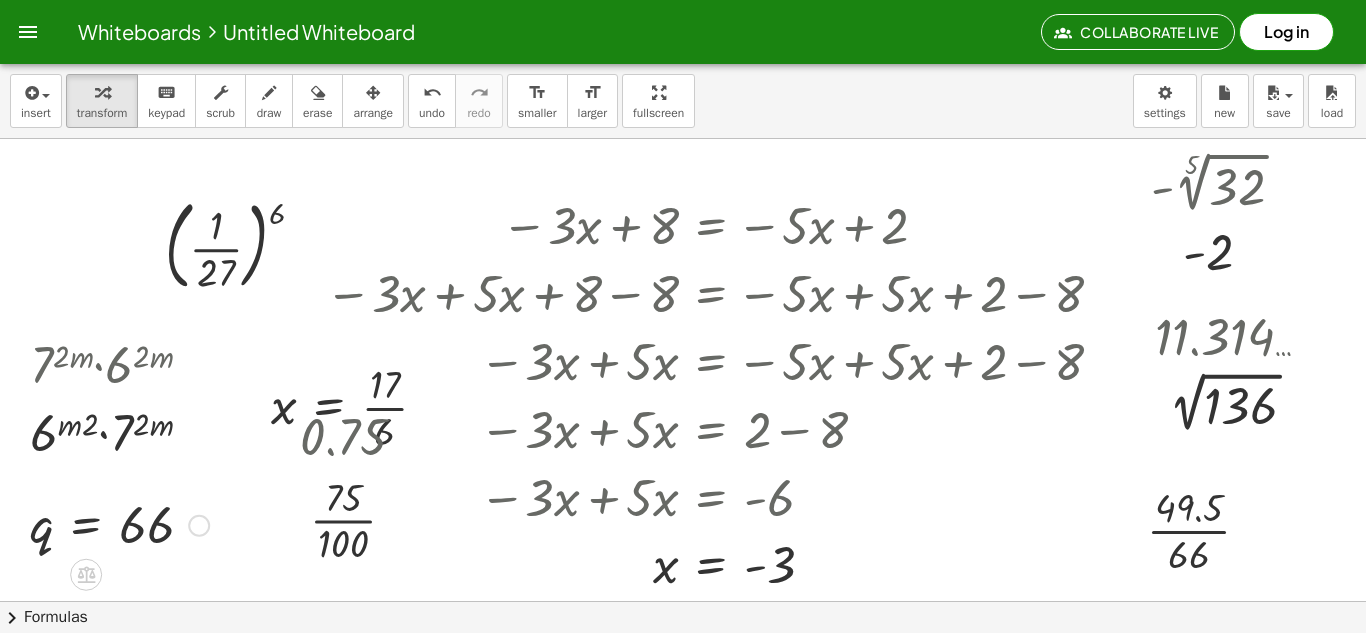 click at bounding box center [199, 526] 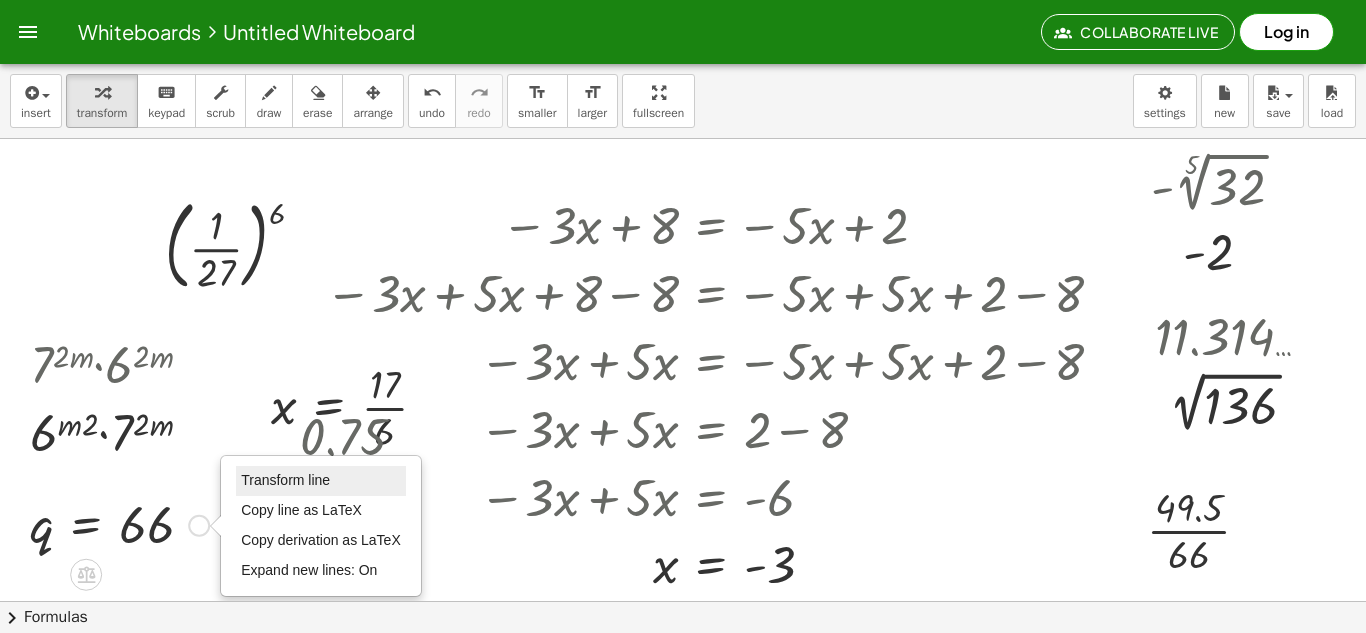 click on "Transform line" at bounding box center [285, 480] 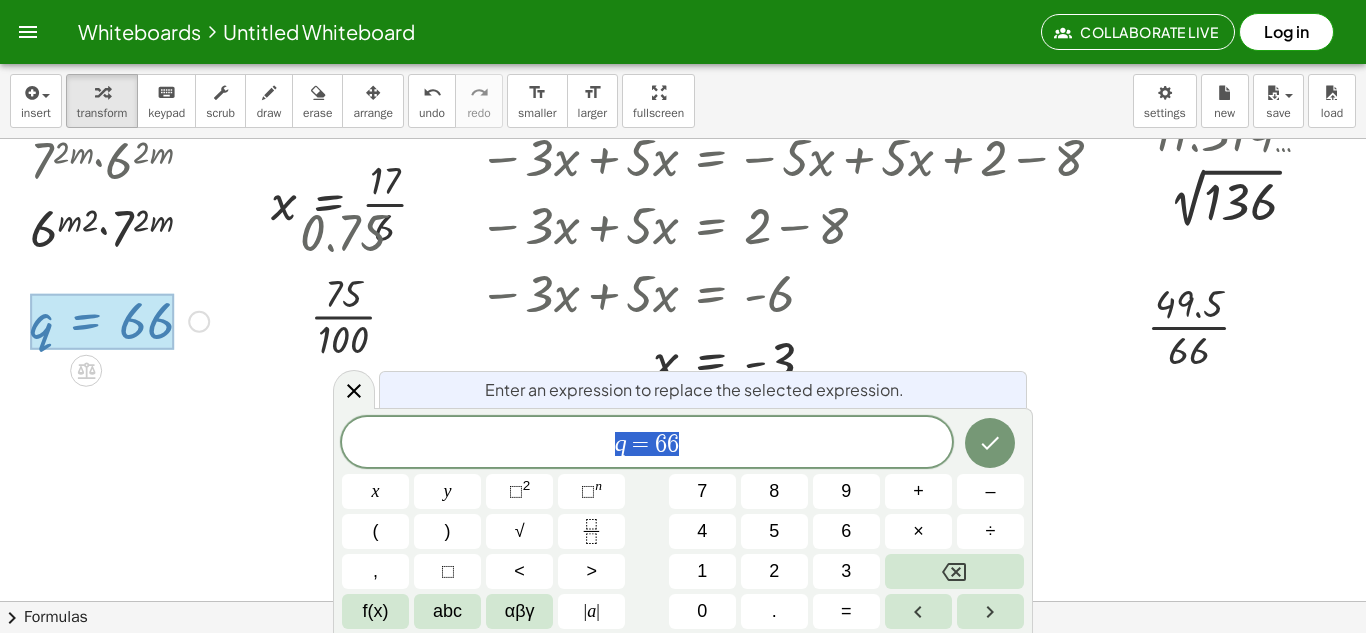 scroll, scrollTop: 204, scrollLeft: 0, axis: vertical 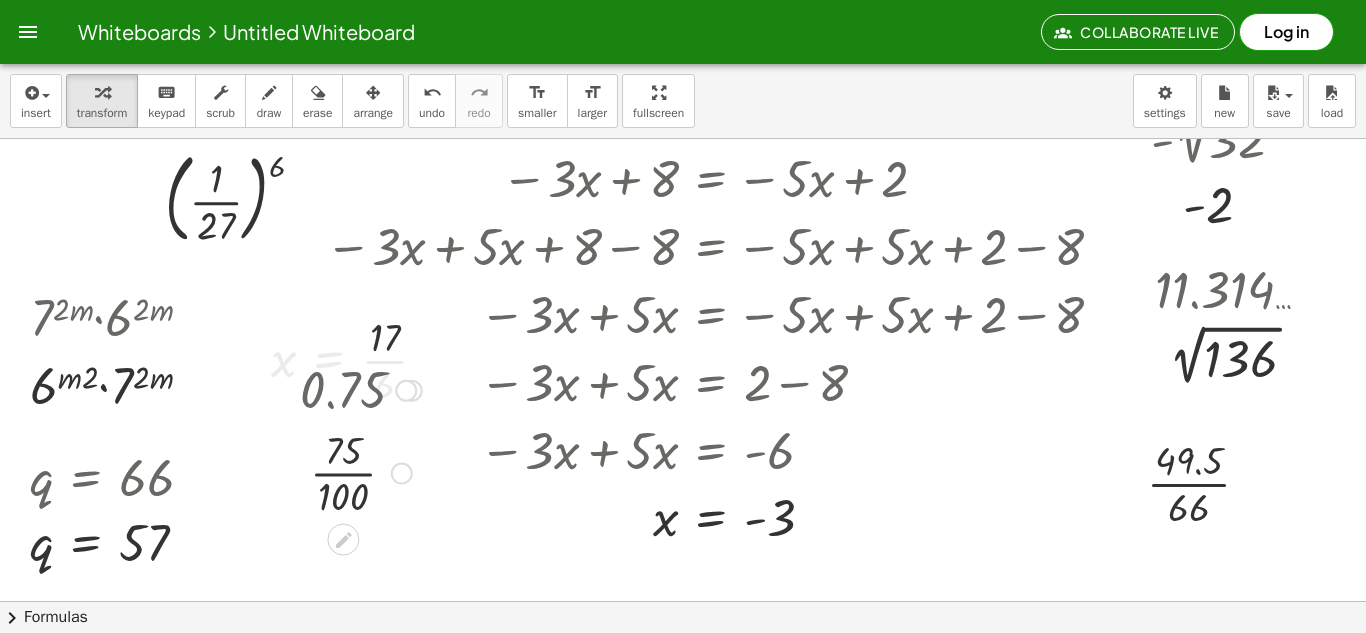 click at bounding box center [406, 391] 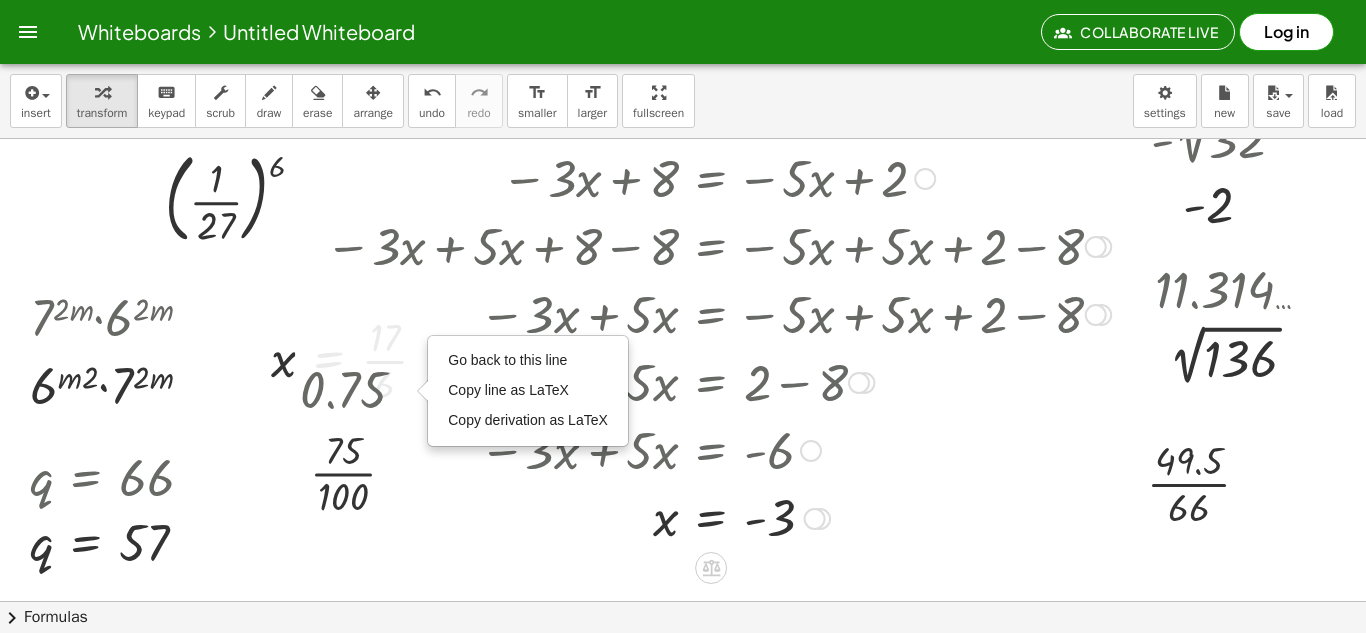 click at bounding box center [718, 449] 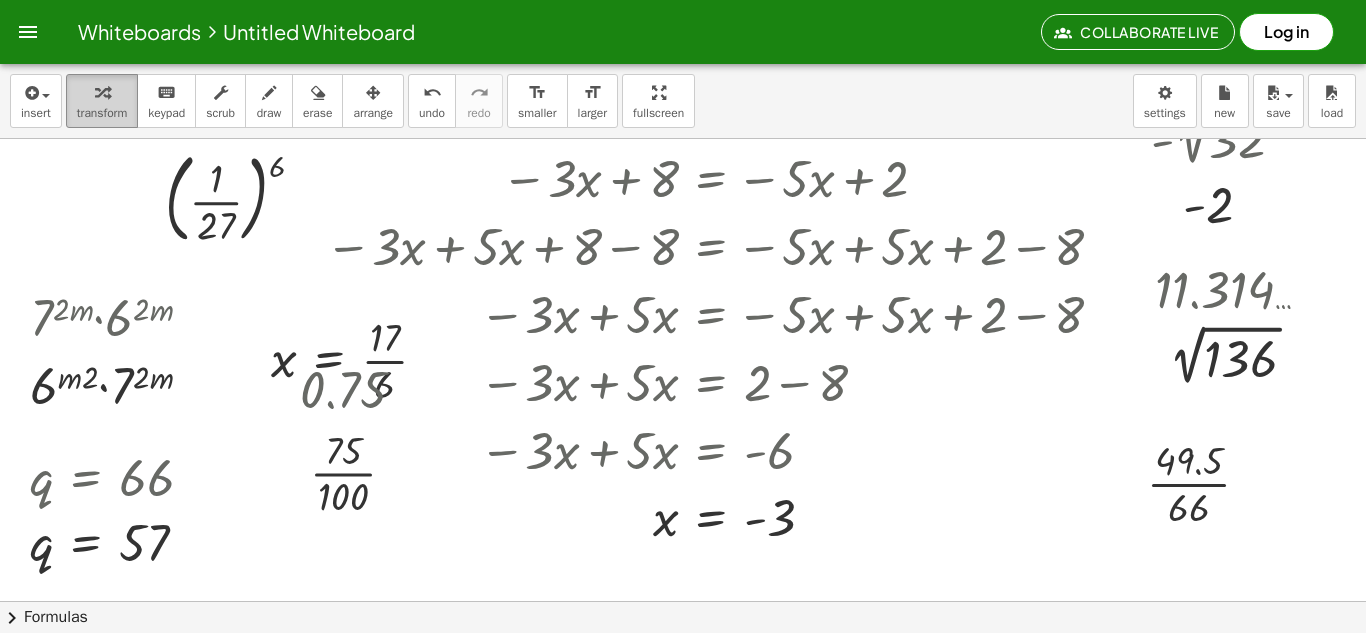 click on "transform" at bounding box center [102, 101] 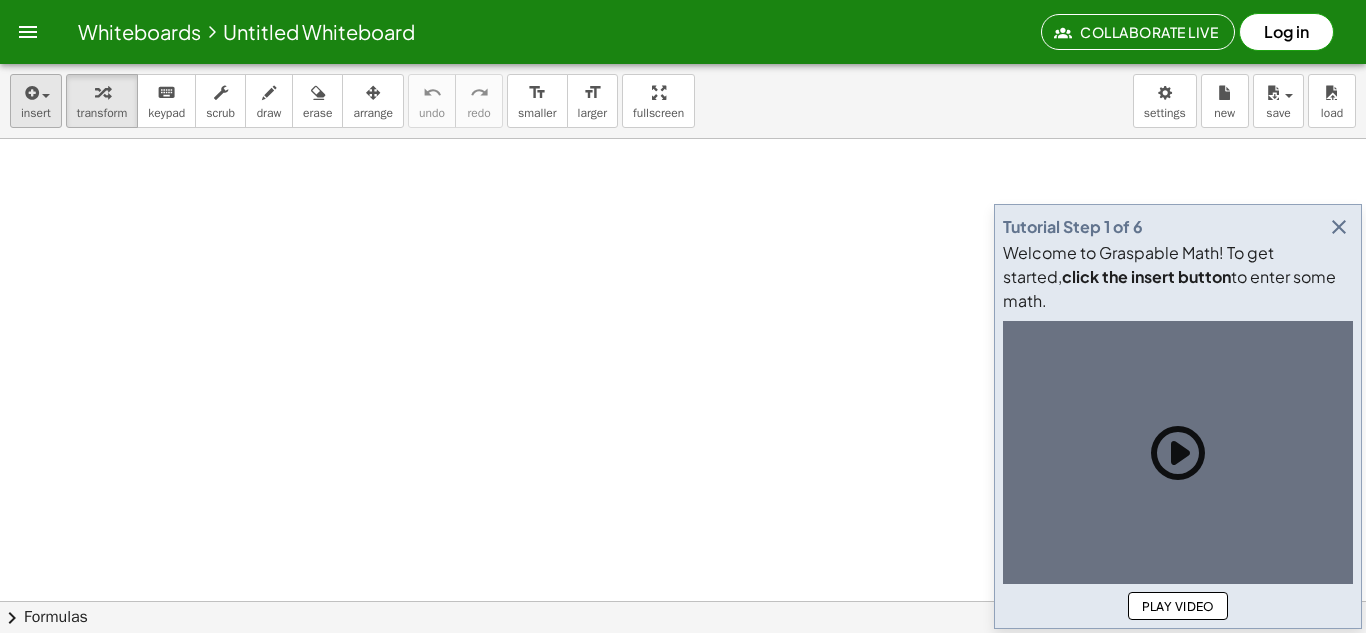 scroll, scrollTop: 0, scrollLeft: 0, axis: both 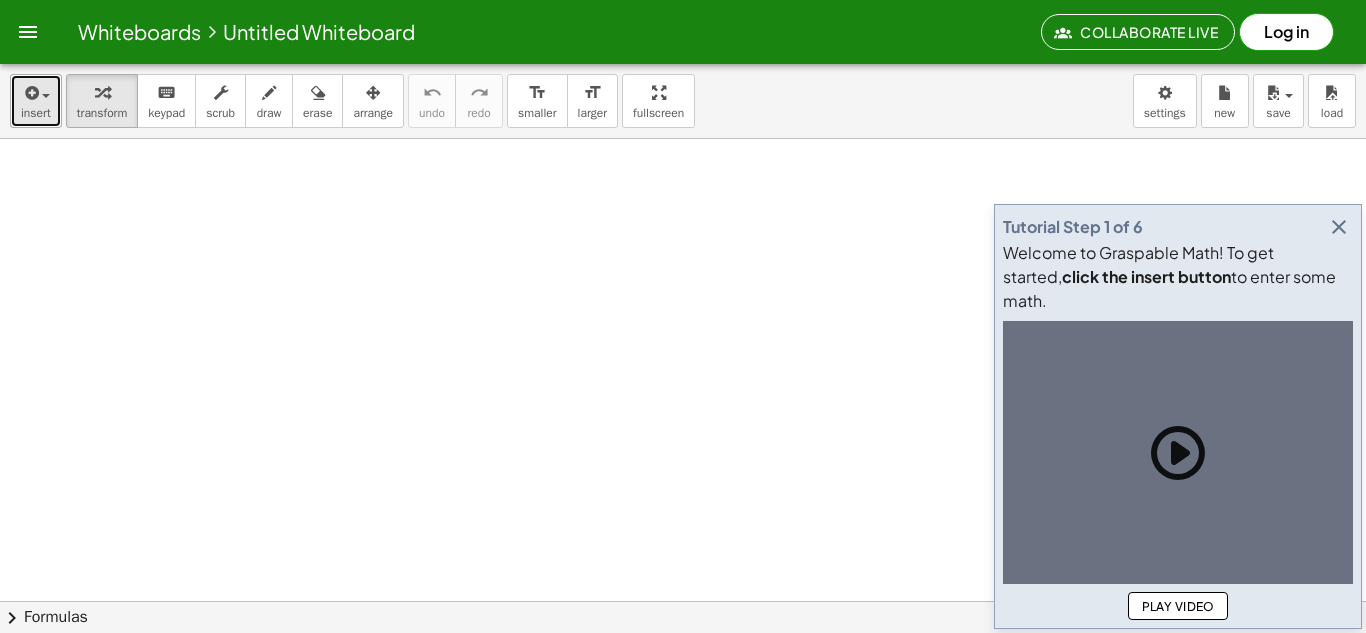 click at bounding box center (41, 95) 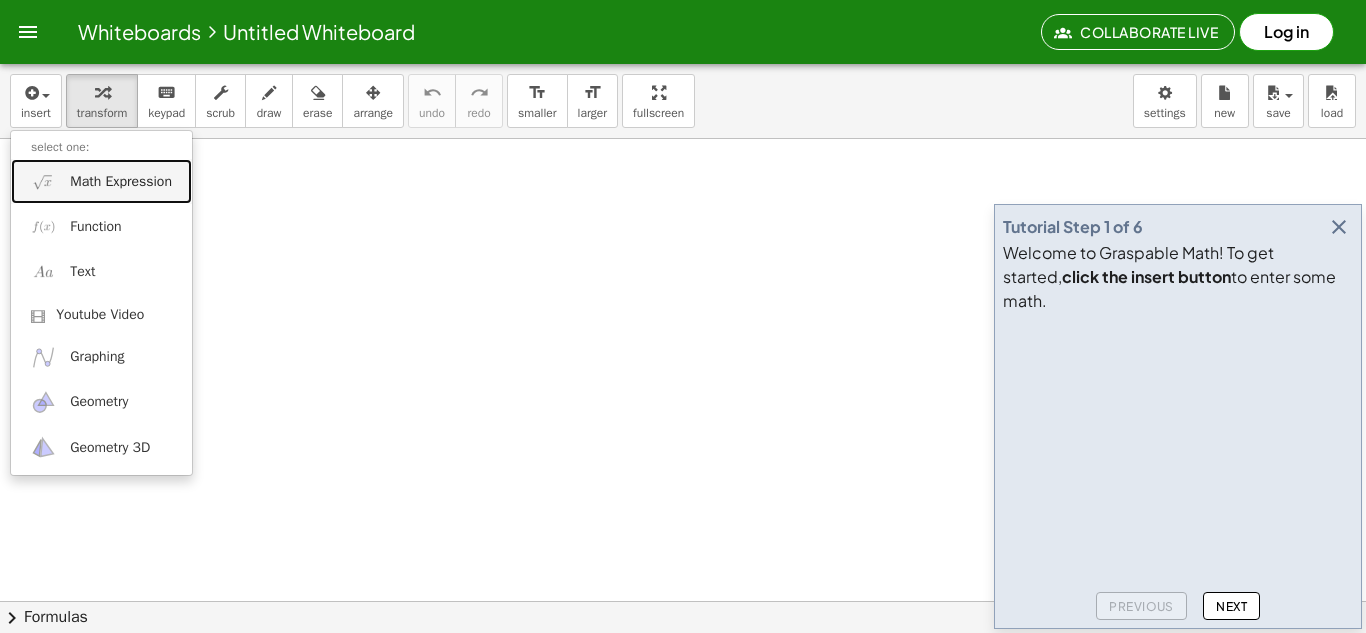 click on "Math Expression" at bounding box center (121, 182) 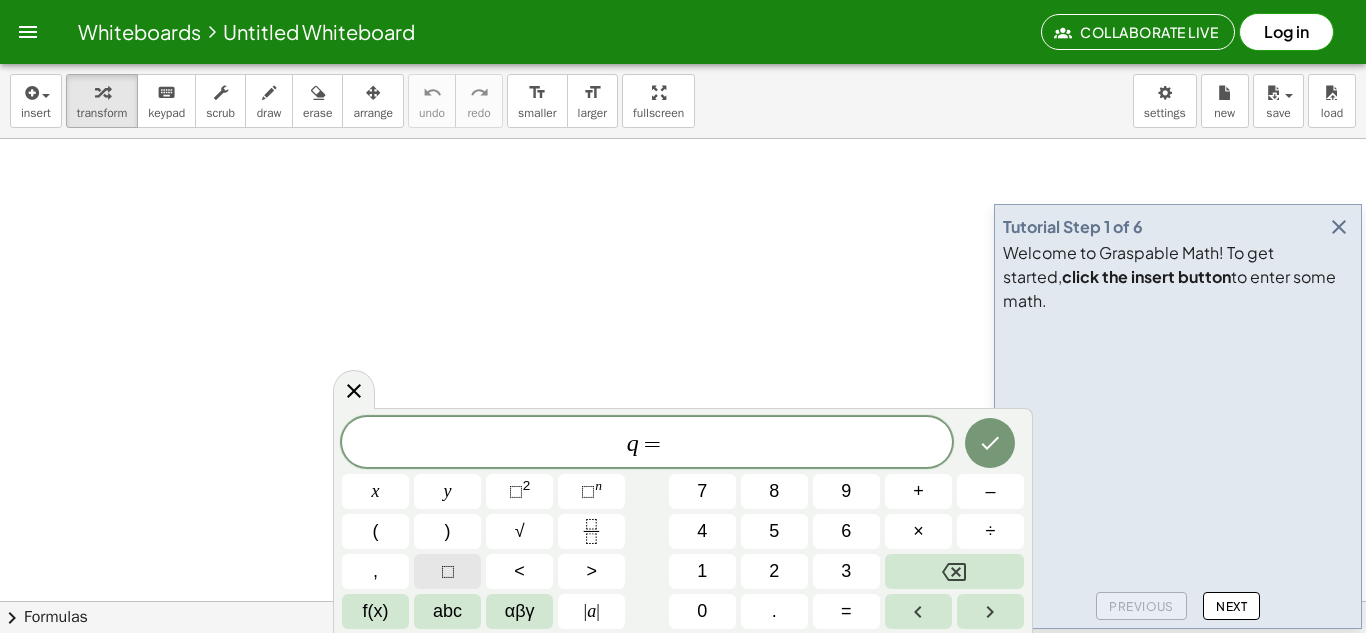 click on "⬚" at bounding box center [447, 571] 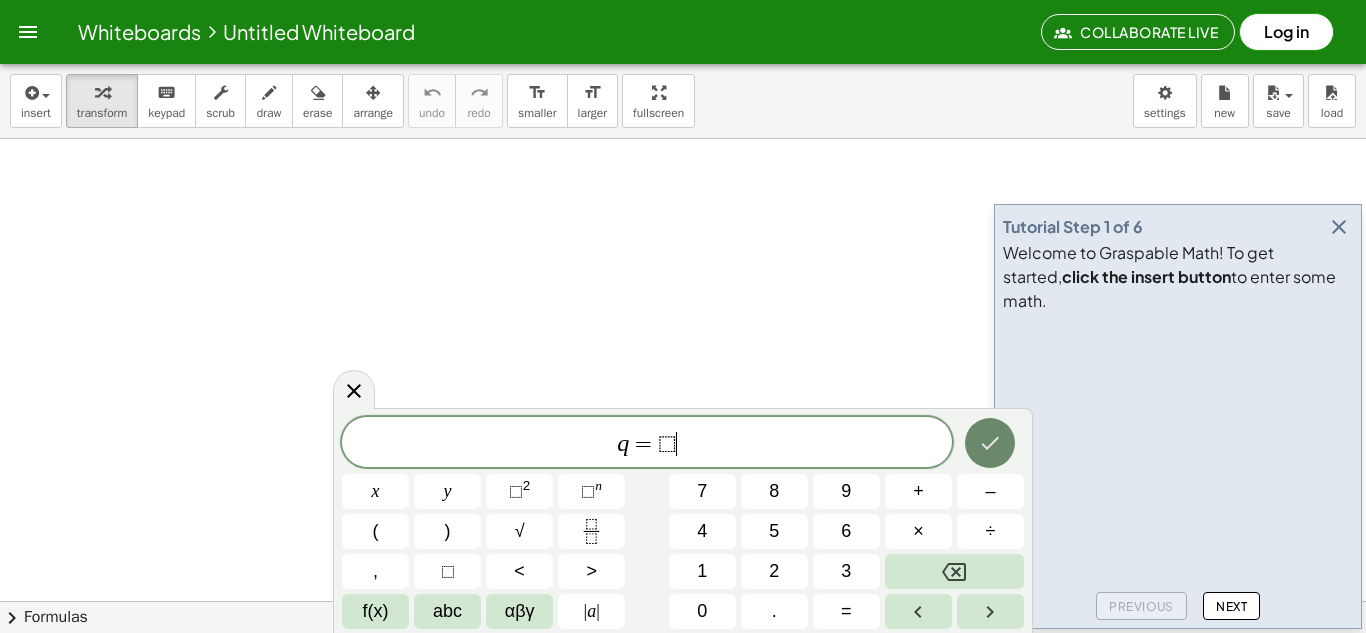 click 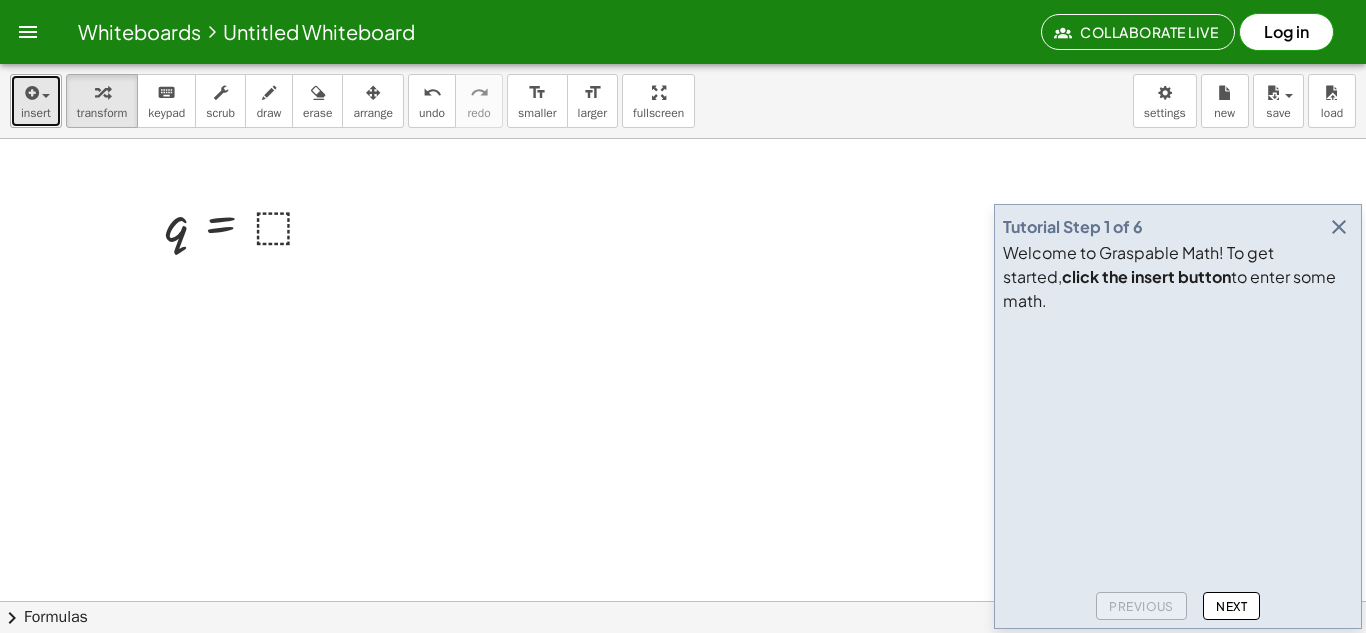 click on "insert" at bounding box center [36, 113] 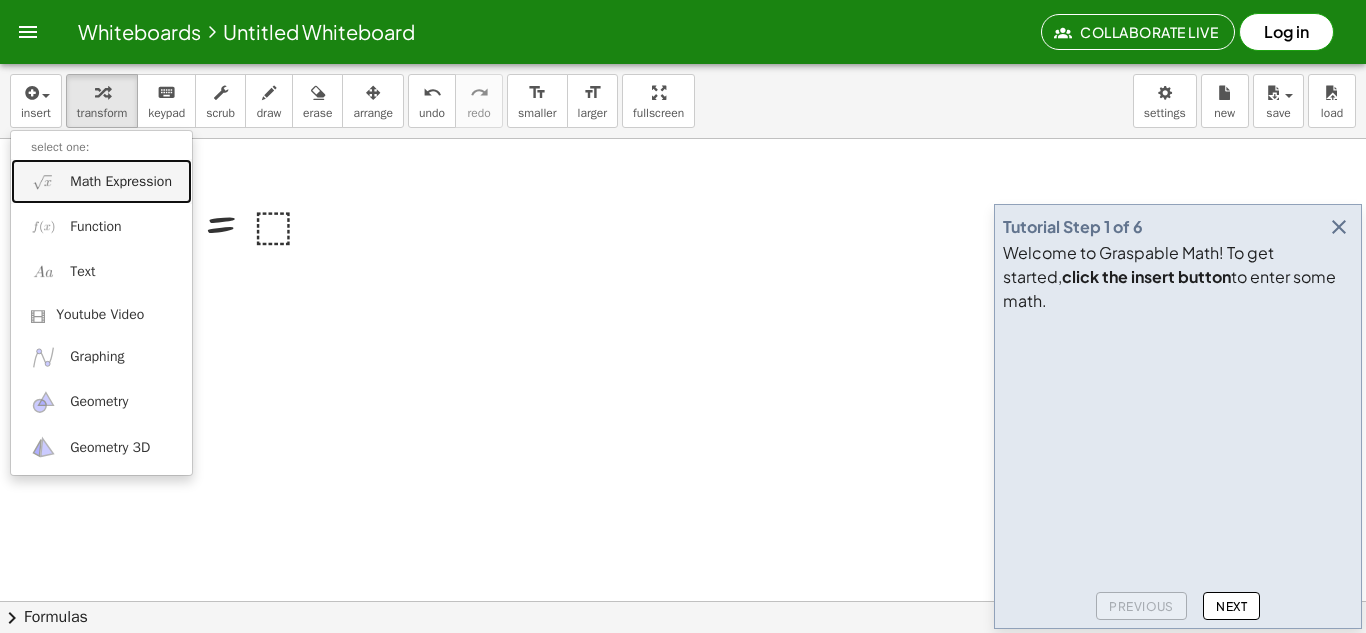 click on "Math Expression" at bounding box center (121, 182) 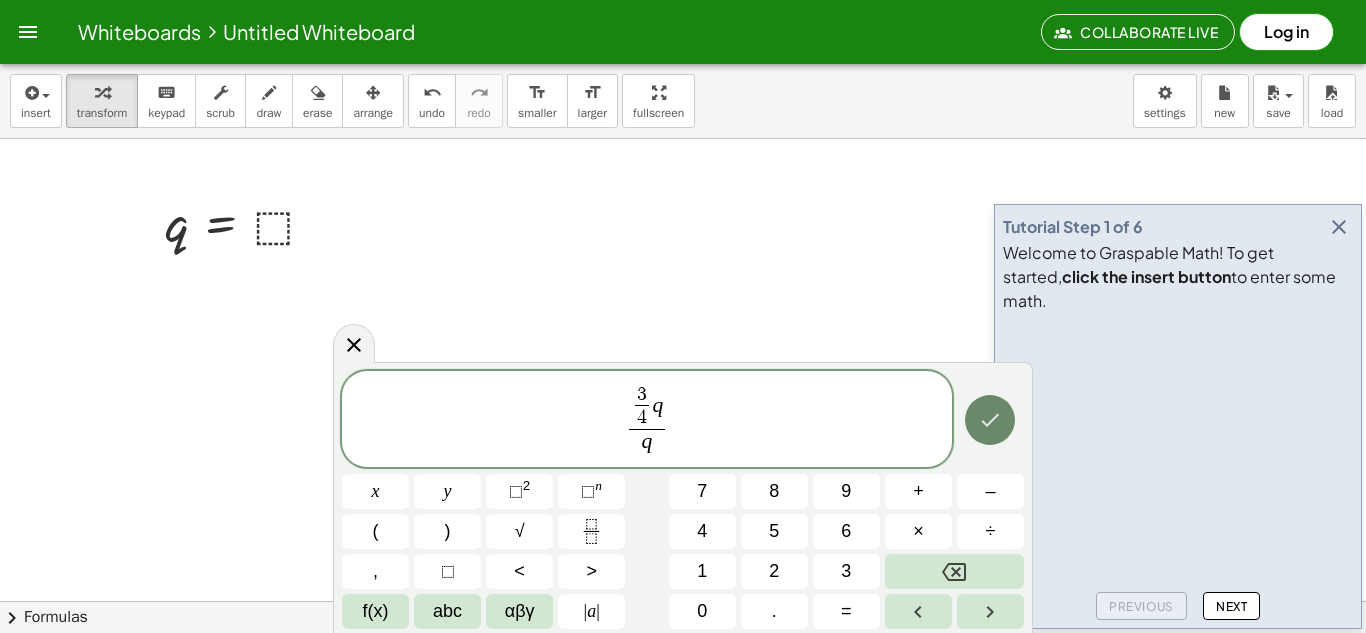 click at bounding box center [990, 420] 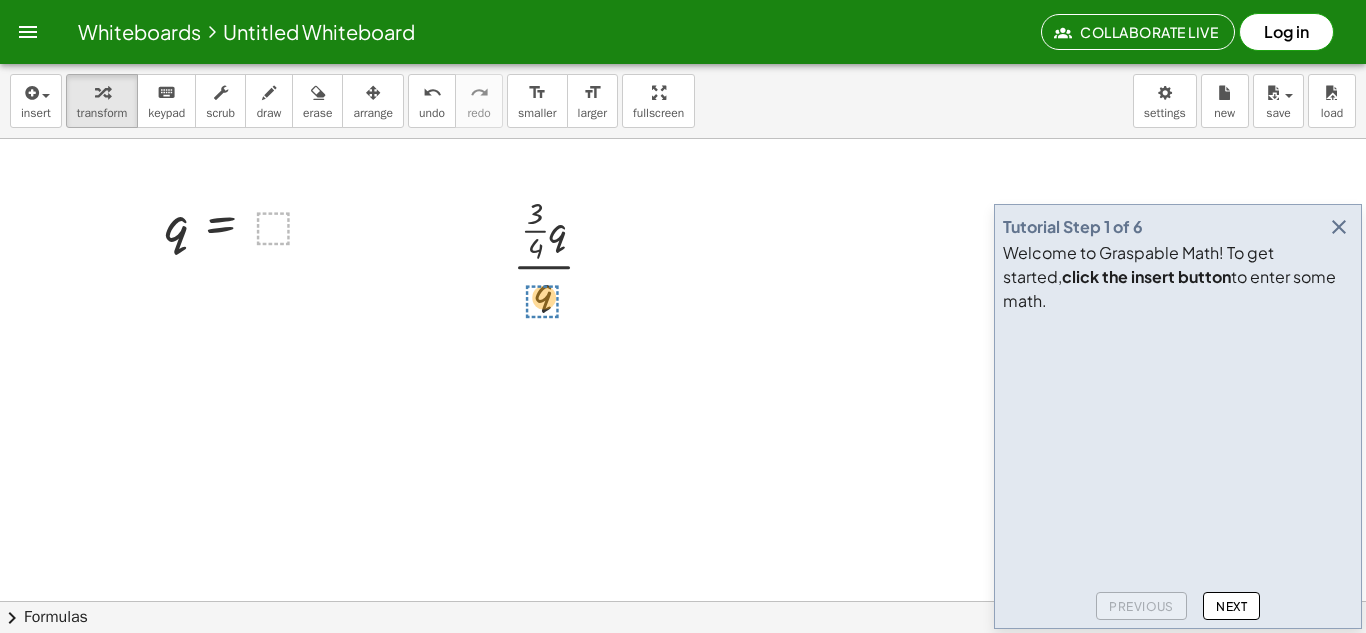 drag, startPoint x: 272, startPoint y: 225, endPoint x: 540, endPoint y: 298, distance: 277.76428 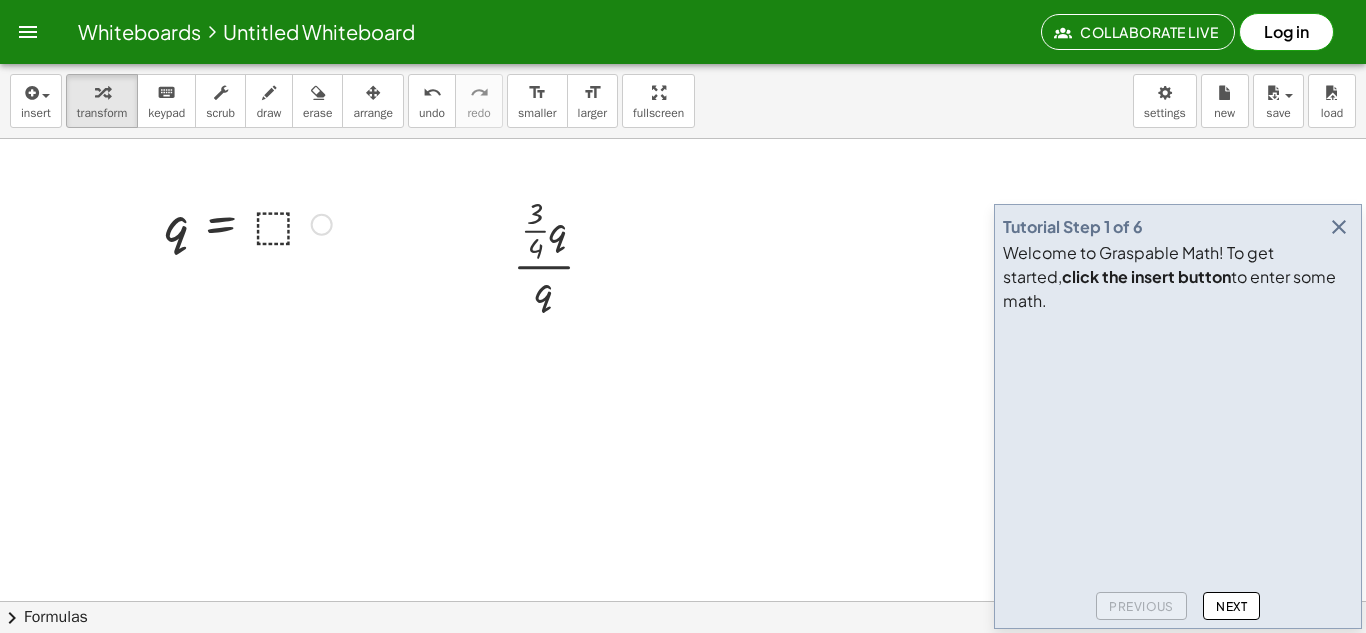 click at bounding box center [248, 223] 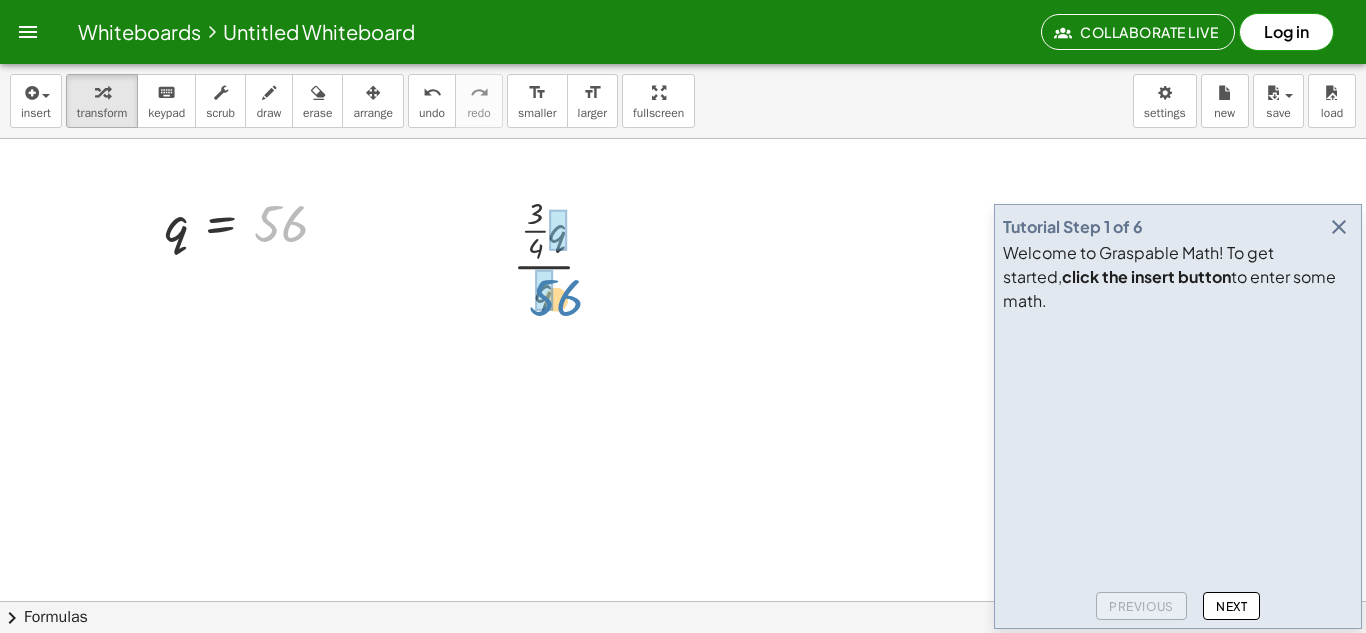 drag, startPoint x: 269, startPoint y: 226, endPoint x: 546, endPoint y: 301, distance: 286.97388 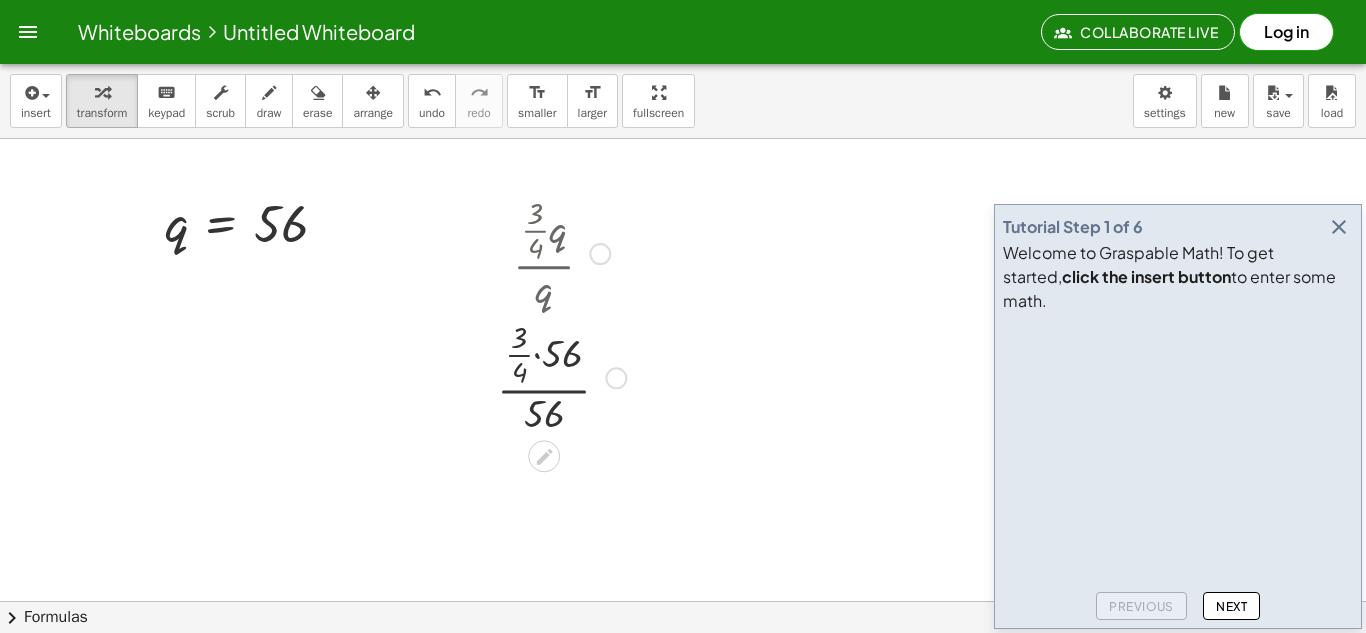 click at bounding box center [561, 376] 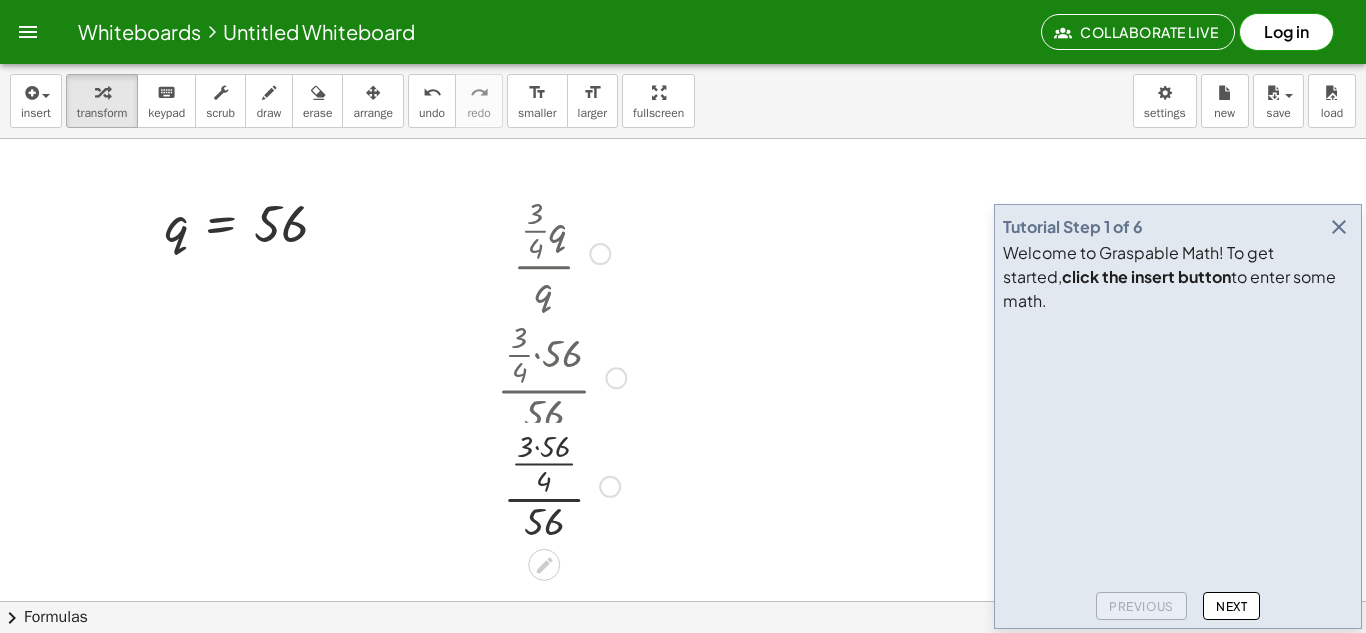 click at bounding box center (561, 376) 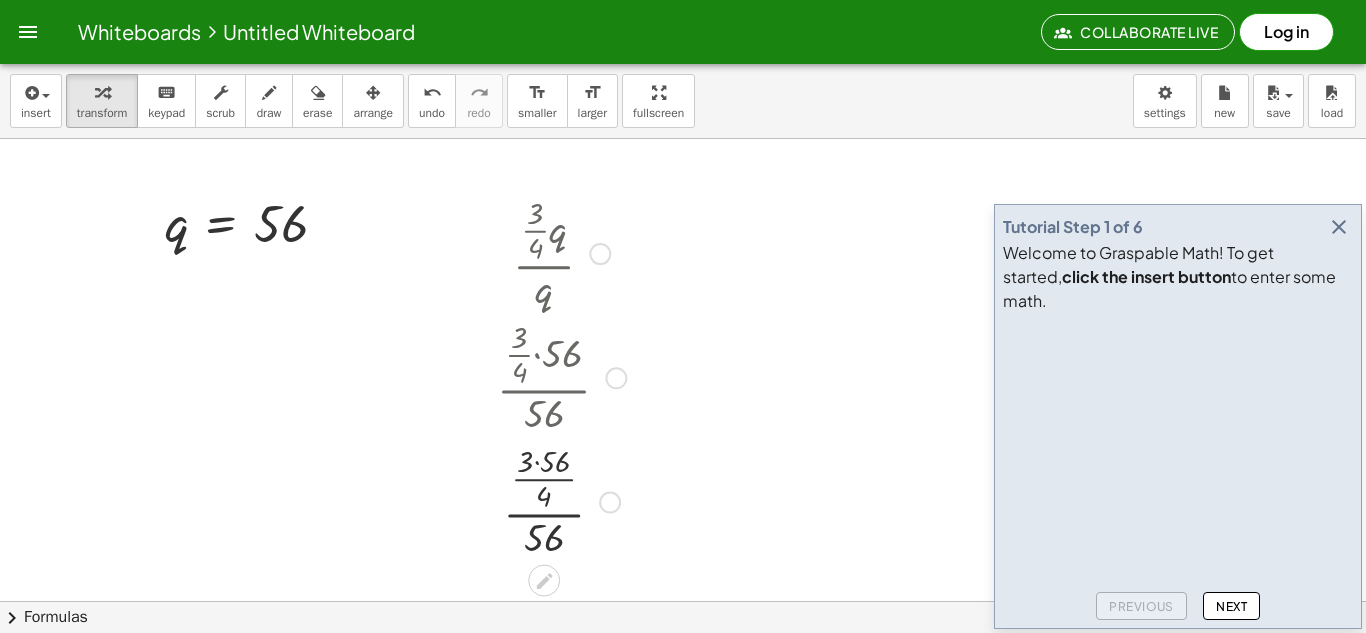 click at bounding box center [561, 500] 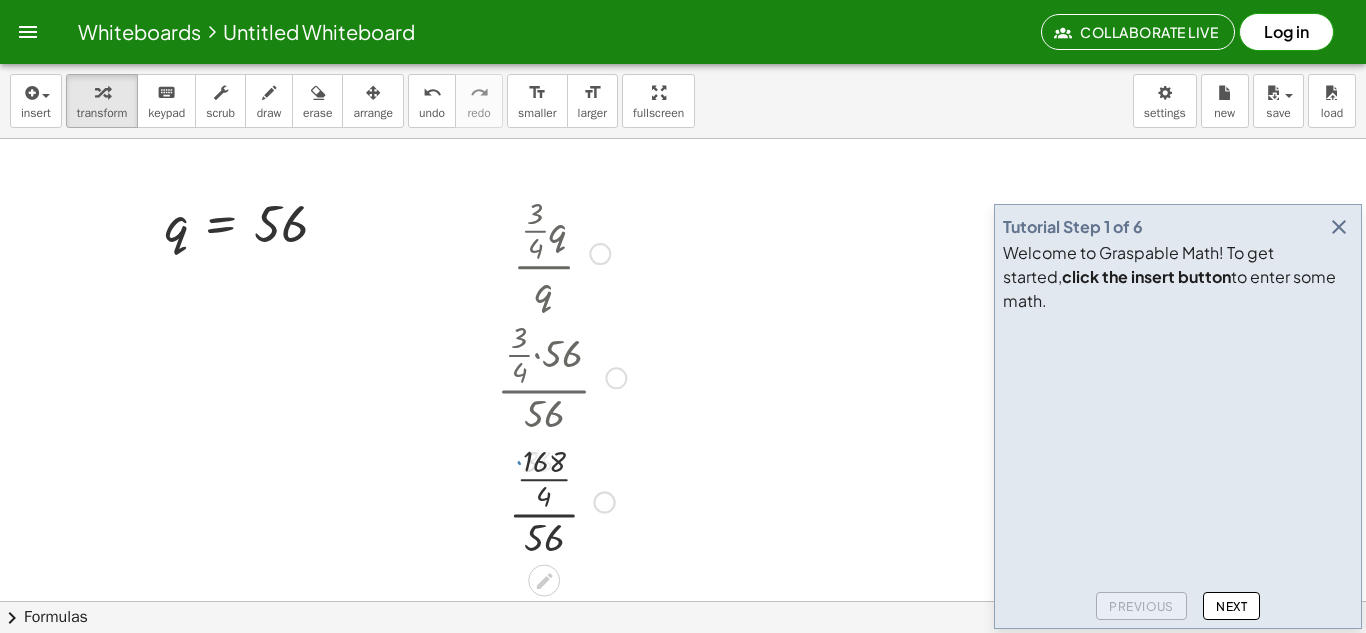 click at bounding box center (561, 500) 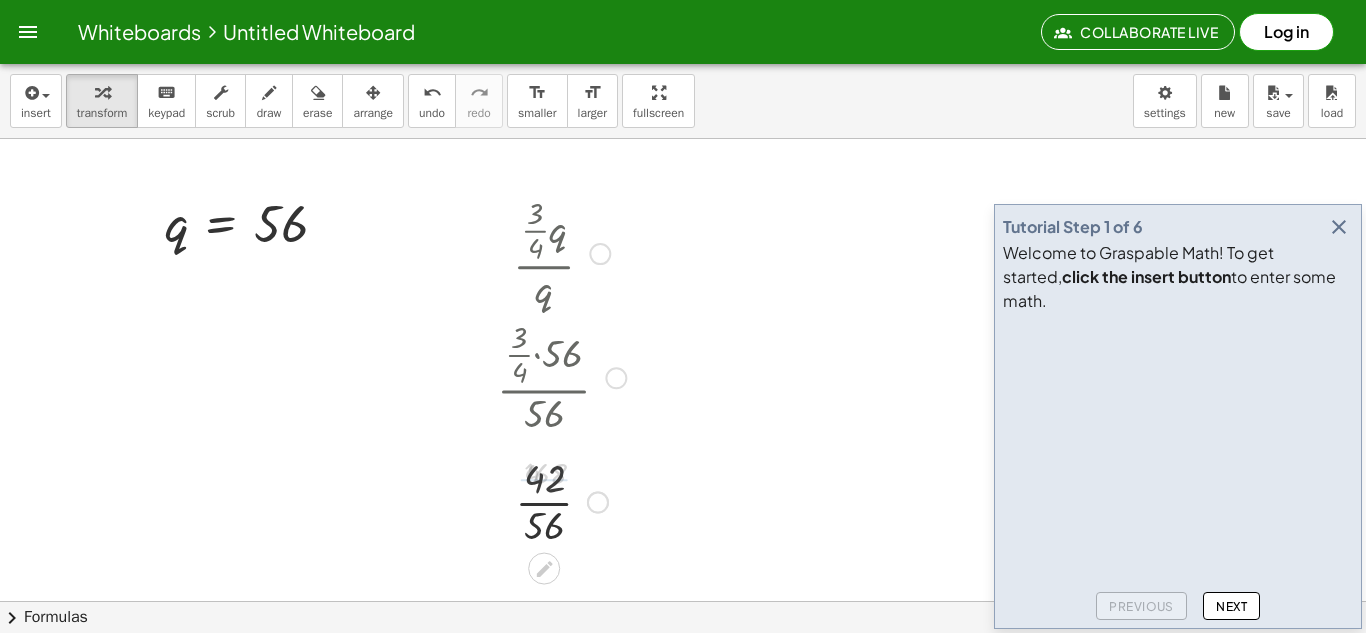 click at bounding box center [561, 500] 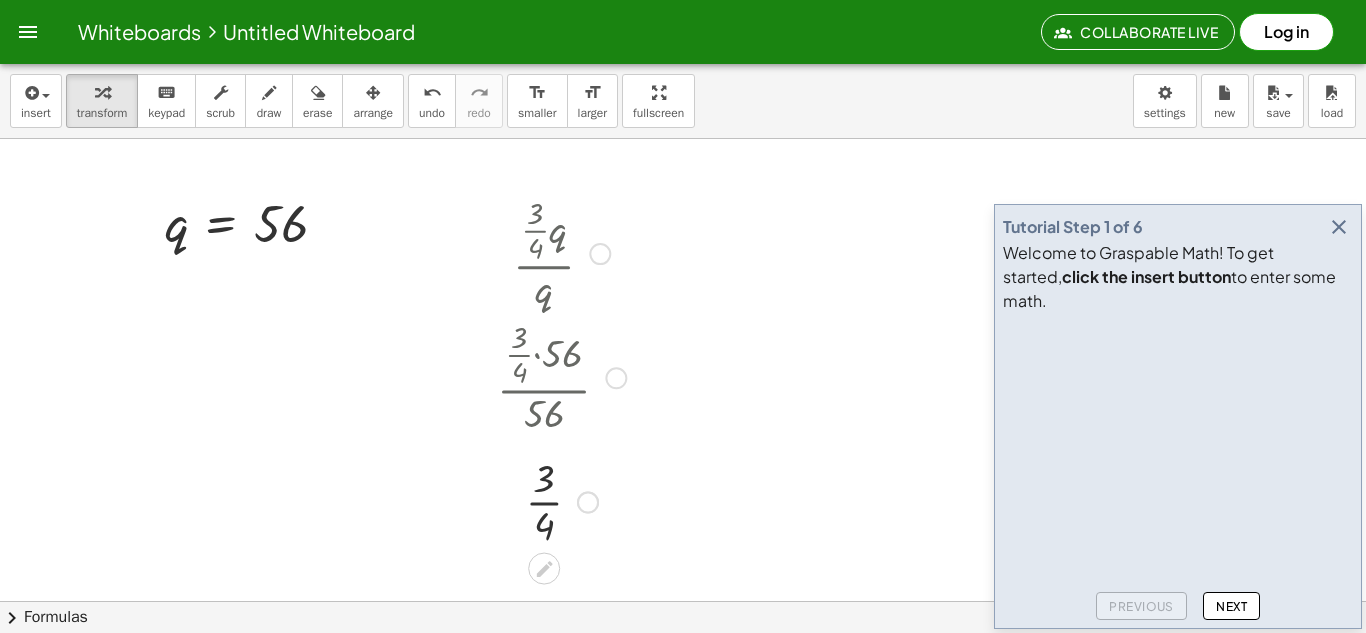 click at bounding box center [561, 500] 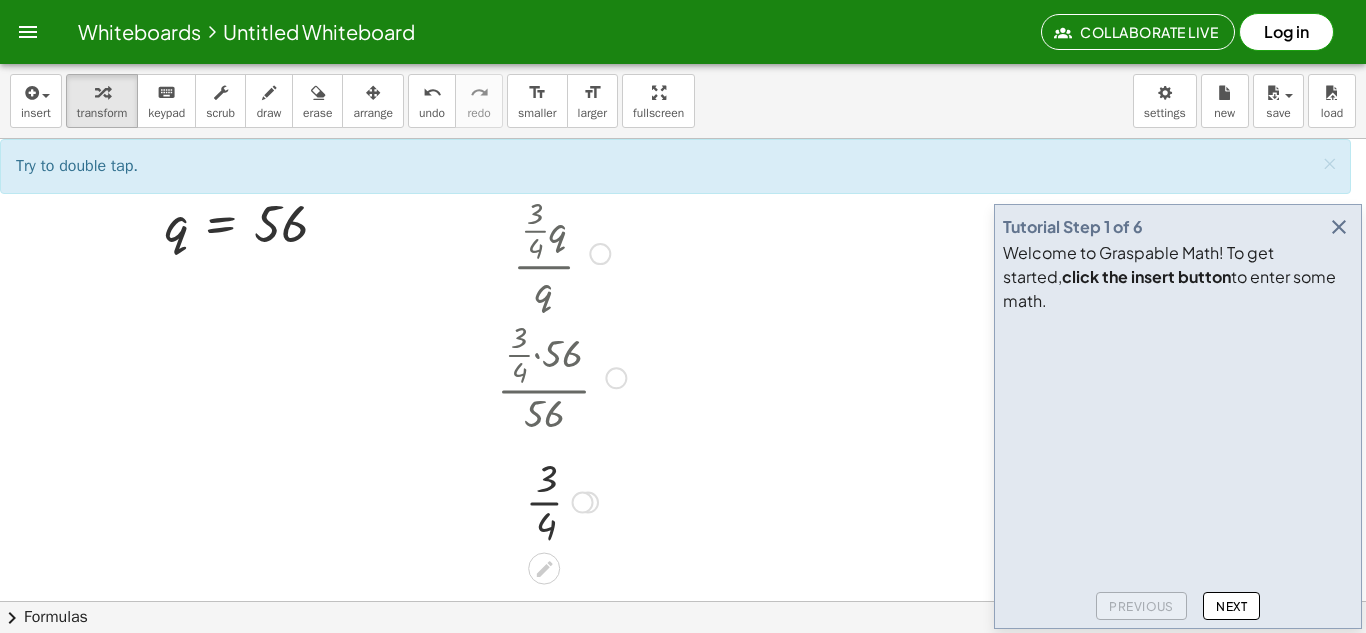 click at bounding box center (561, 500) 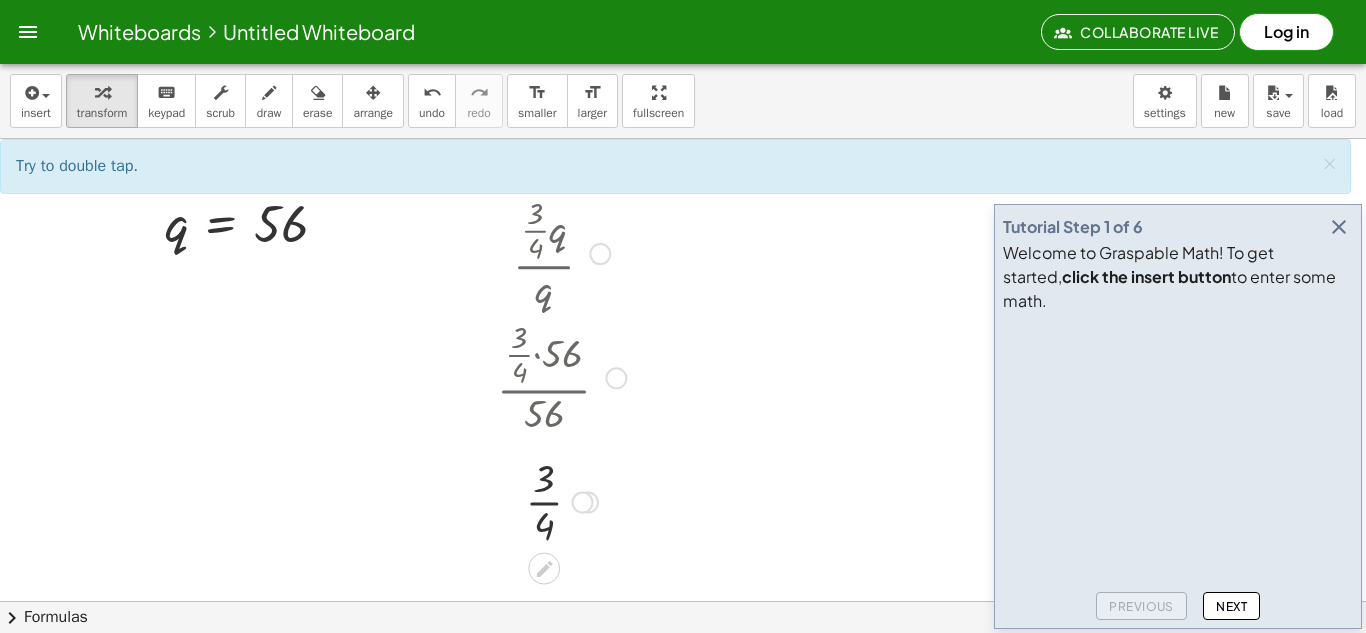 click at bounding box center (561, 500) 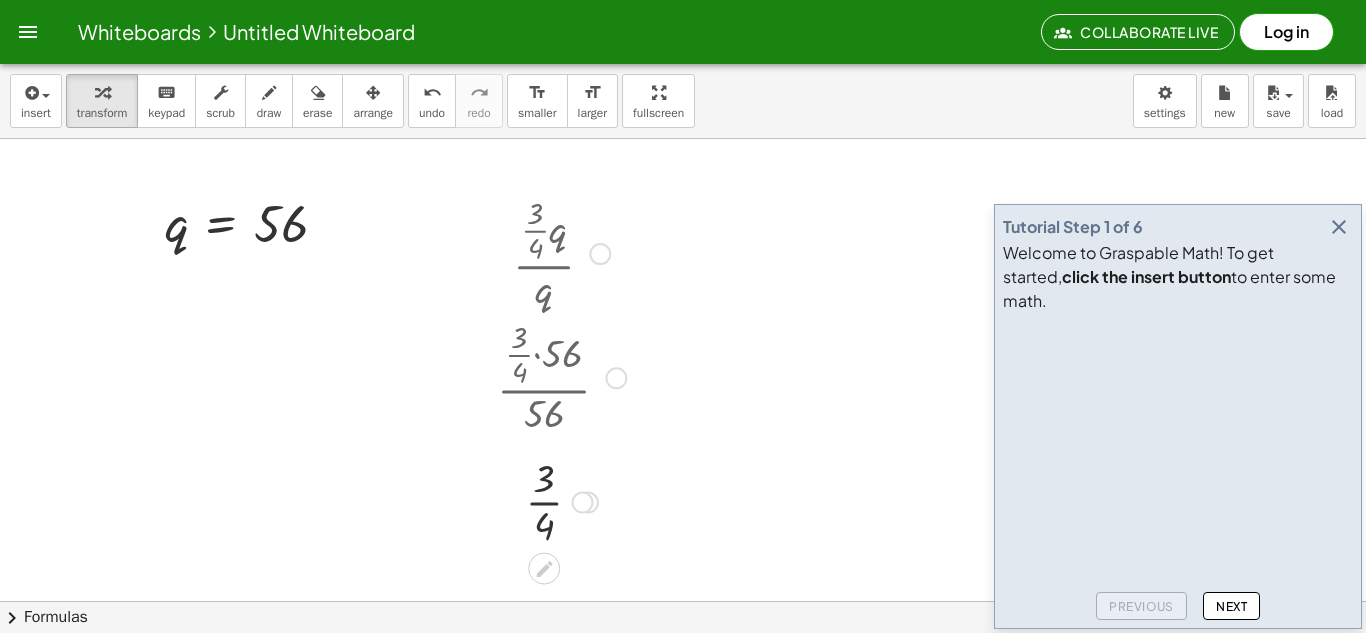 click at bounding box center [561, 500] 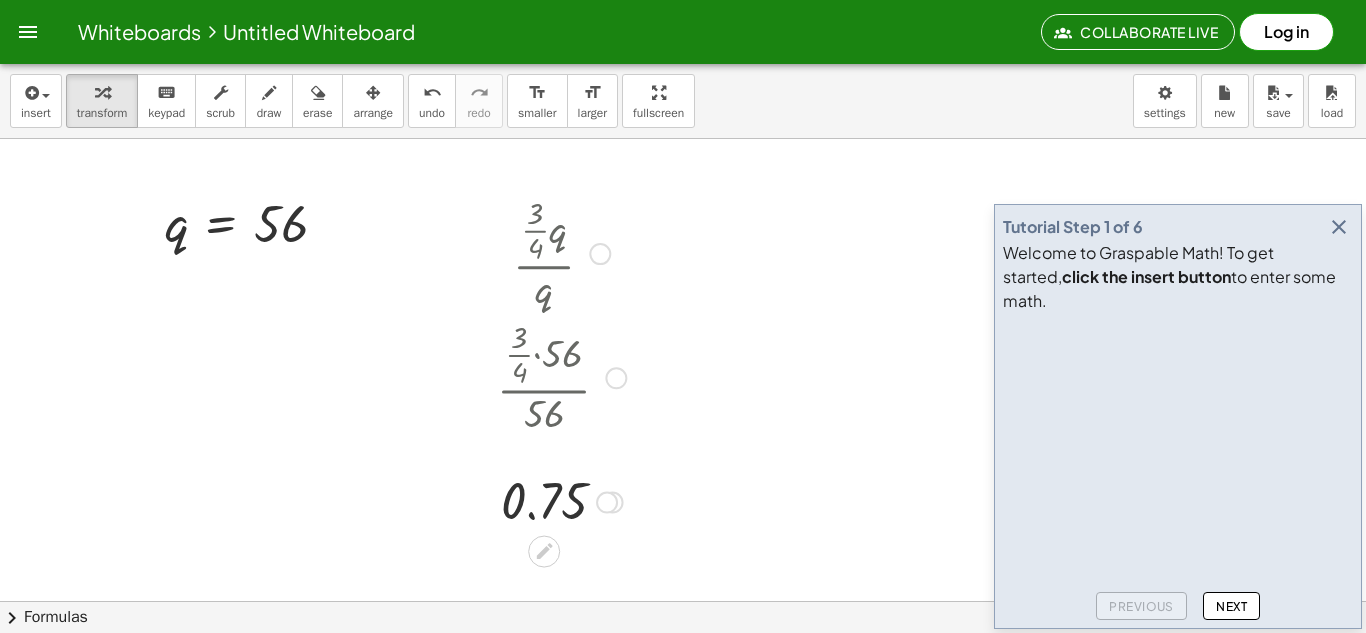 click at bounding box center (561, 252) 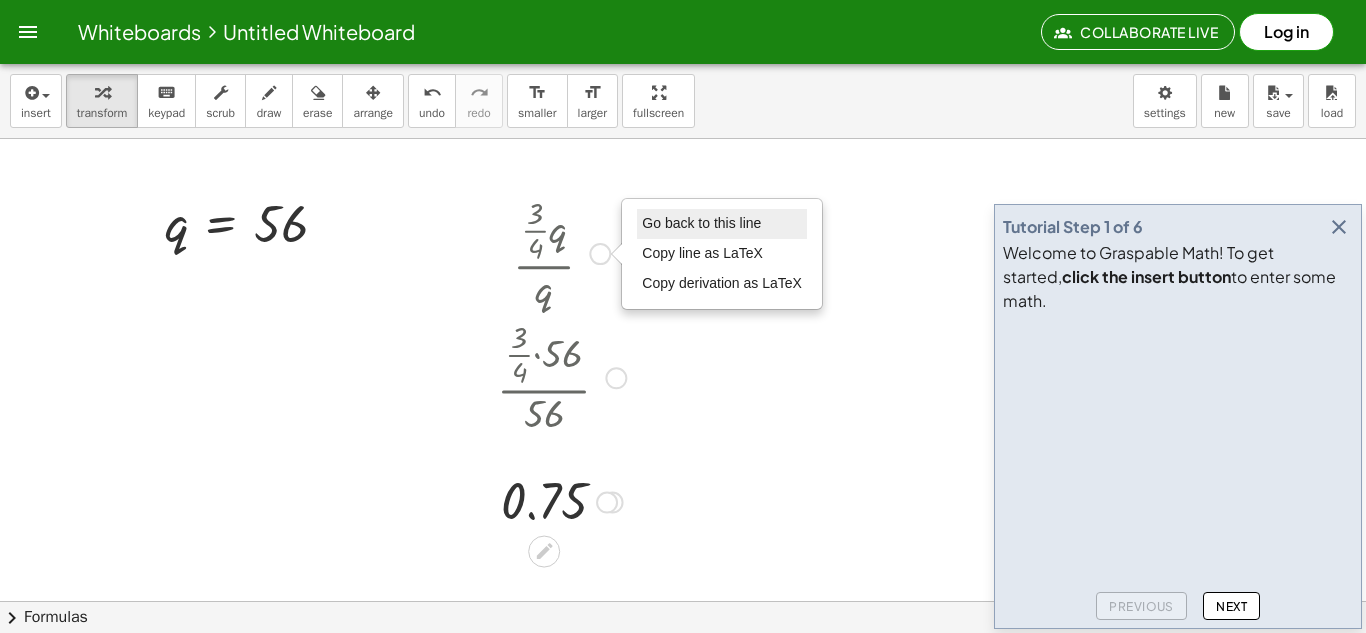 click on "Go back to this line" at bounding box center [722, 224] 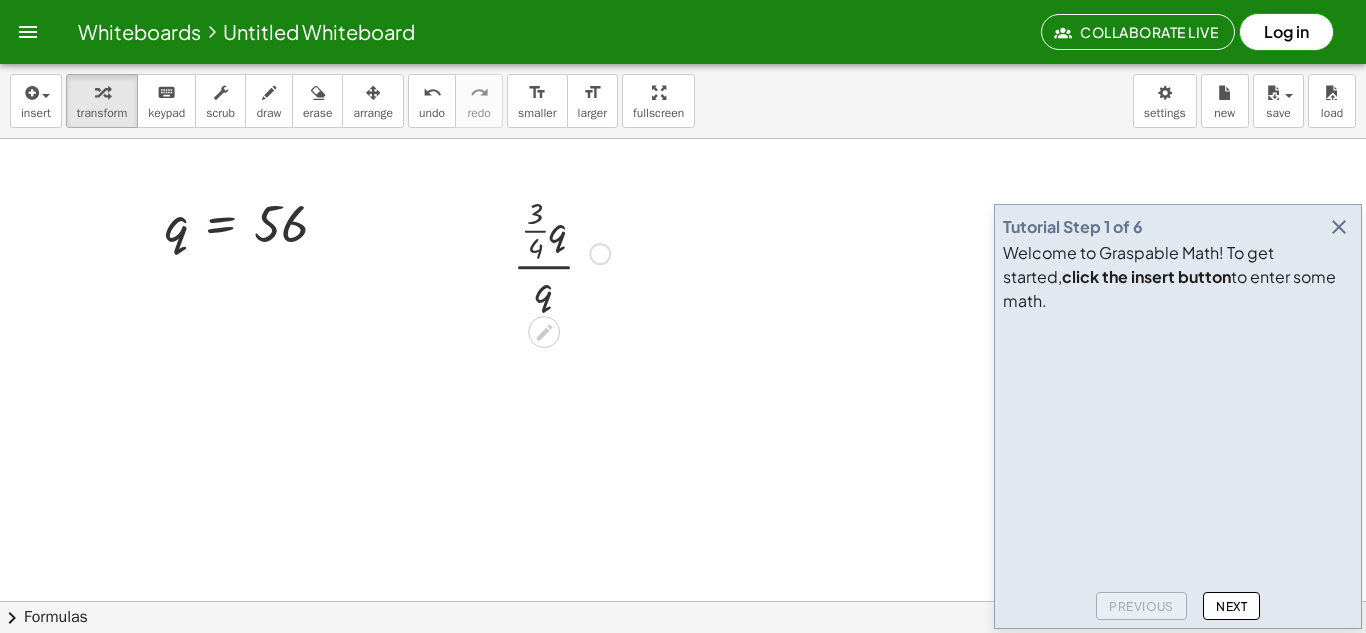click on "Go back to this line Copy line as LaTeX Copy derivation as LaTeX" at bounding box center (600, 254) 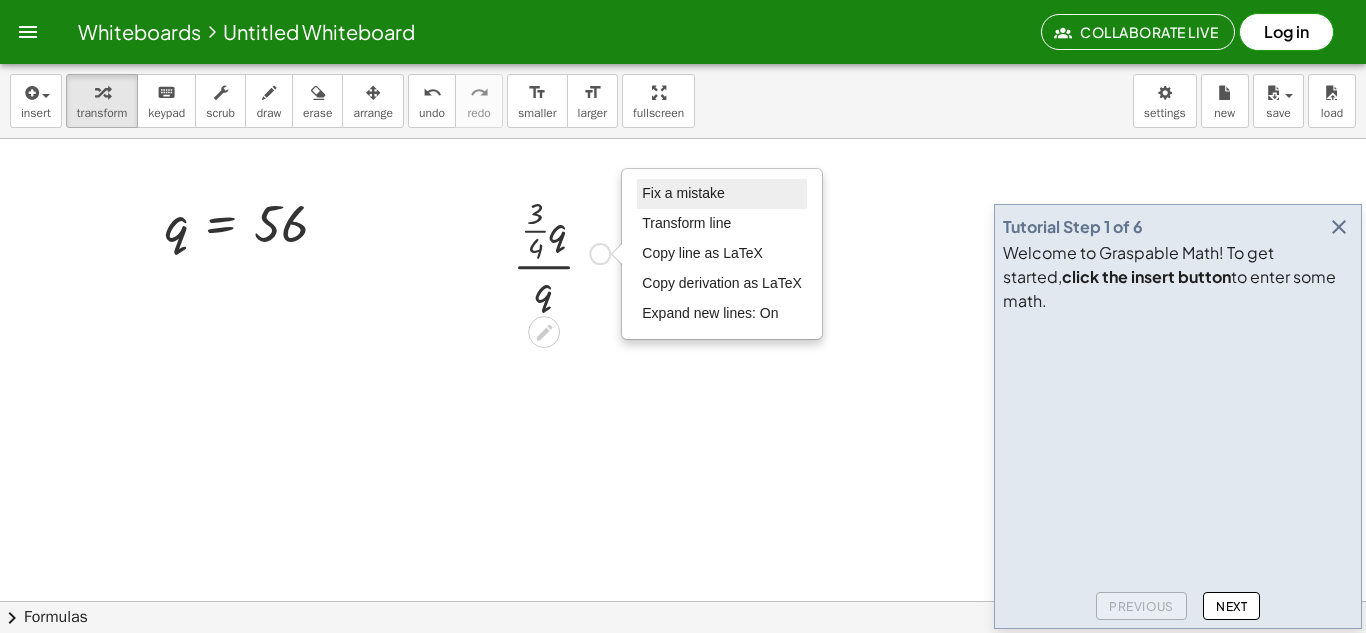 click on "Fix a mistake" at bounding box center (683, 193) 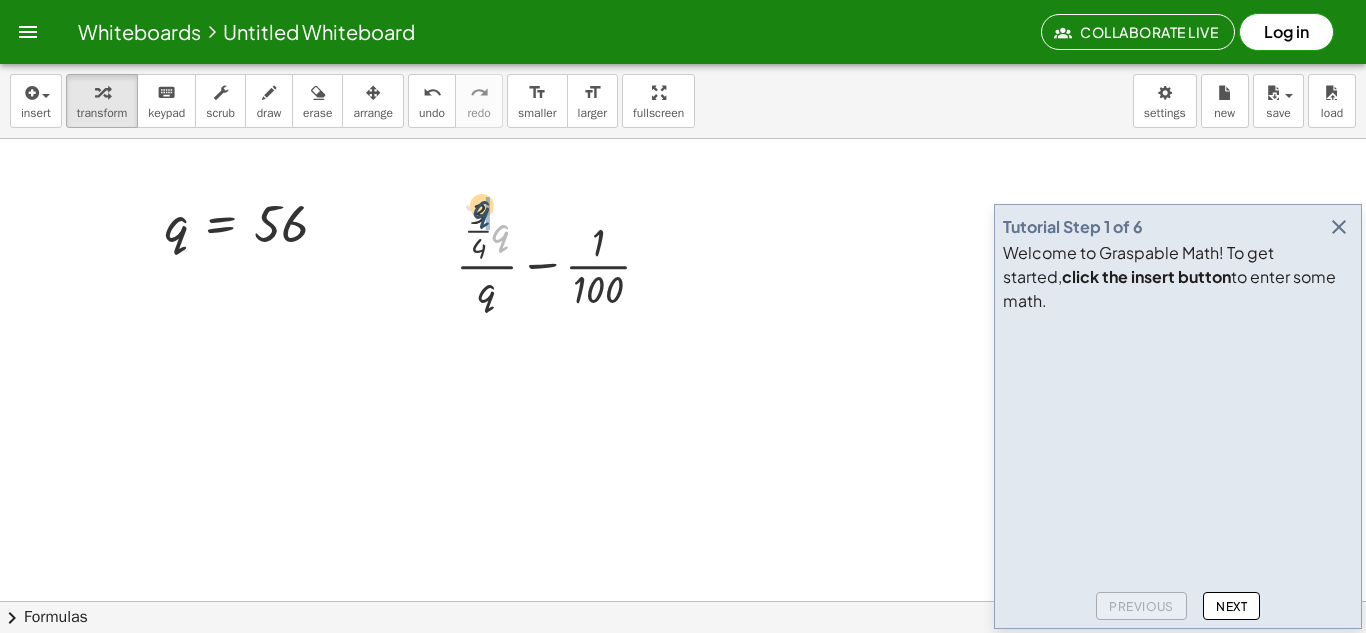 click at bounding box center [561, 252] 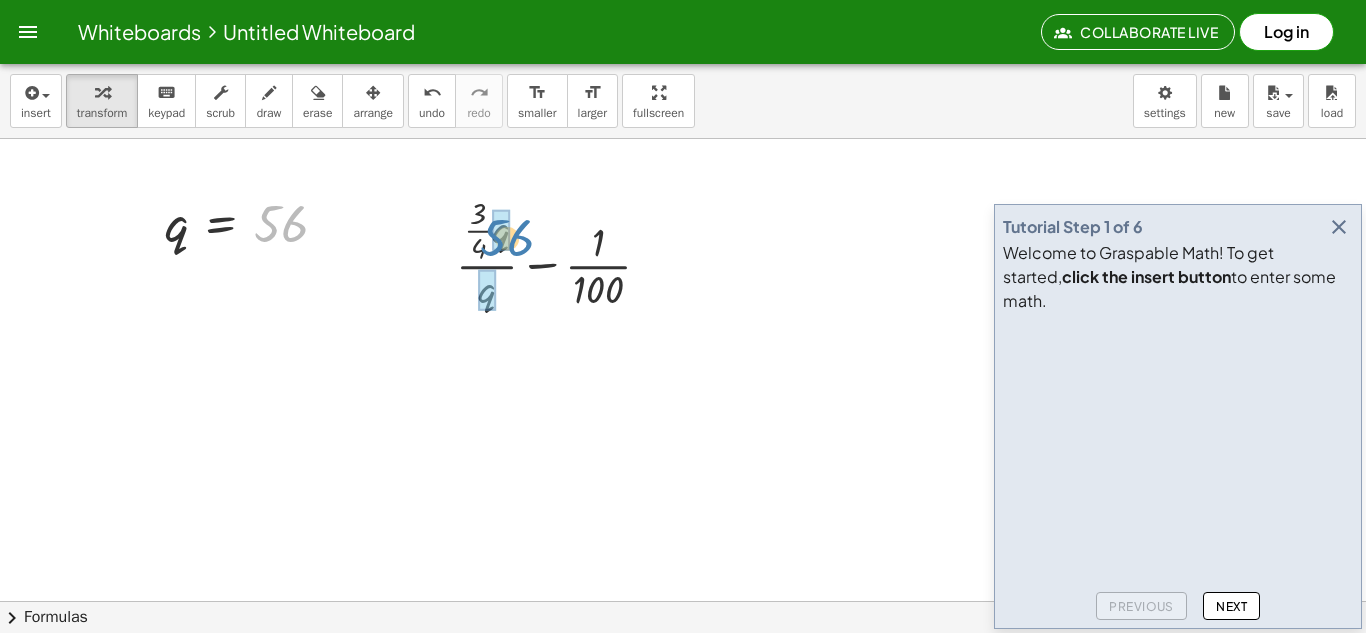 drag, startPoint x: 281, startPoint y: 235, endPoint x: 513, endPoint y: 251, distance: 232.55107 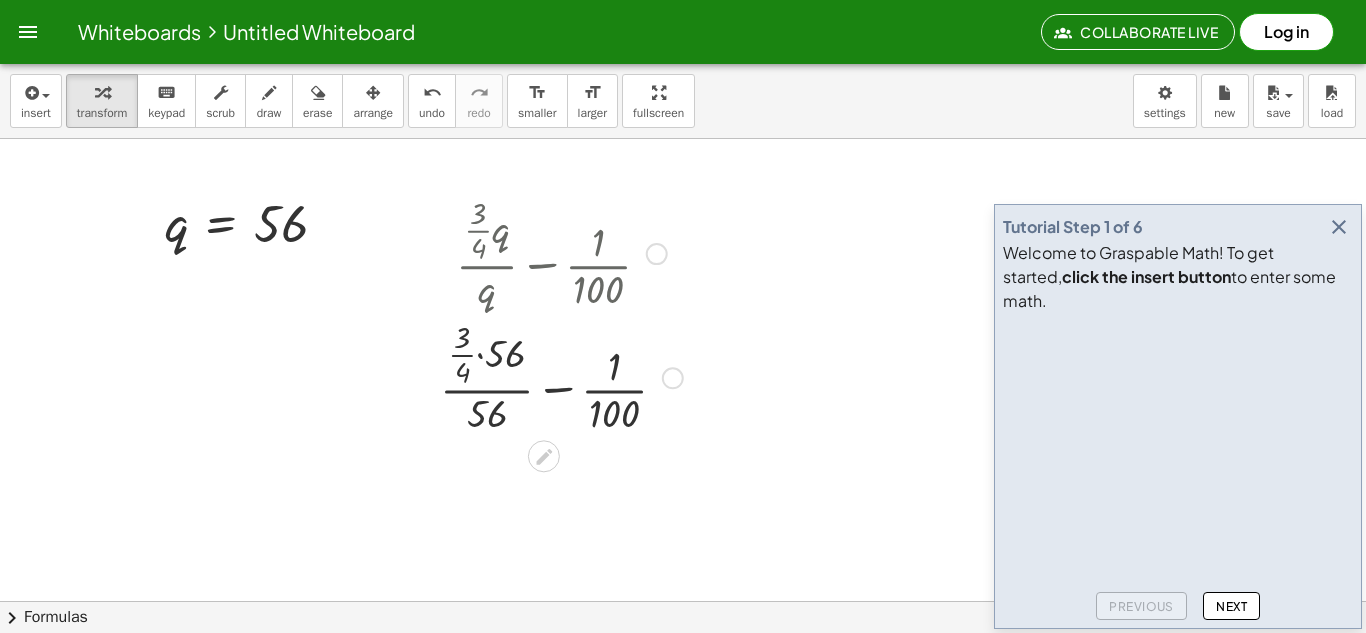 click at bounding box center [561, 376] 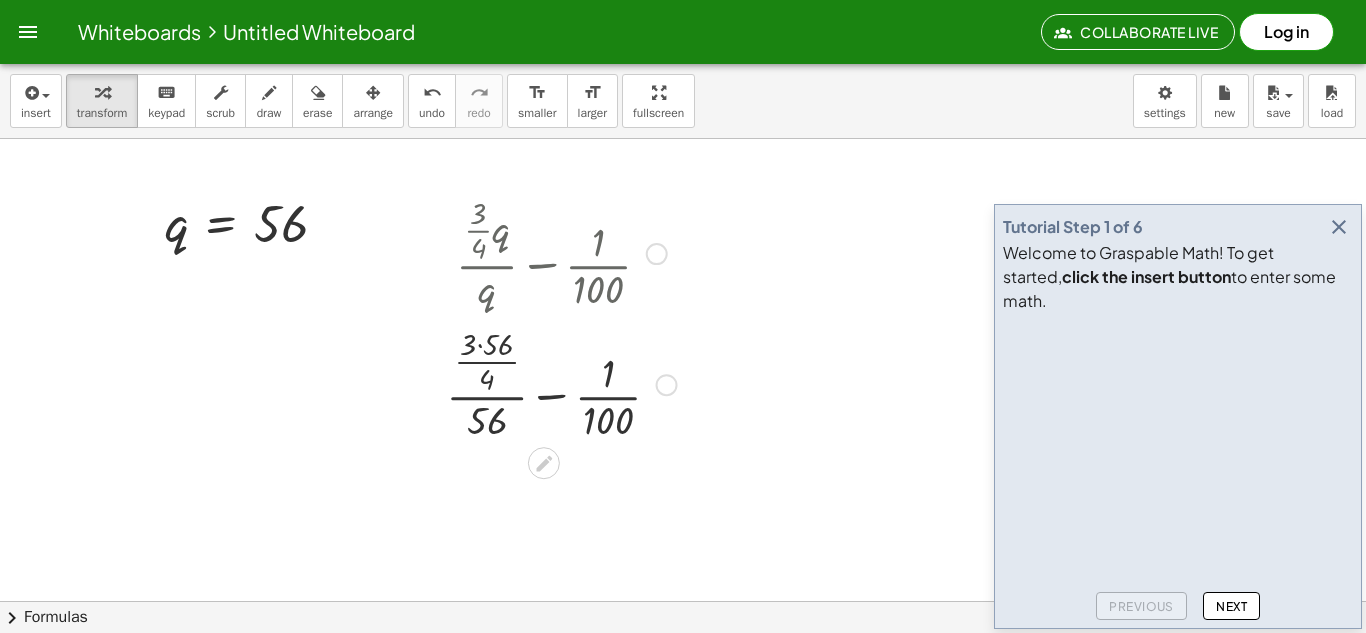 click at bounding box center (561, 376) 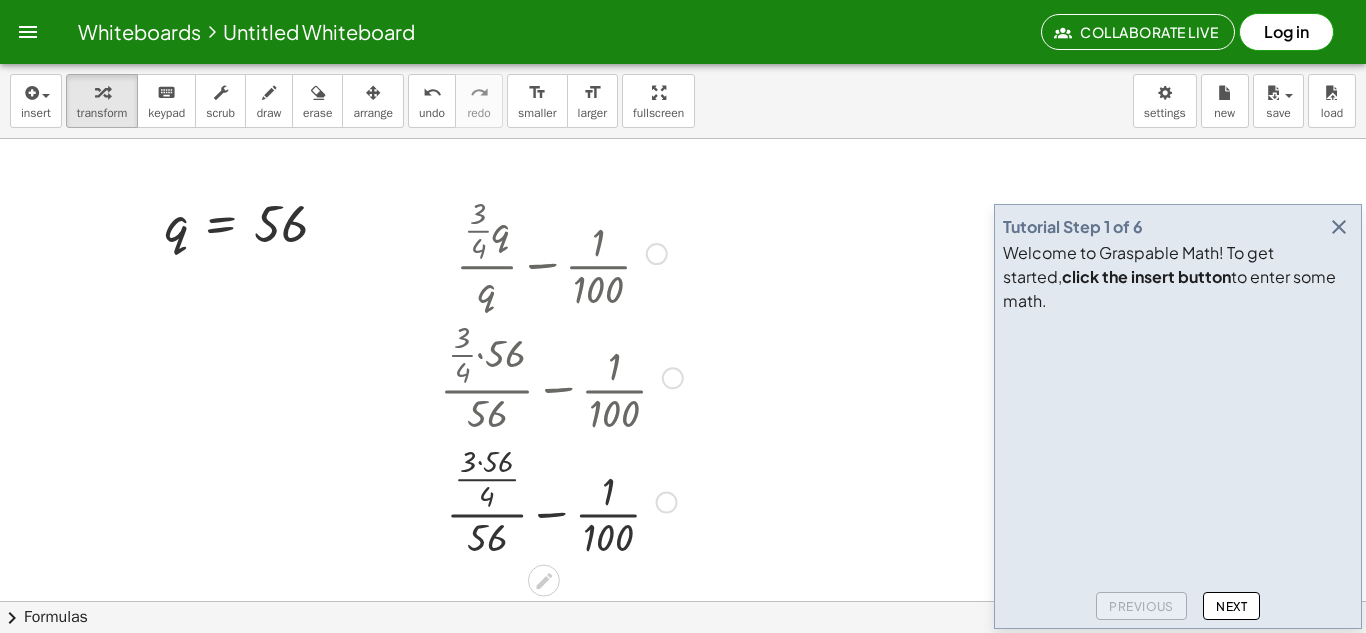 click at bounding box center [561, 500] 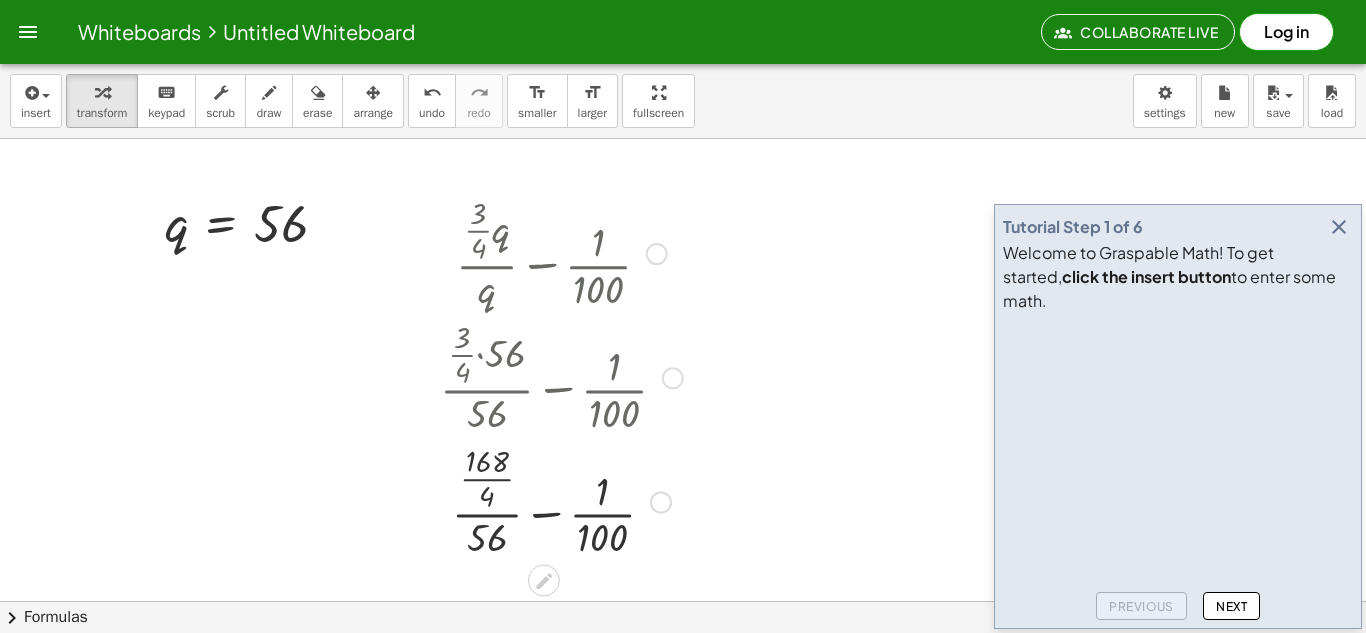 click at bounding box center (561, 500) 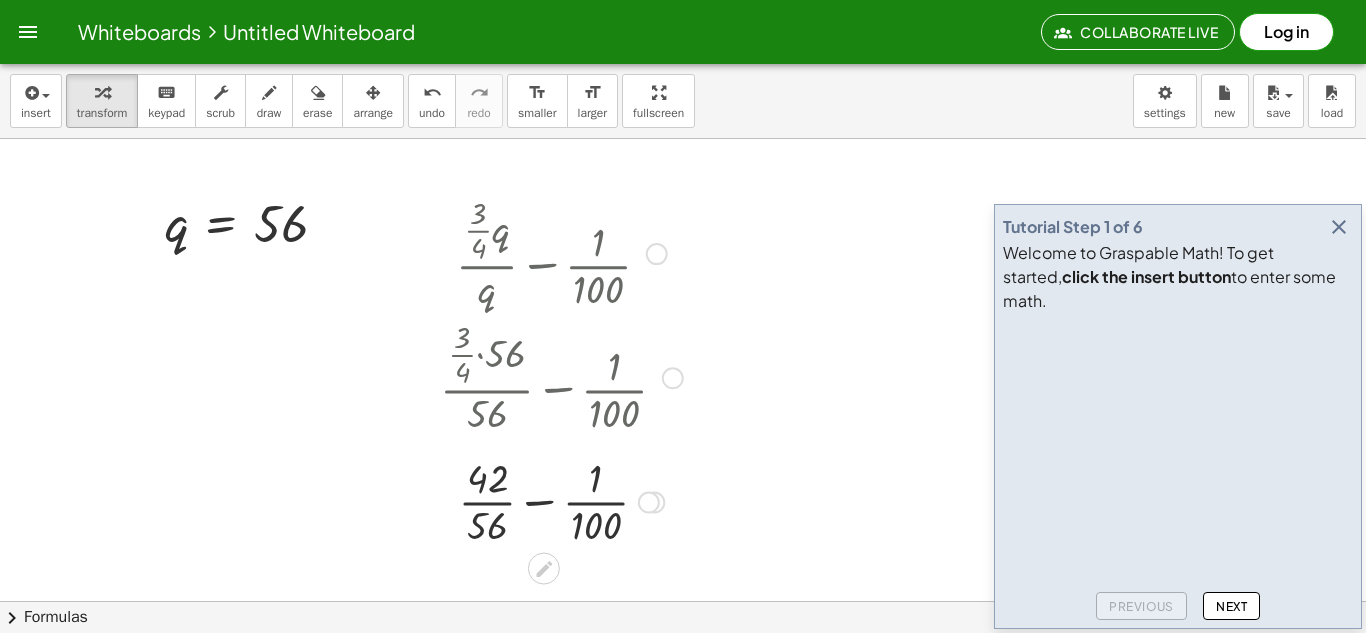 click at bounding box center (561, 500) 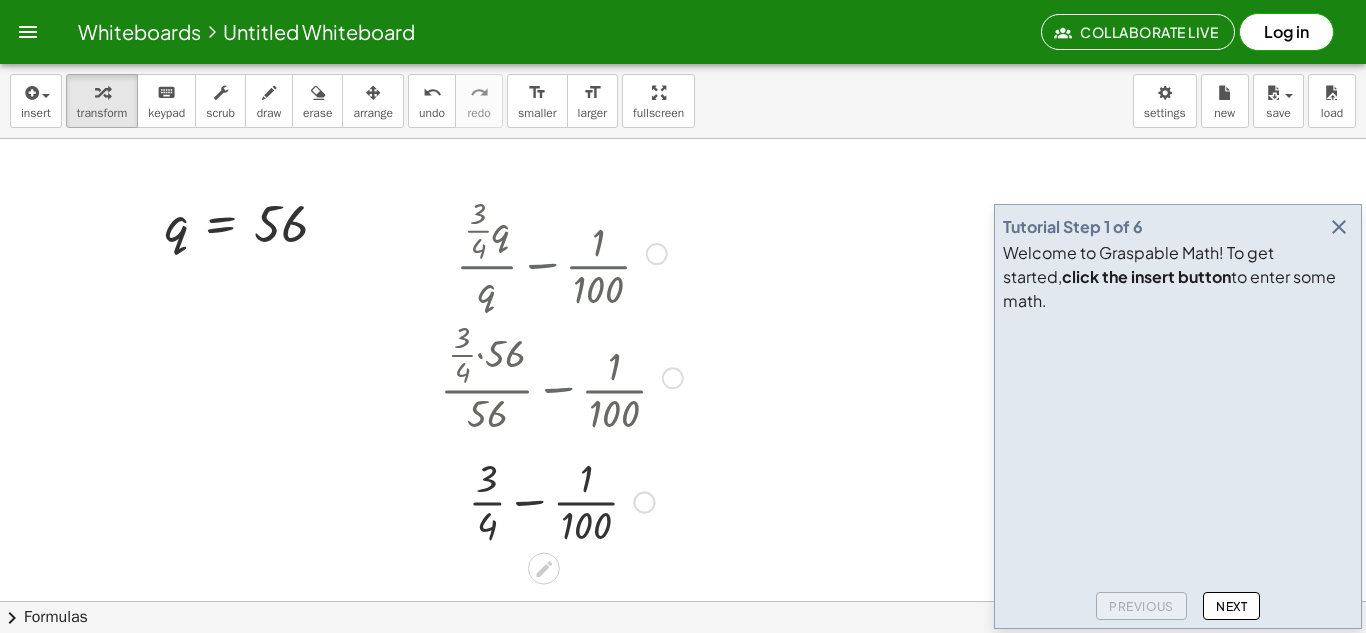 click at bounding box center (561, 500) 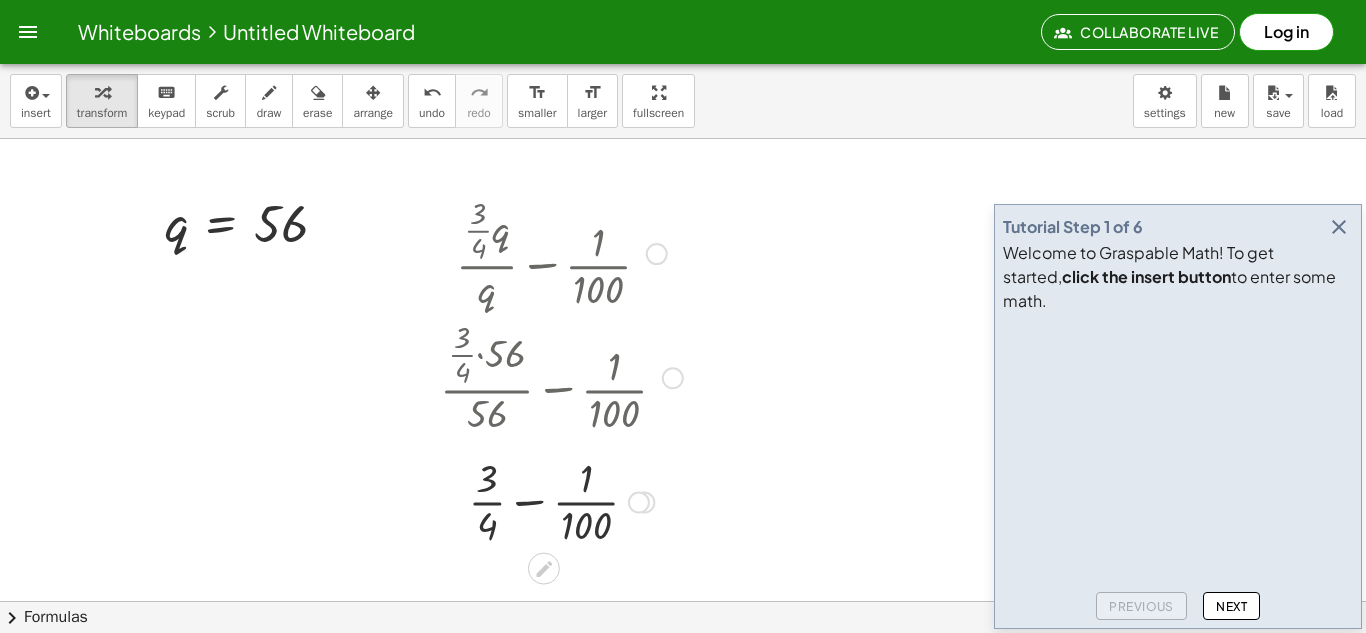 click at bounding box center [561, 500] 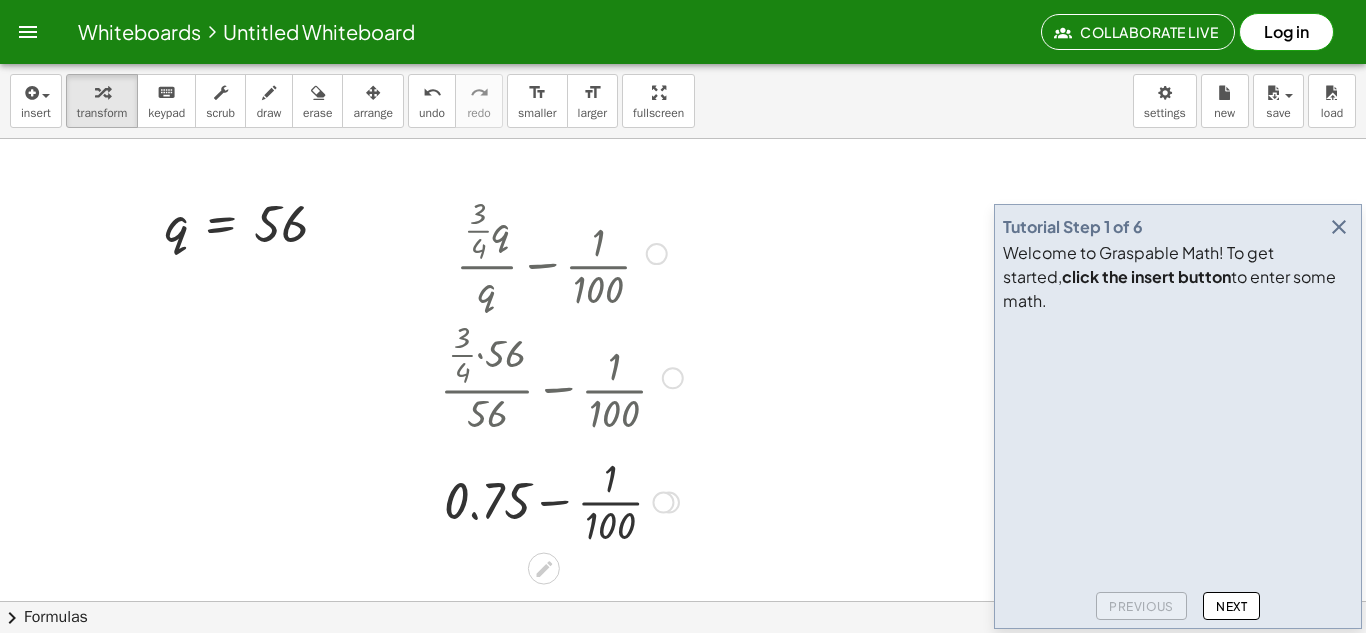 click at bounding box center (561, 500) 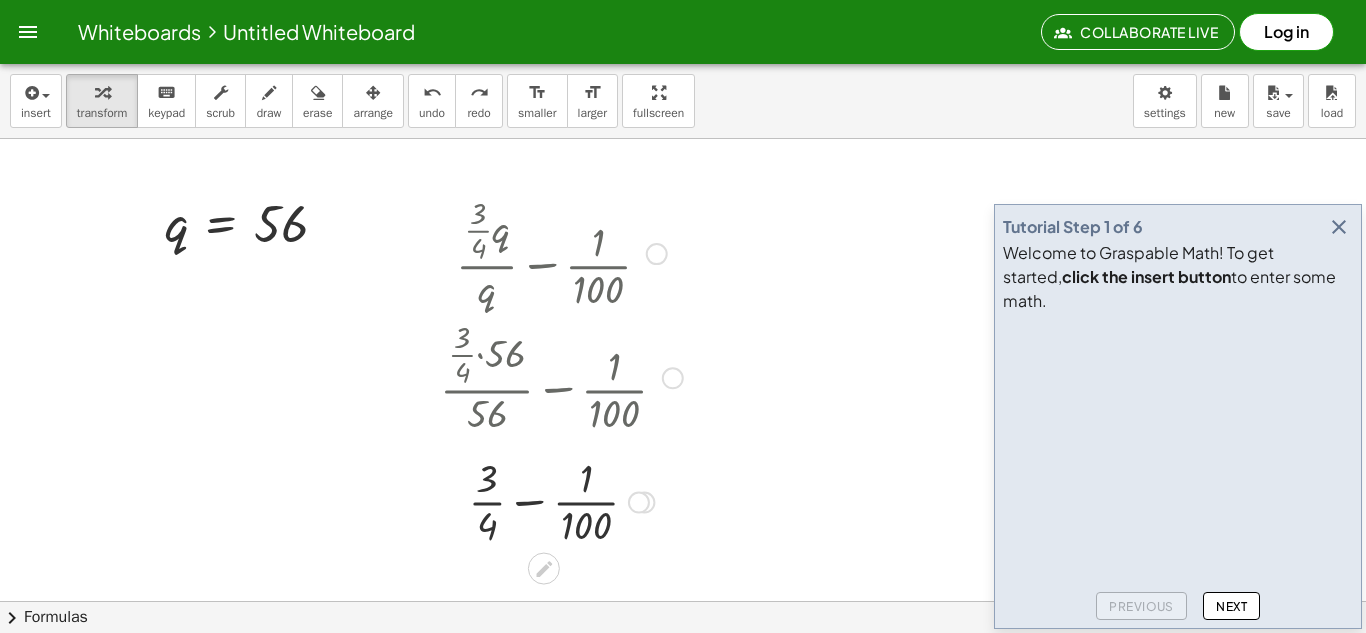 click at bounding box center [562, 500] 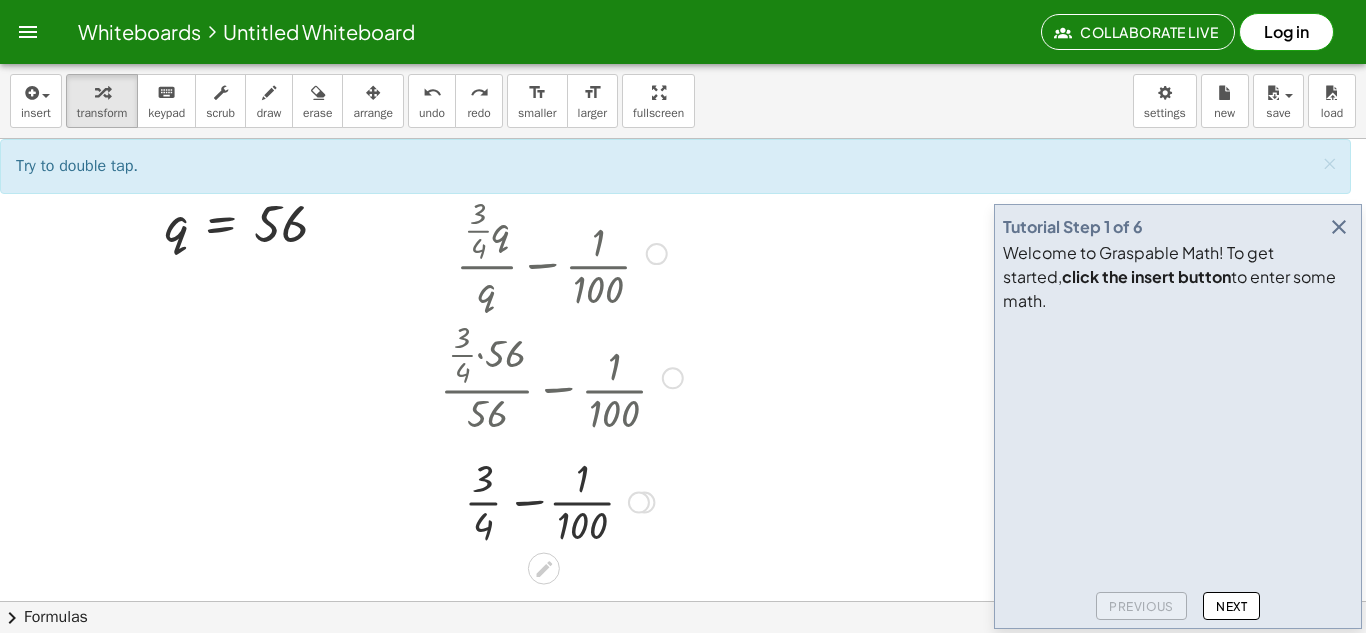click at bounding box center (562, 500) 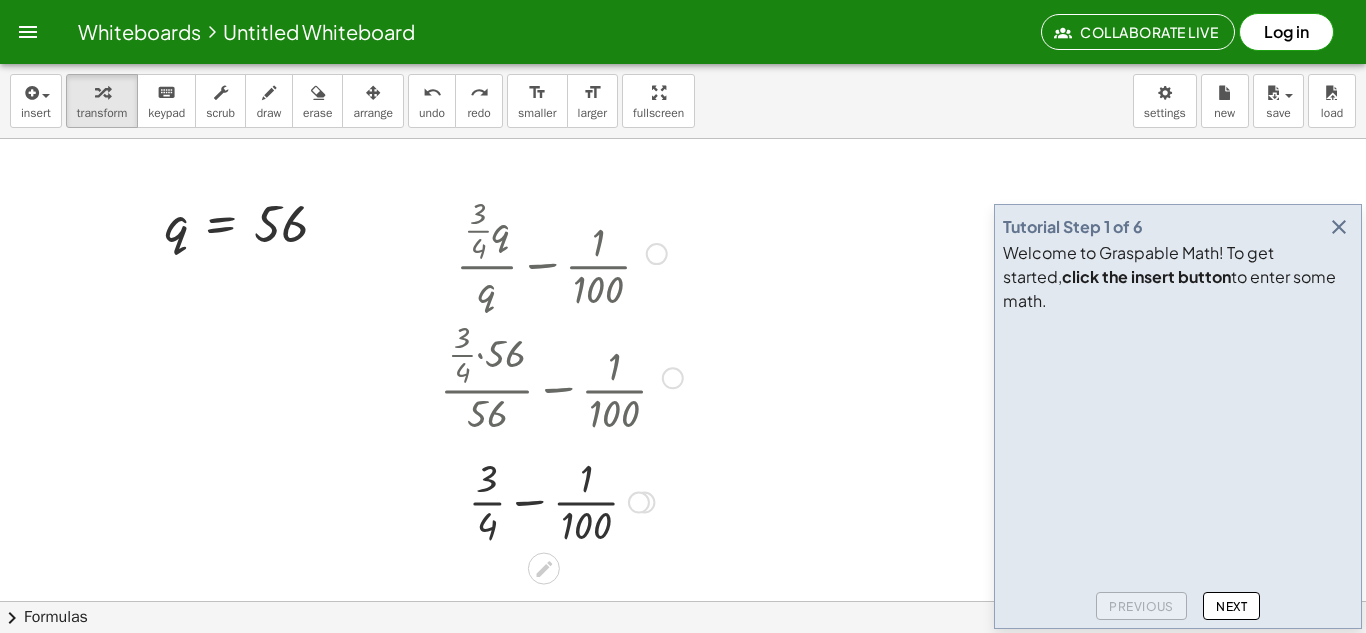 click at bounding box center (562, 500) 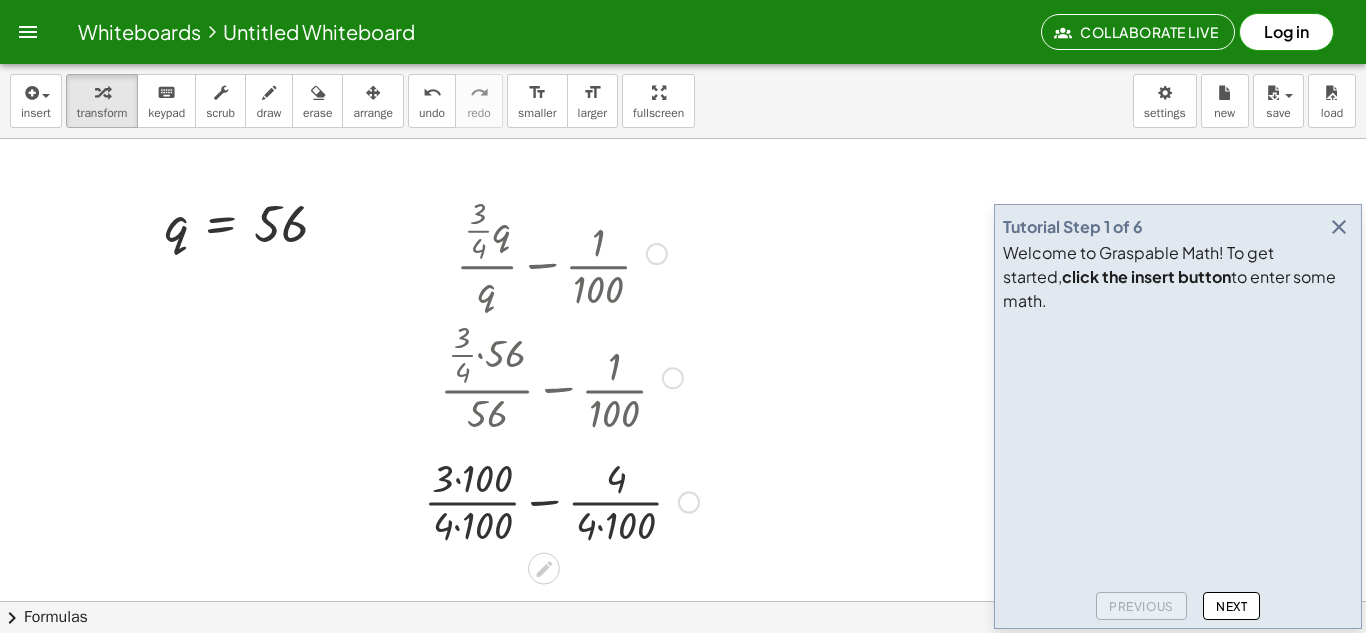 click at bounding box center [561, 500] 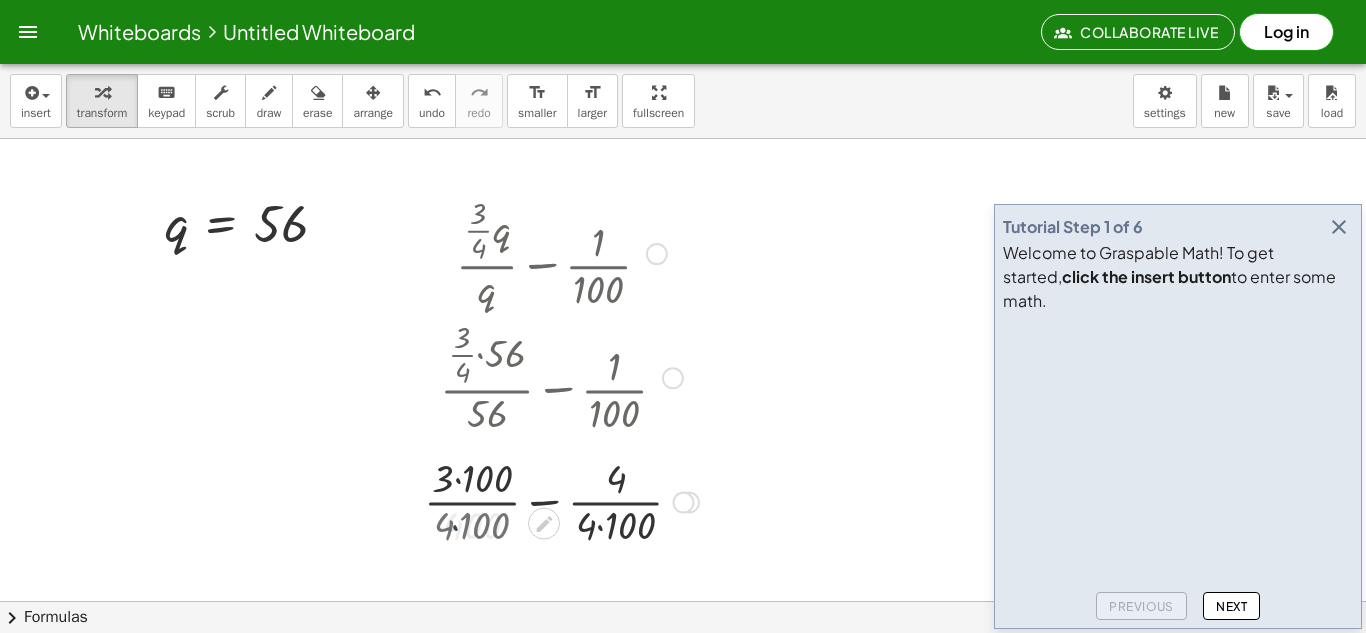 click at bounding box center (561, 500) 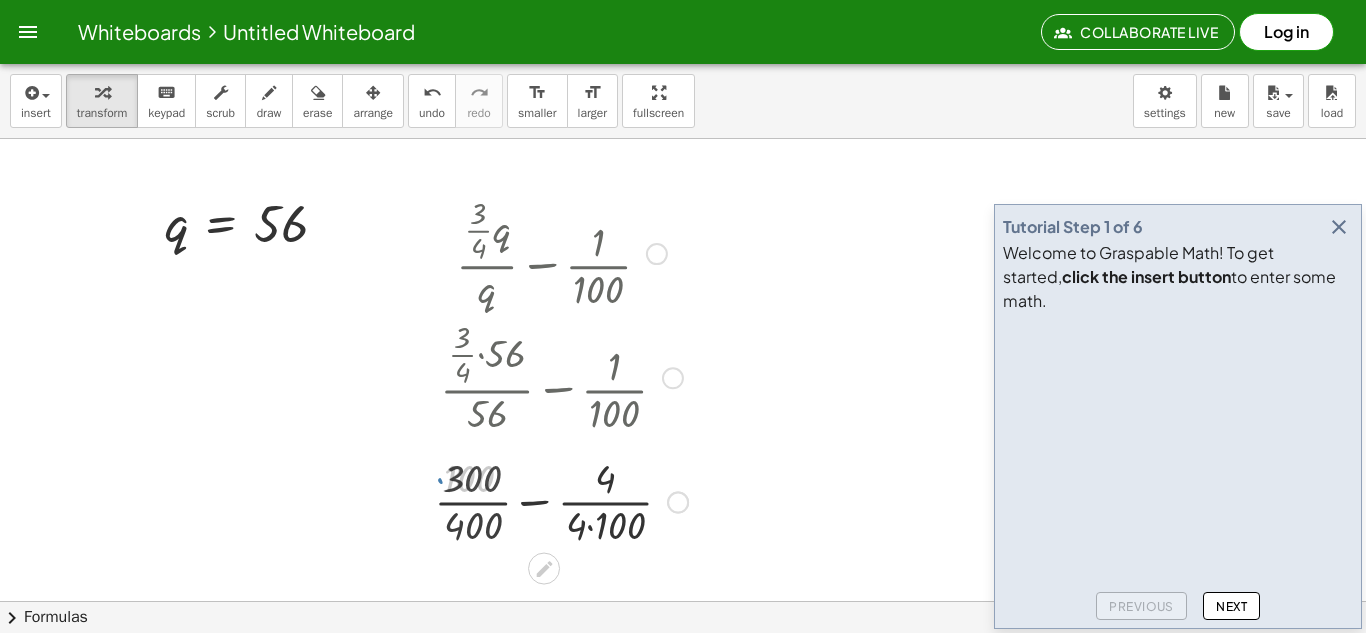 click at bounding box center (561, 500) 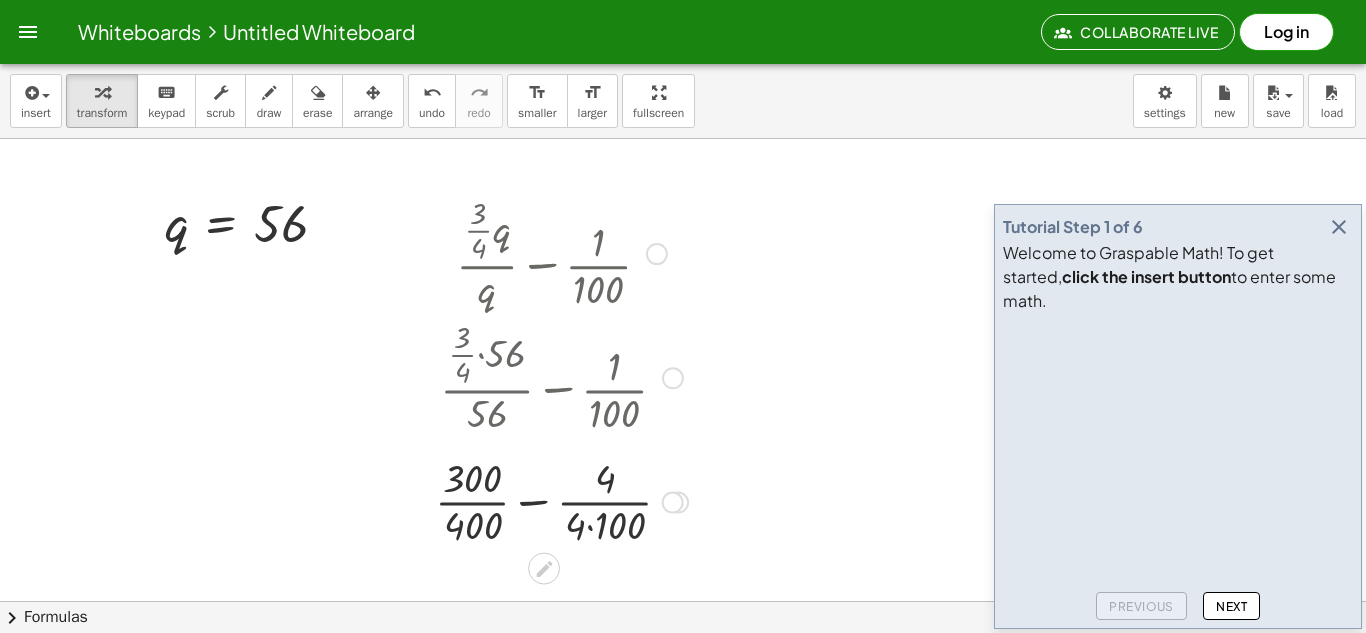 click at bounding box center (561, 500) 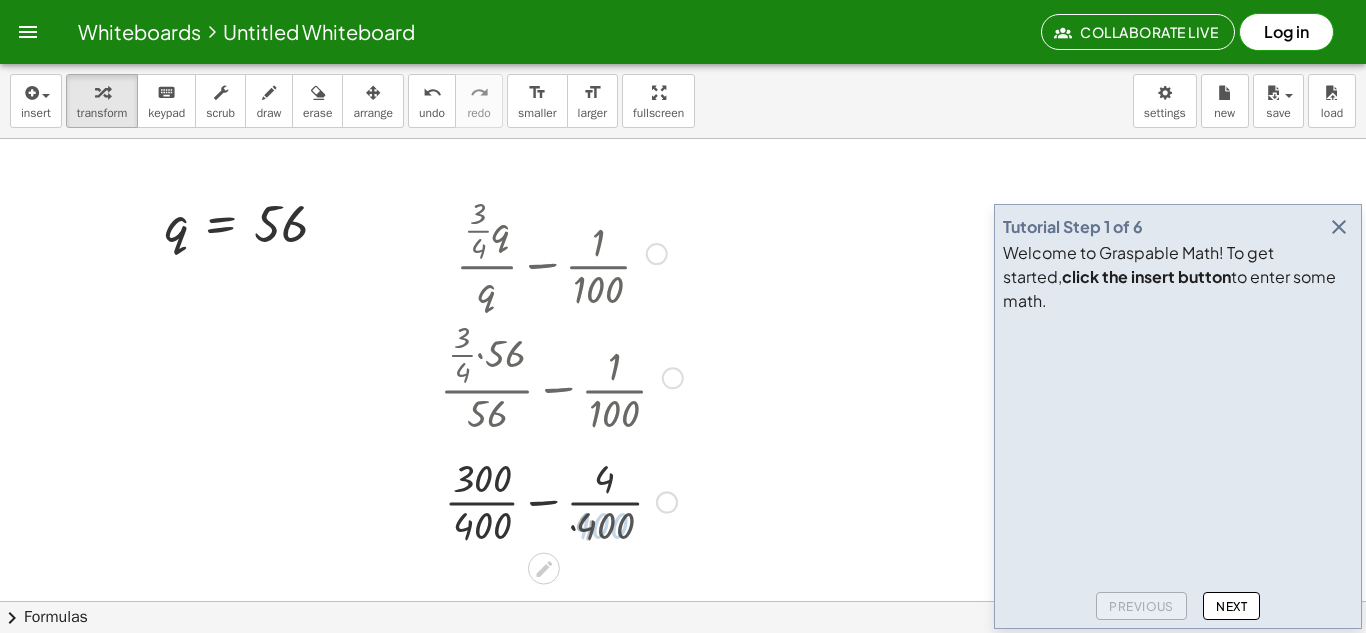 click at bounding box center (561, 500) 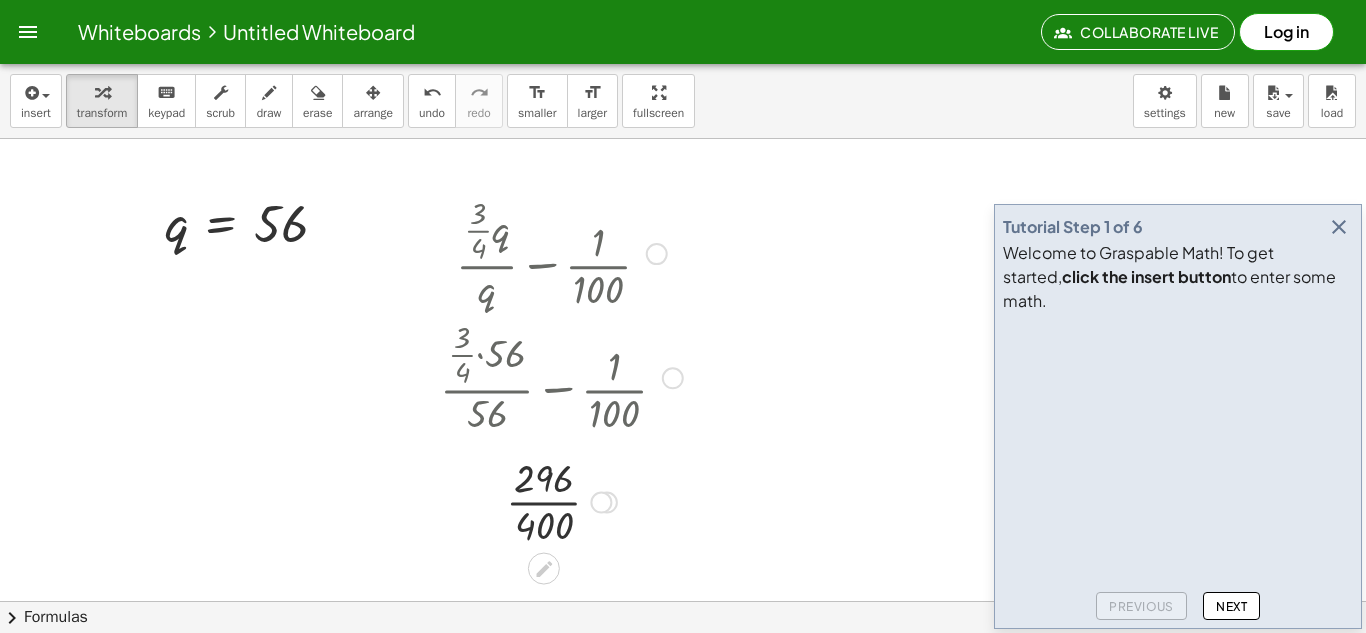 click at bounding box center [561, 500] 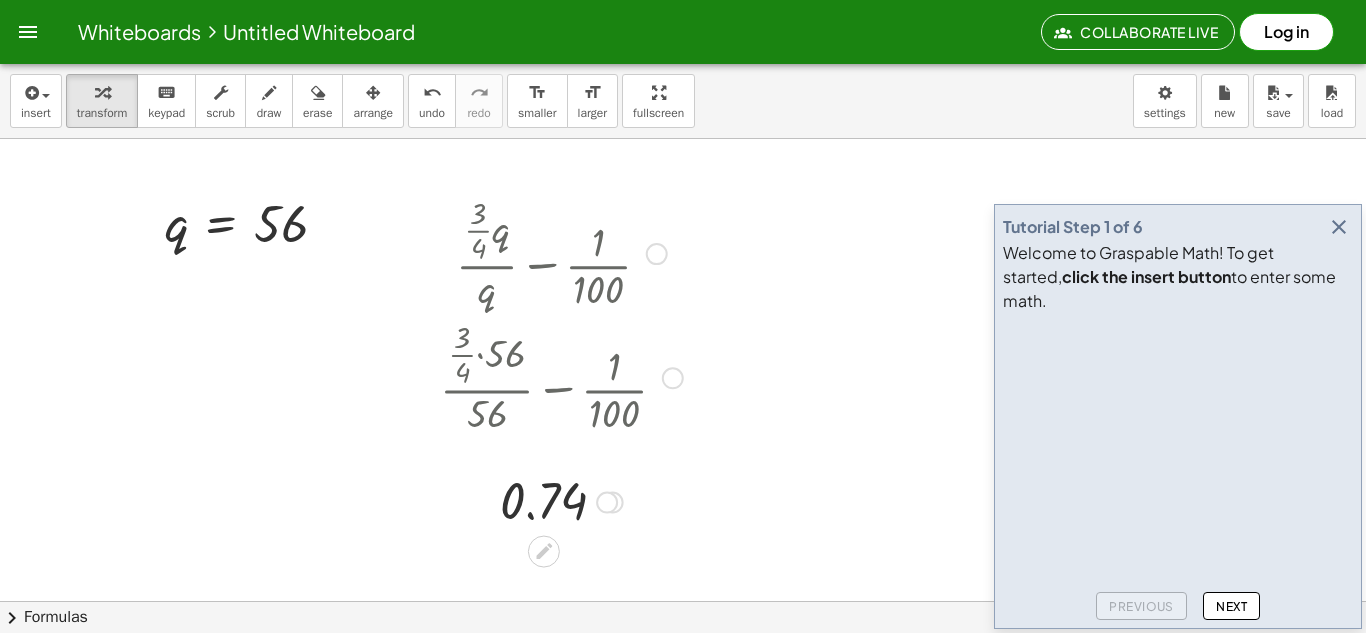 click at bounding box center [657, 254] 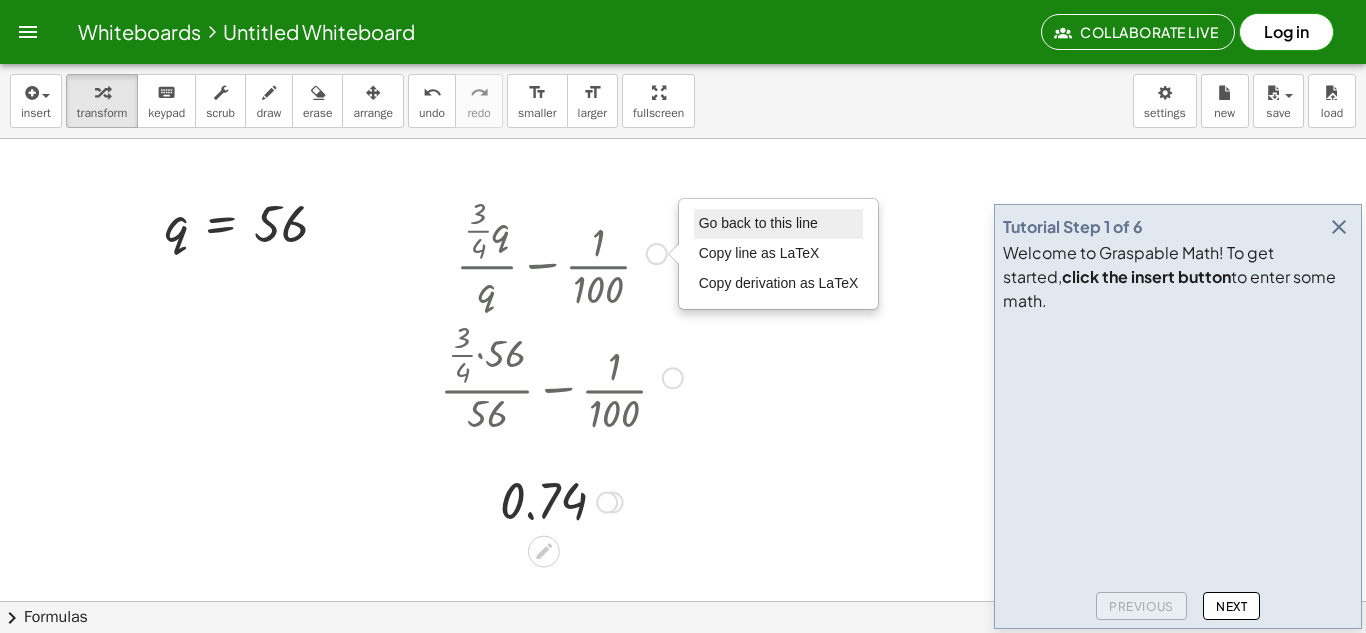 click on "Go back to this line" at bounding box center (758, 223) 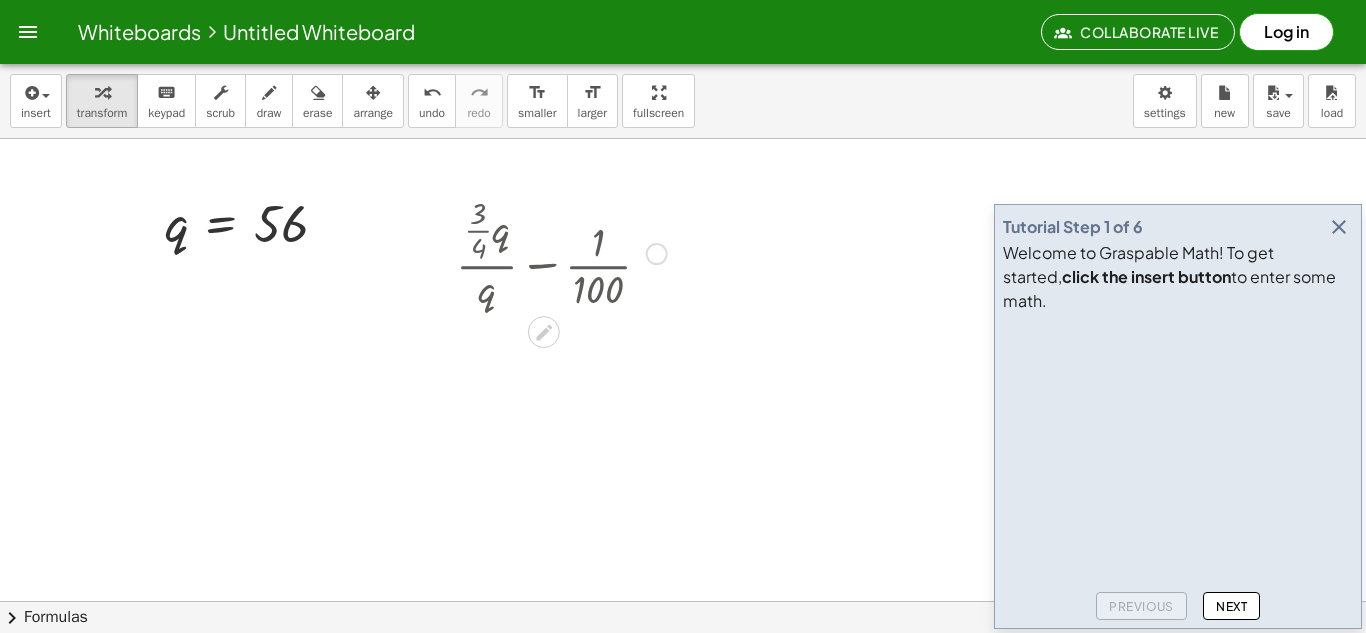 click at bounding box center (561, 252) 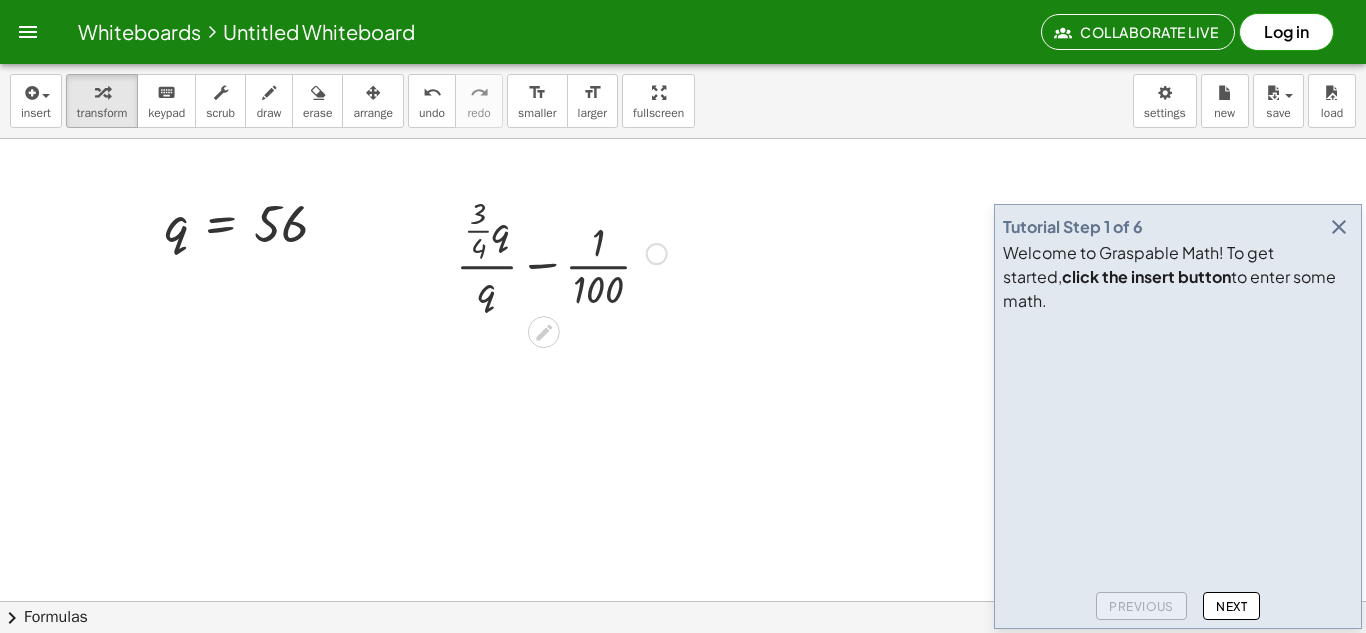 click on "Go back to this line Copy line as LaTeX Copy derivation as LaTeX" at bounding box center (657, 254) 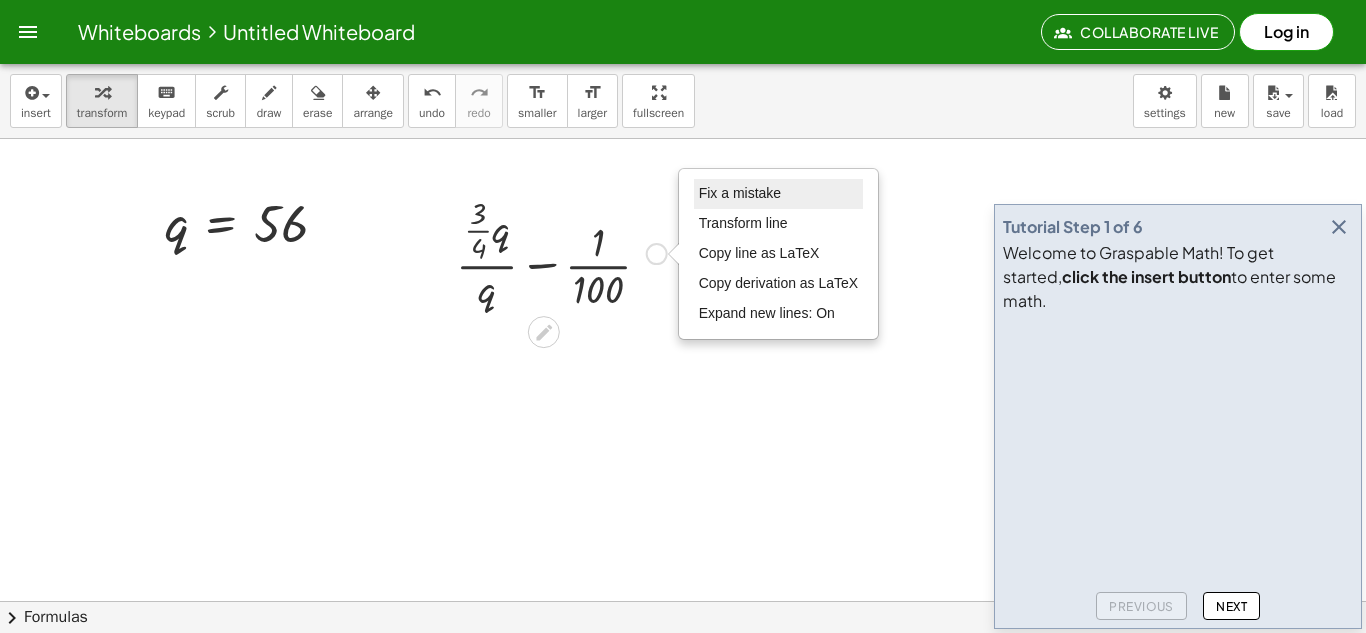 click on "Fix a mistake" at bounding box center [740, 193] 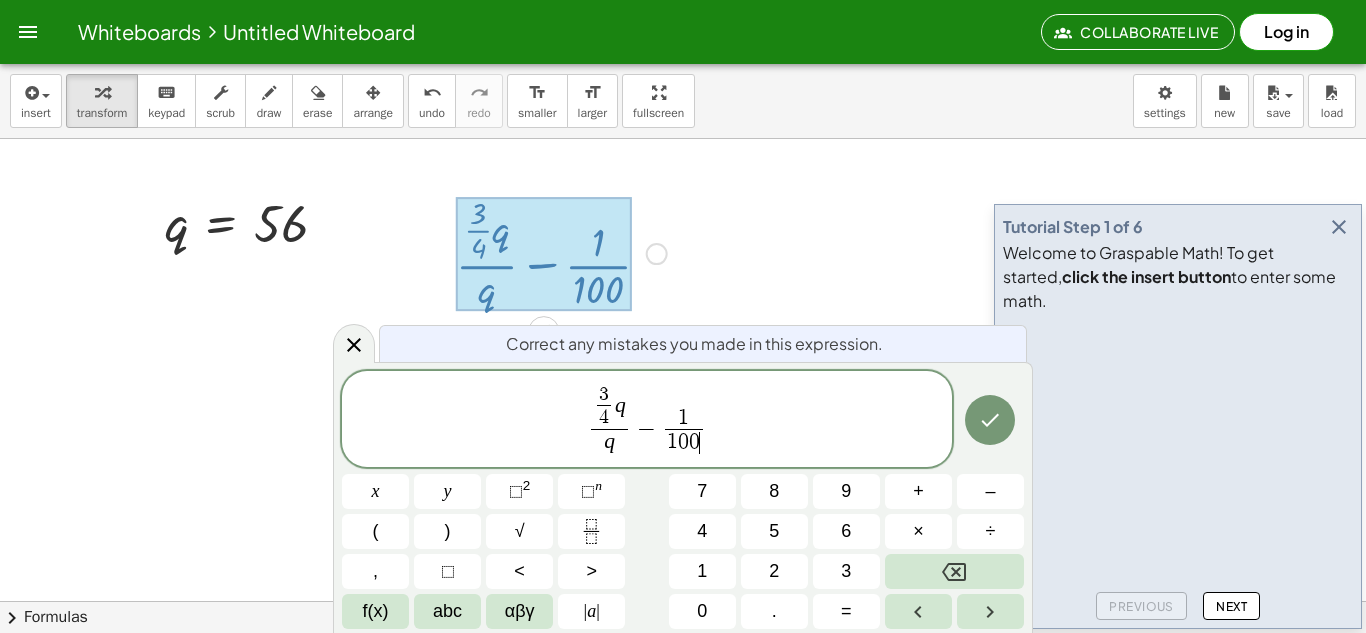 click on "1 1 0 0 ​ ​" at bounding box center [684, 432] 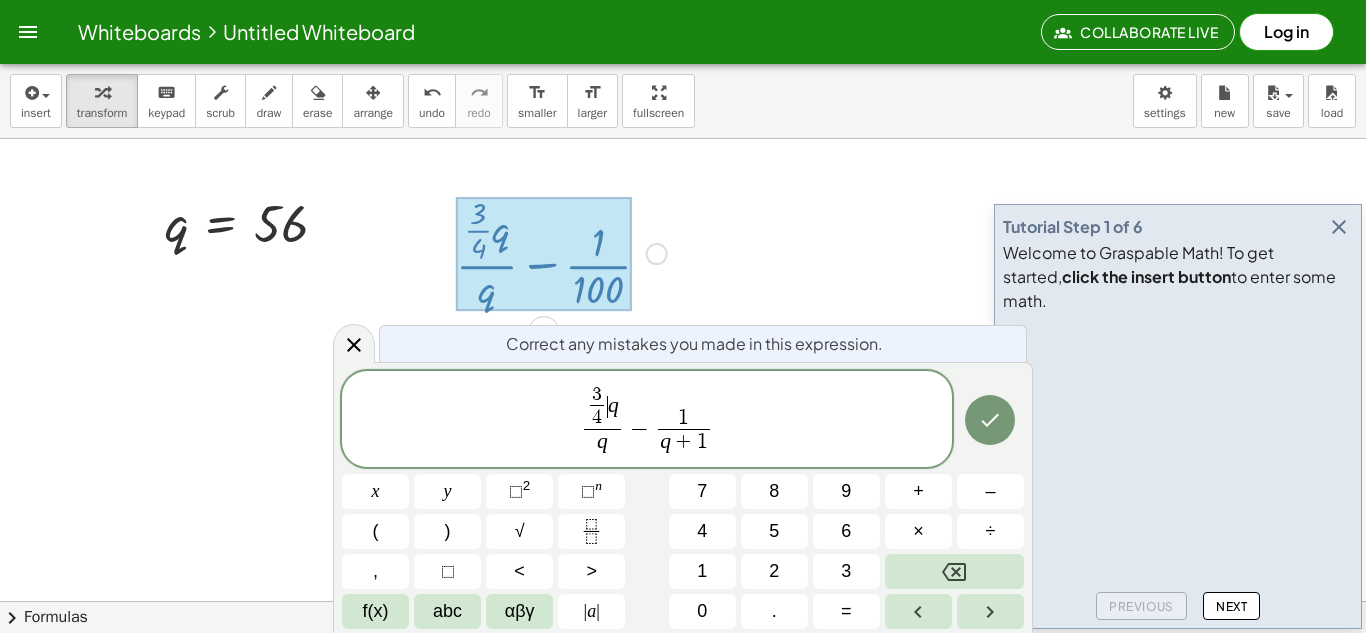 click on "q" at bounding box center [613, 405] 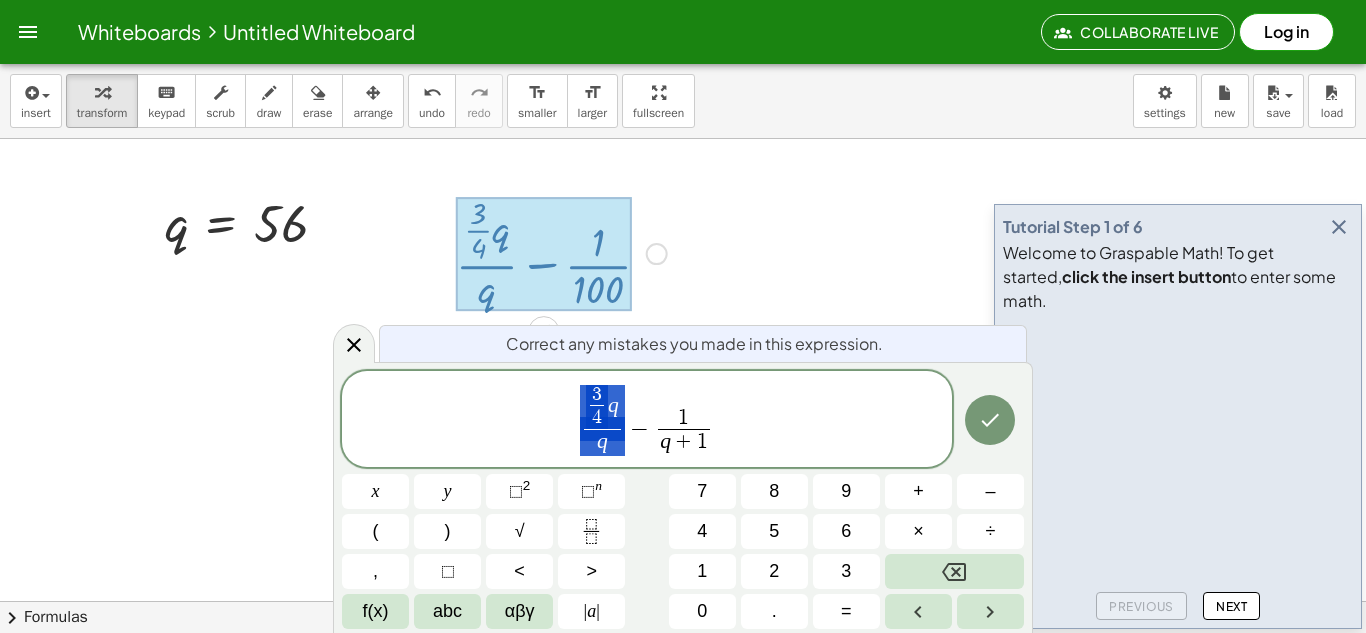drag, startPoint x: 625, startPoint y: 436, endPoint x: 604, endPoint y: 441, distance: 21.587032 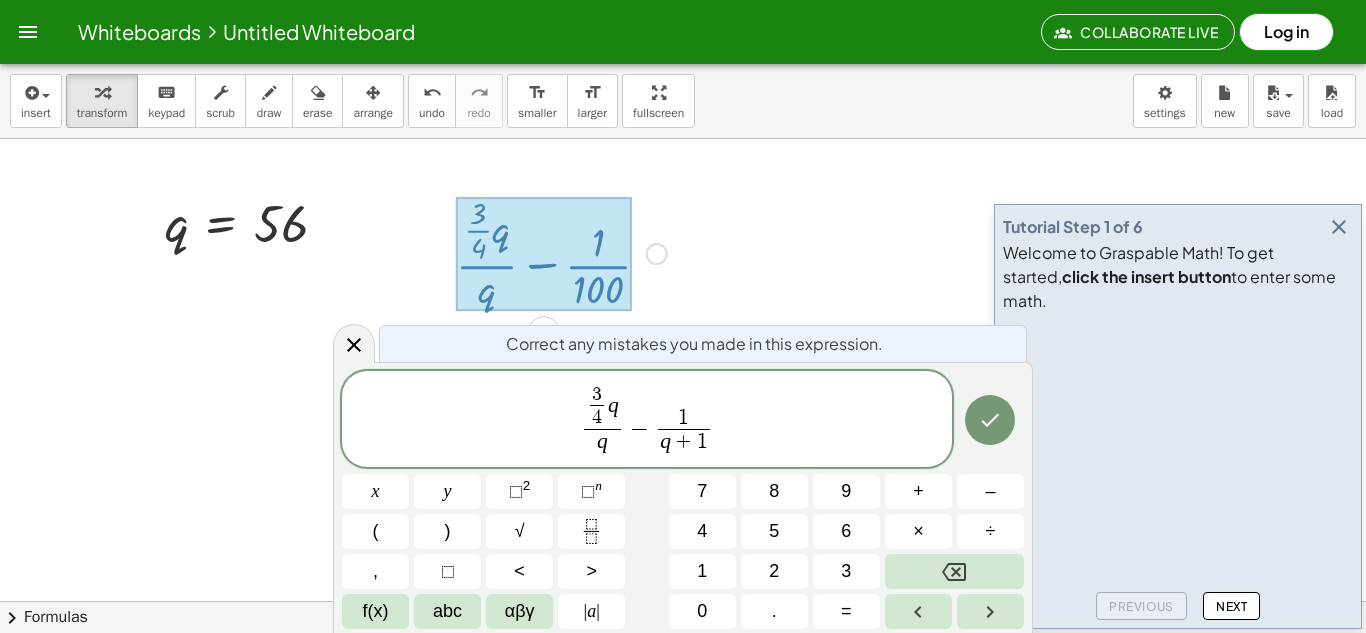 drag, startPoint x: 604, startPoint y: 441, endPoint x: 588, endPoint y: 444, distance: 16.27882 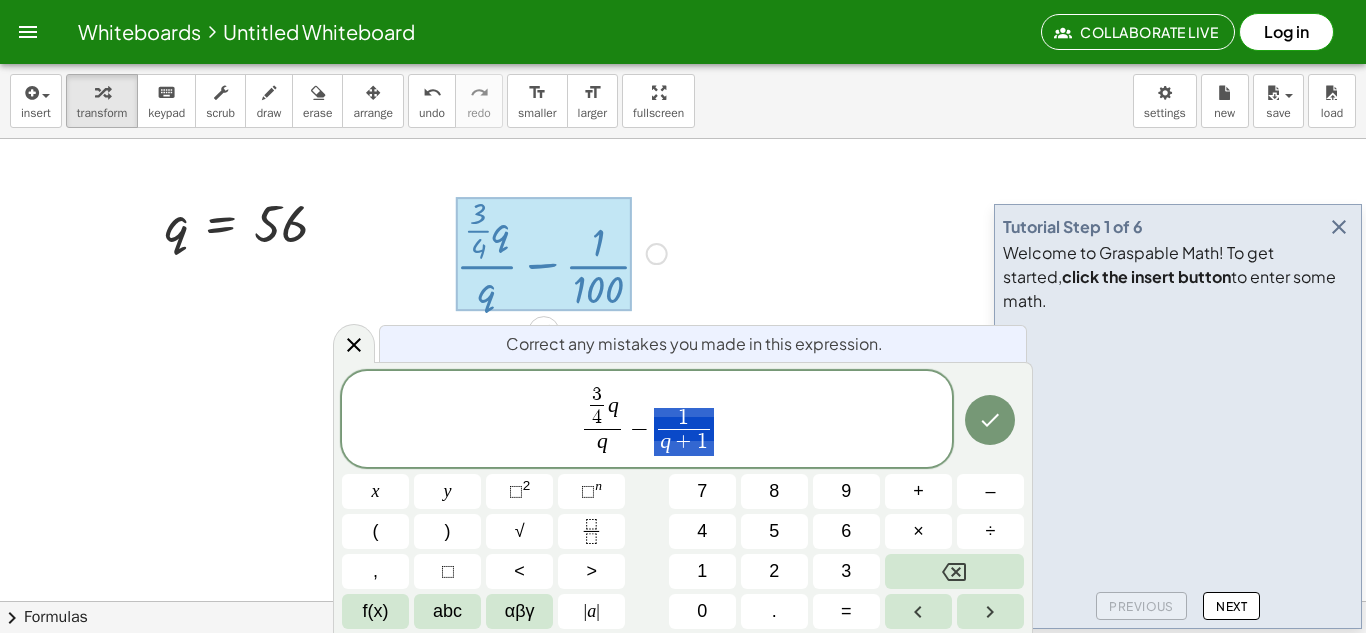 drag, startPoint x: 645, startPoint y: 447, endPoint x: 695, endPoint y: 472, distance: 55.9017 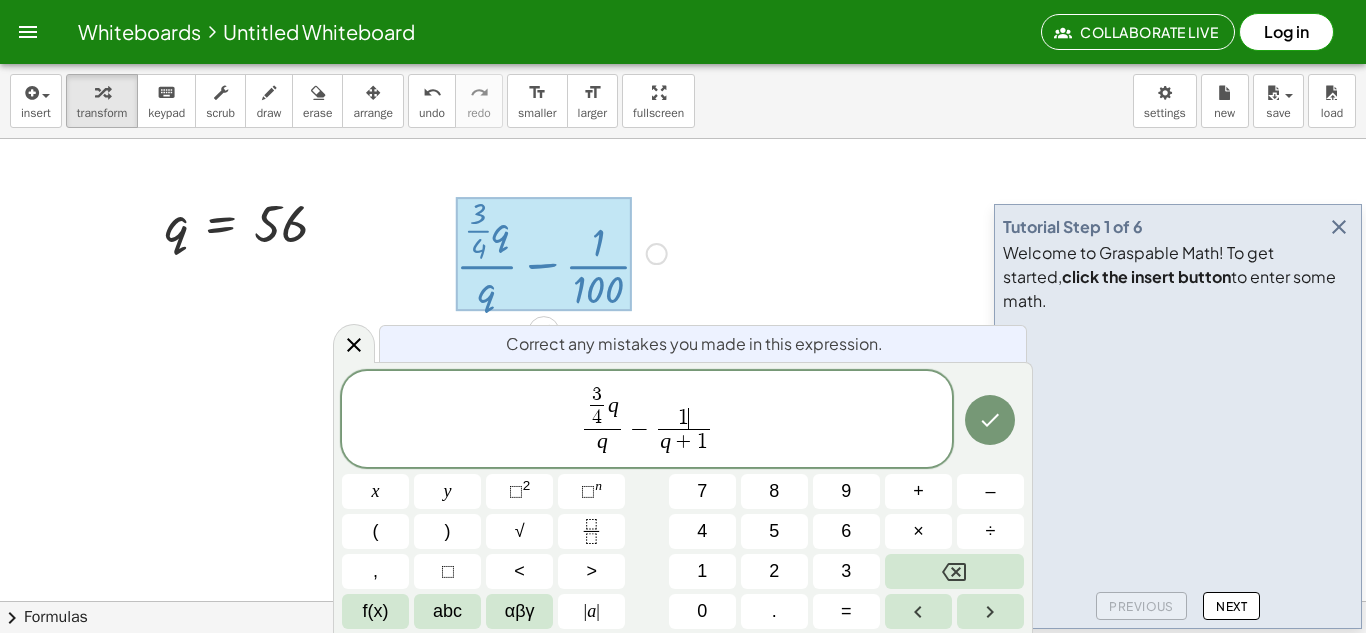 click on "3 4 ​ q q ​ − 1 ​ q + 1 ​" 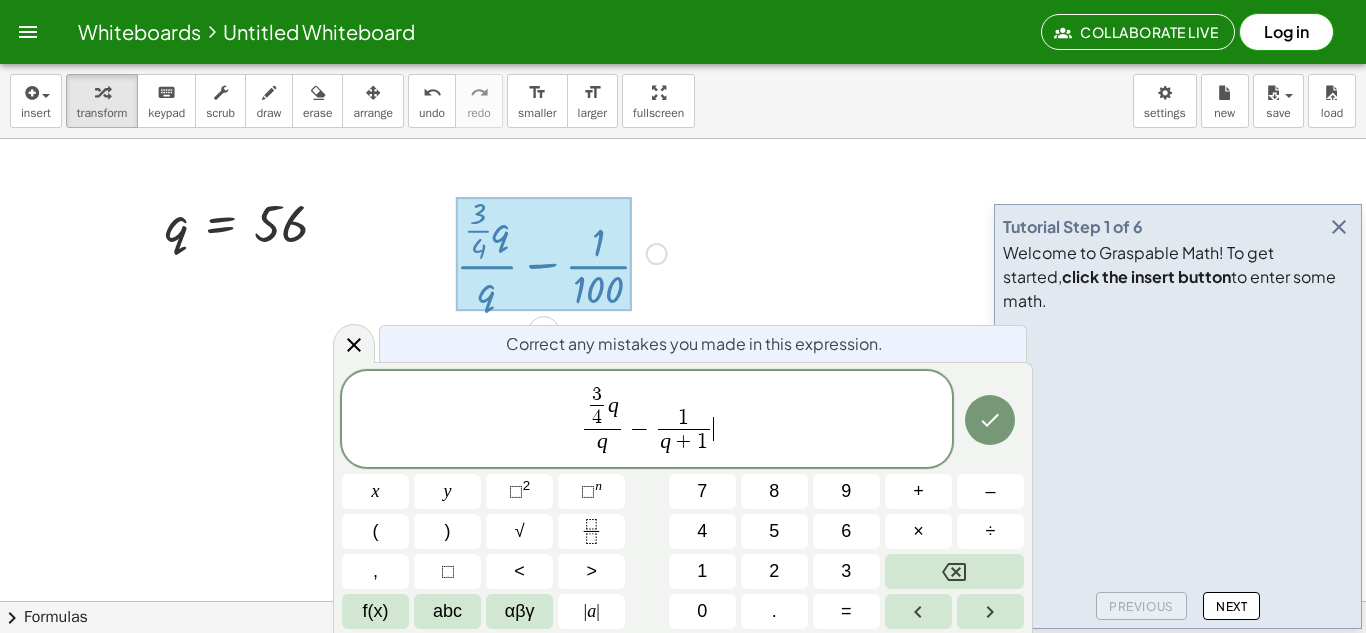 click on "q + 1" at bounding box center (684, 442) 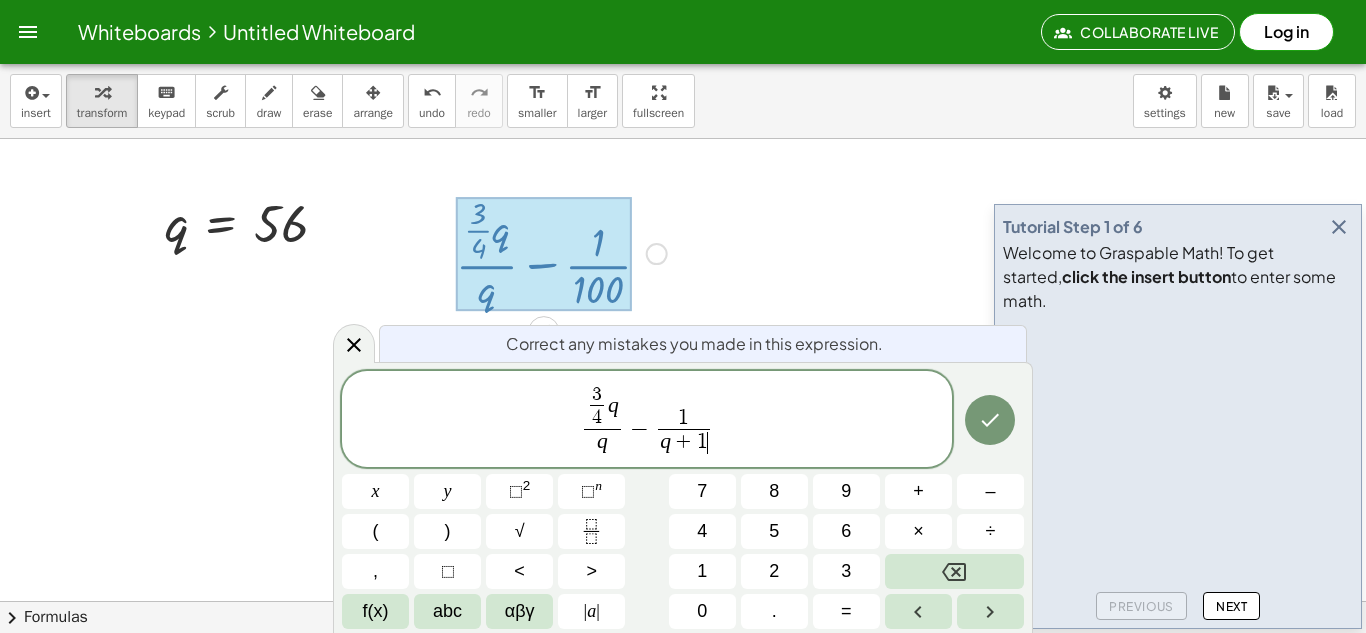 click on "+" at bounding box center [684, 443] 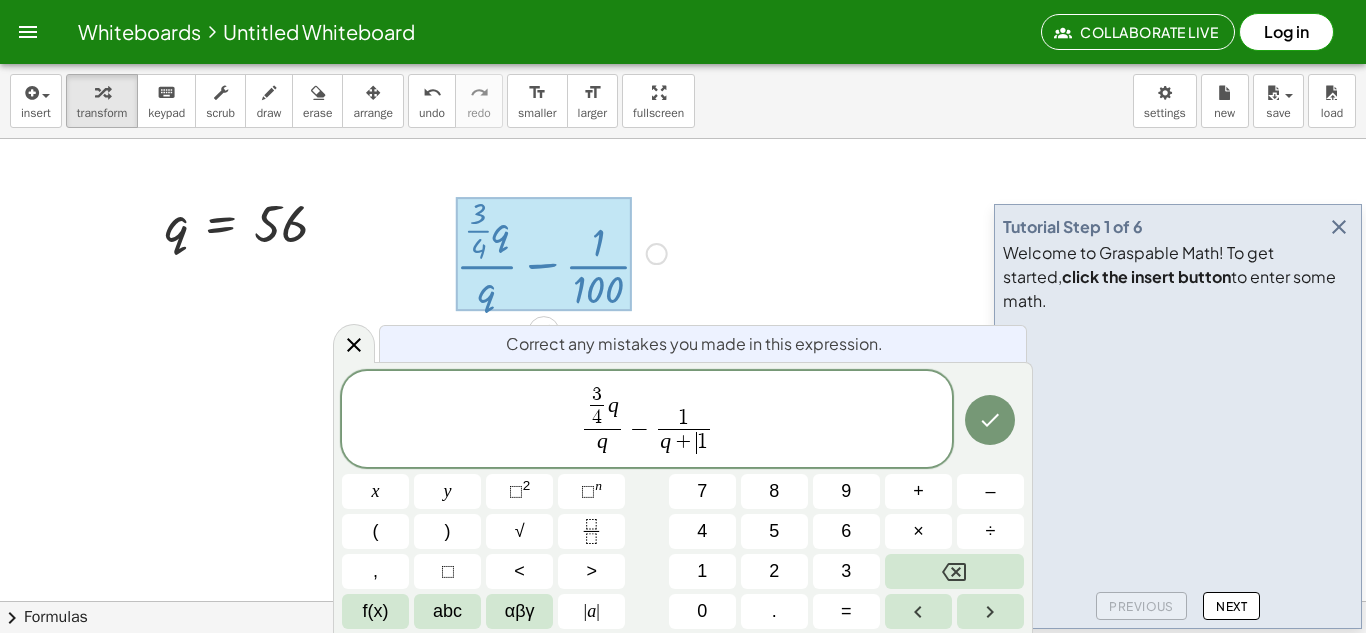 click on "+" at bounding box center (684, 443) 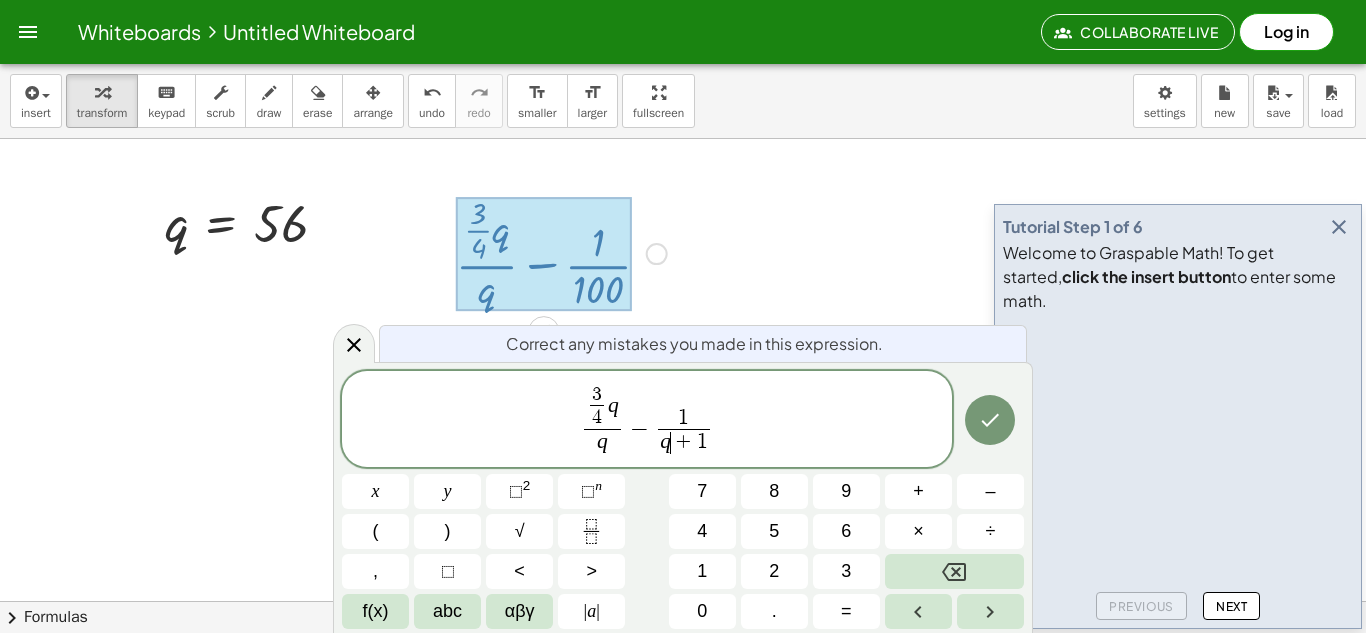 click on "1 q ​ + 1 ​" at bounding box center [684, 432] 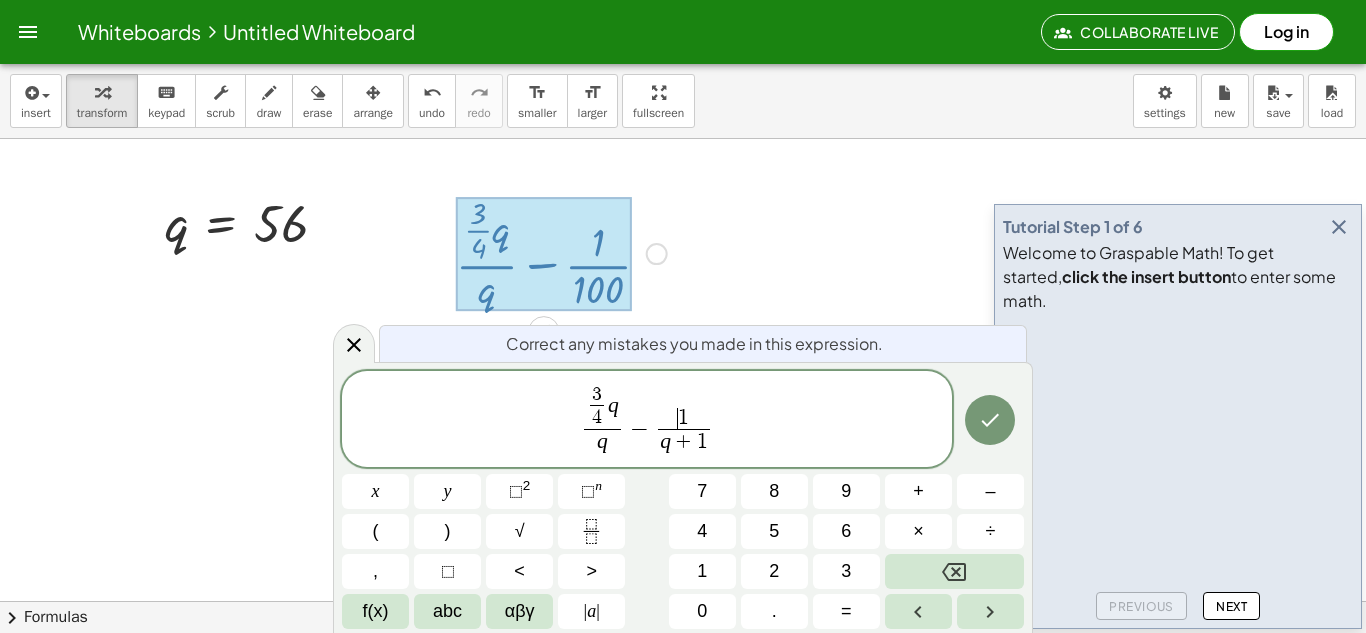 click on "3 4 ​ q q ​ − ​ 1 q + 1 ​" 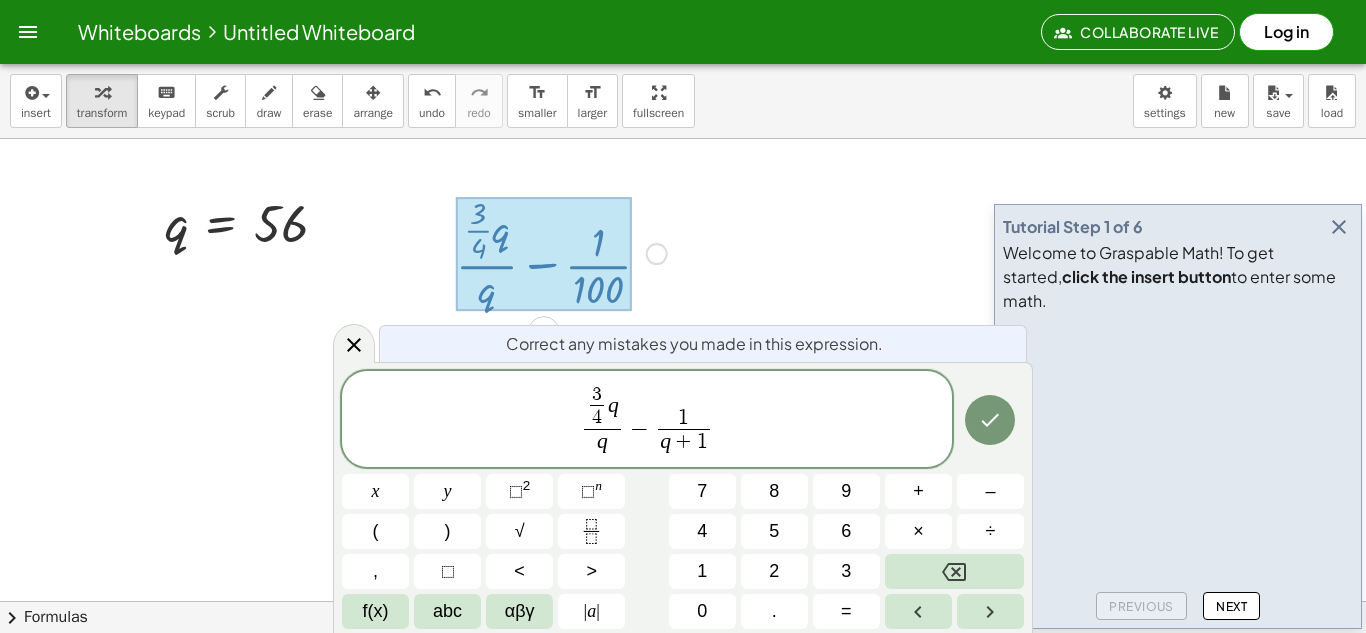 click on "3 4 ​ q q ​ − 1 q + 1 ​" 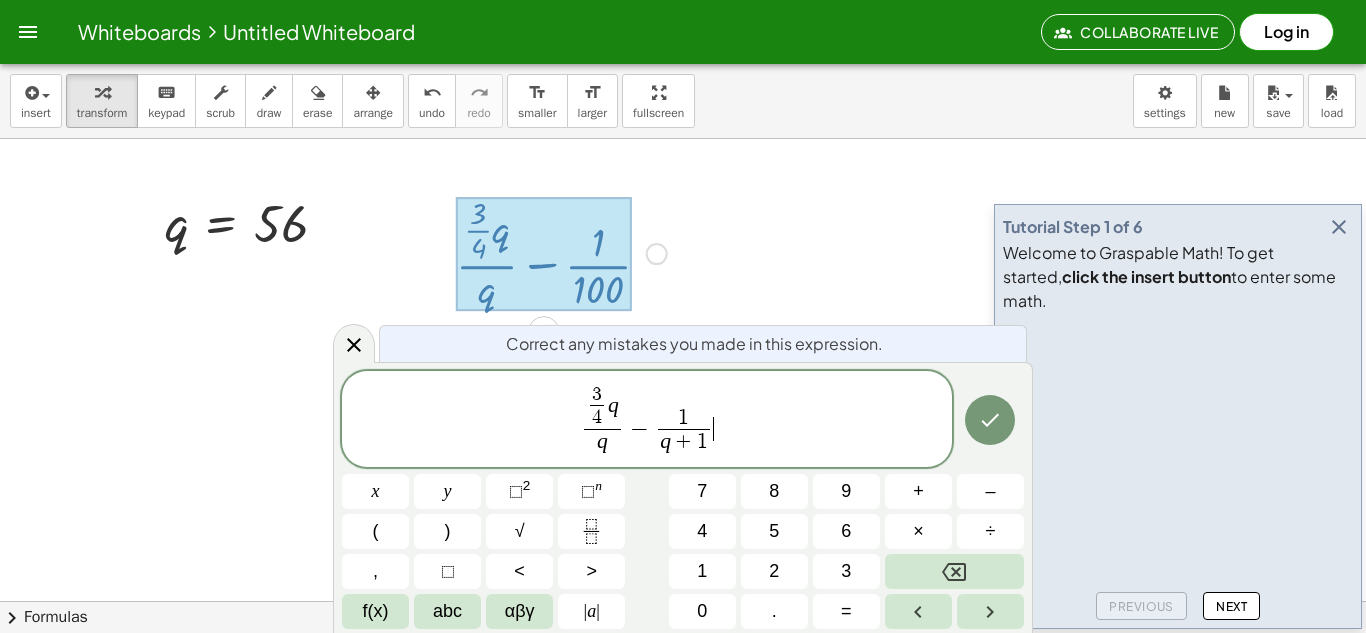 click on "1 q + 1 ​" at bounding box center [684, 432] 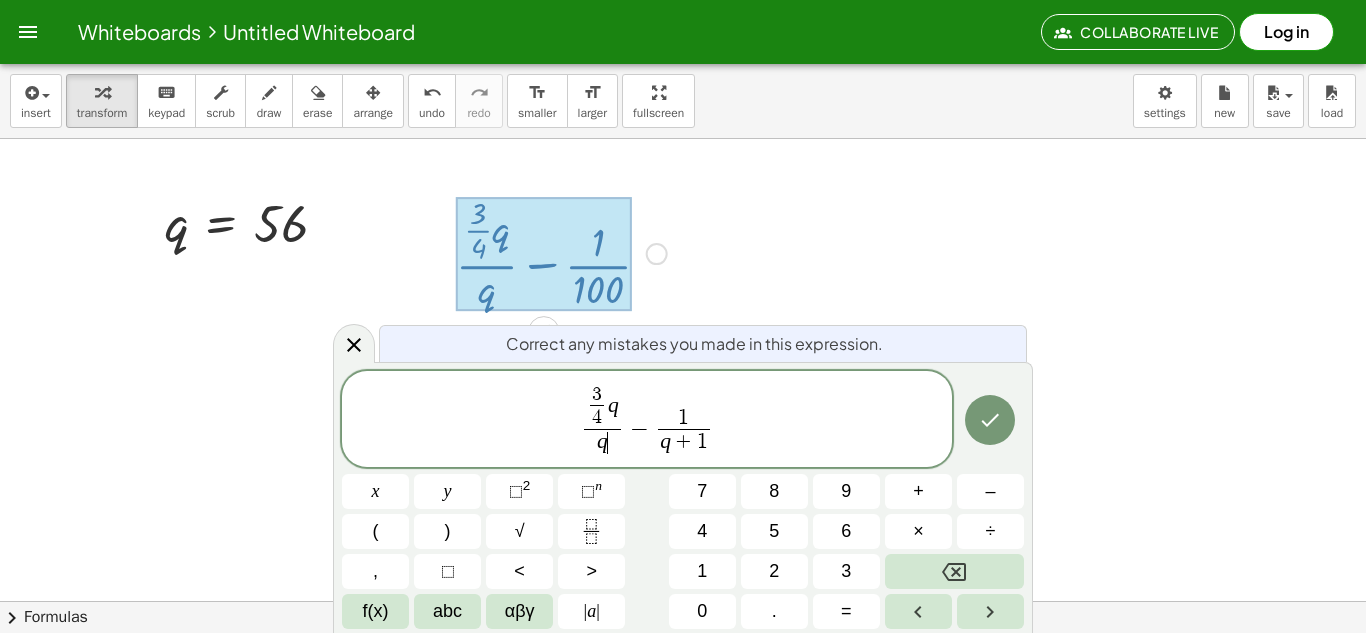 click on "q ​" at bounding box center (602, 442) 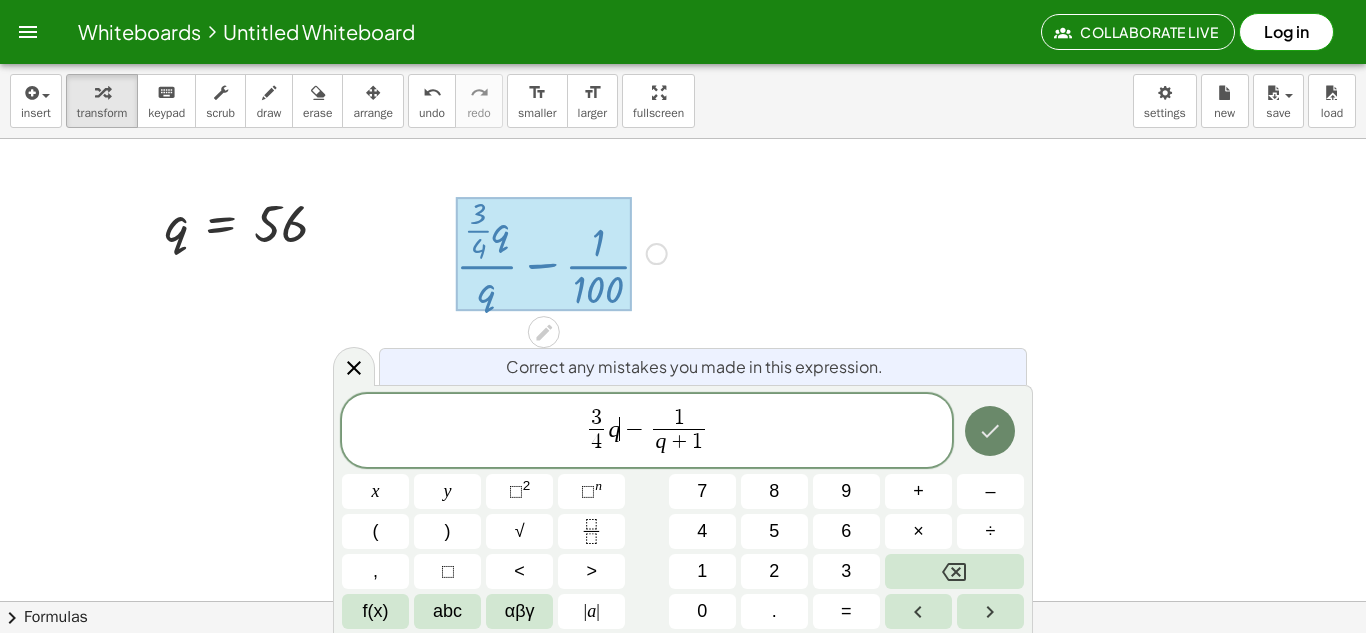 click at bounding box center (990, 431) 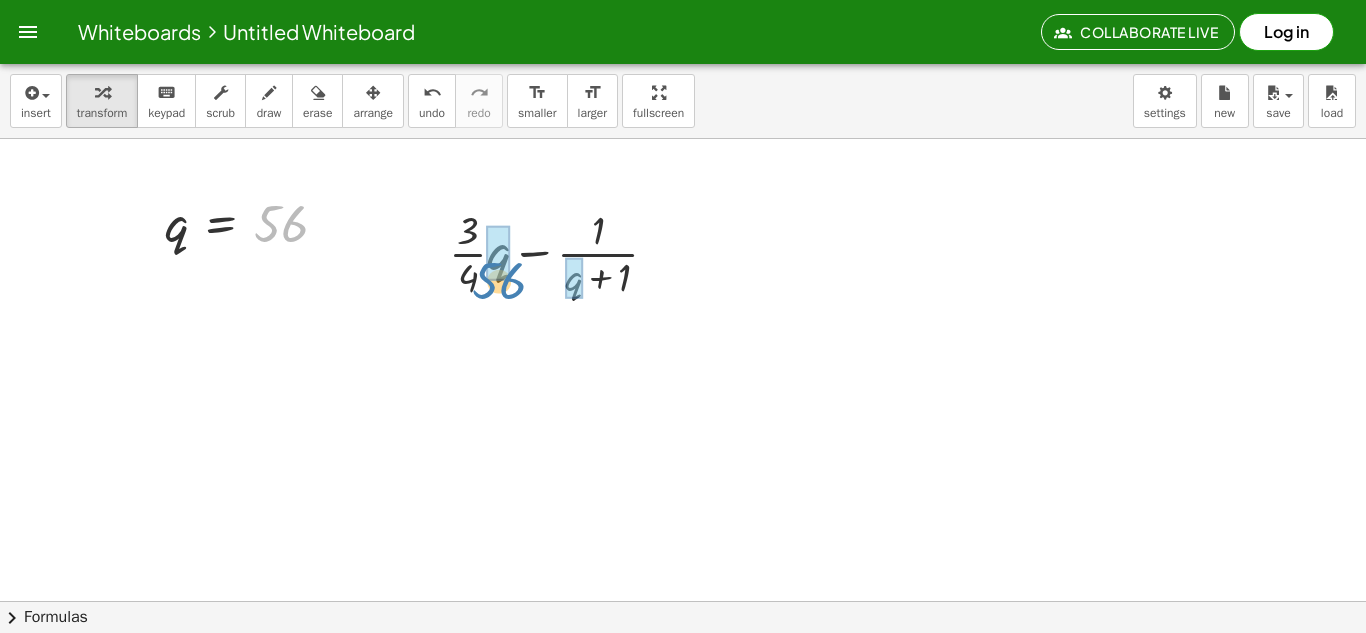 drag, startPoint x: 284, startPoint y: 235, endPoint x: 504, endPoint y: 292, distance: 227.26416 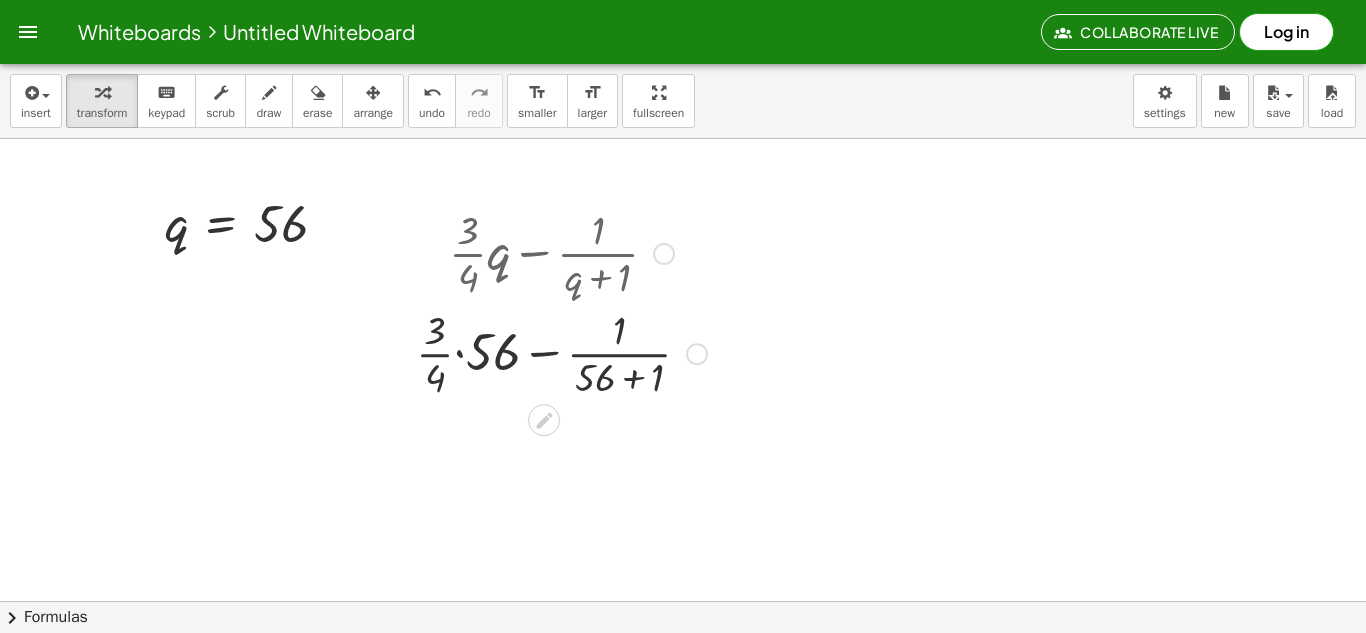click at bounding box center [561, 352] 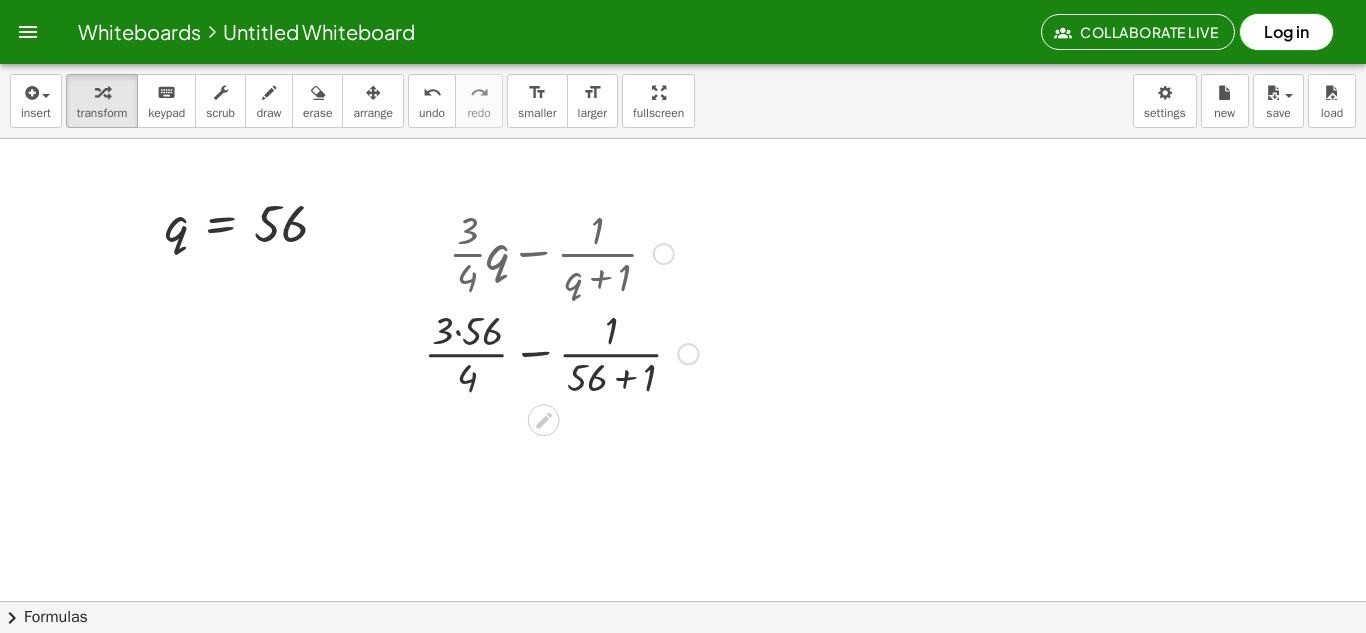 click at bounding box center (561, 352) 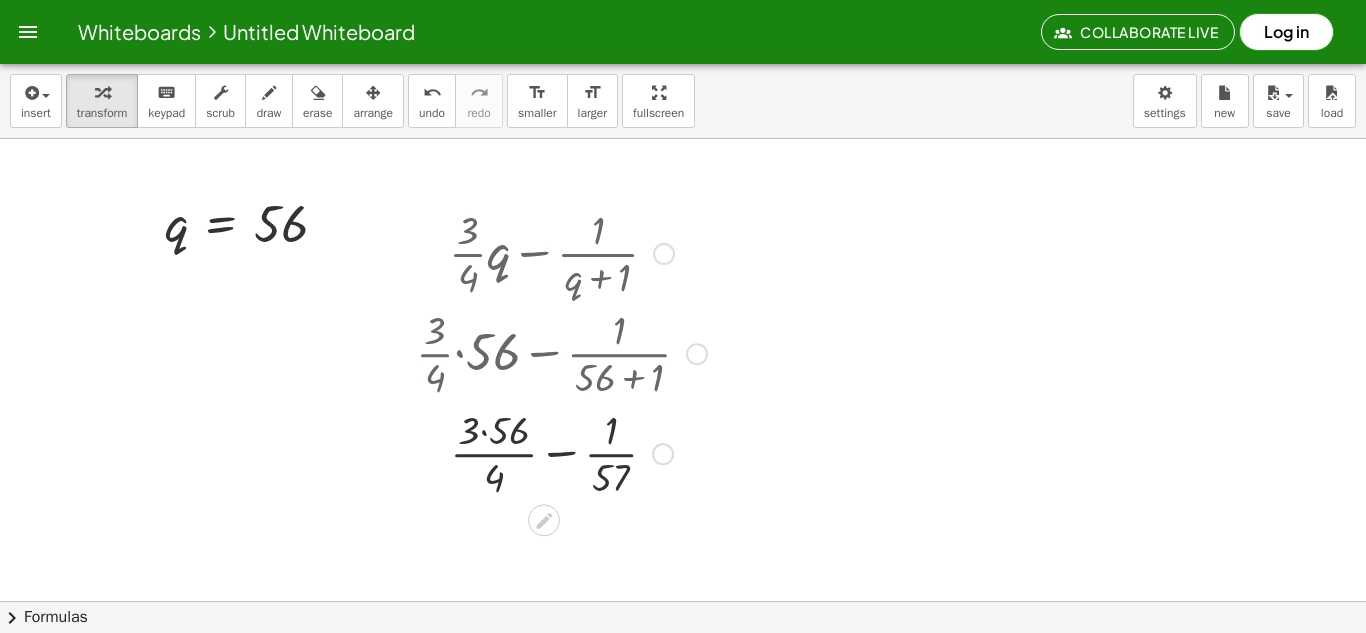 click at bounding box center (561, 452) 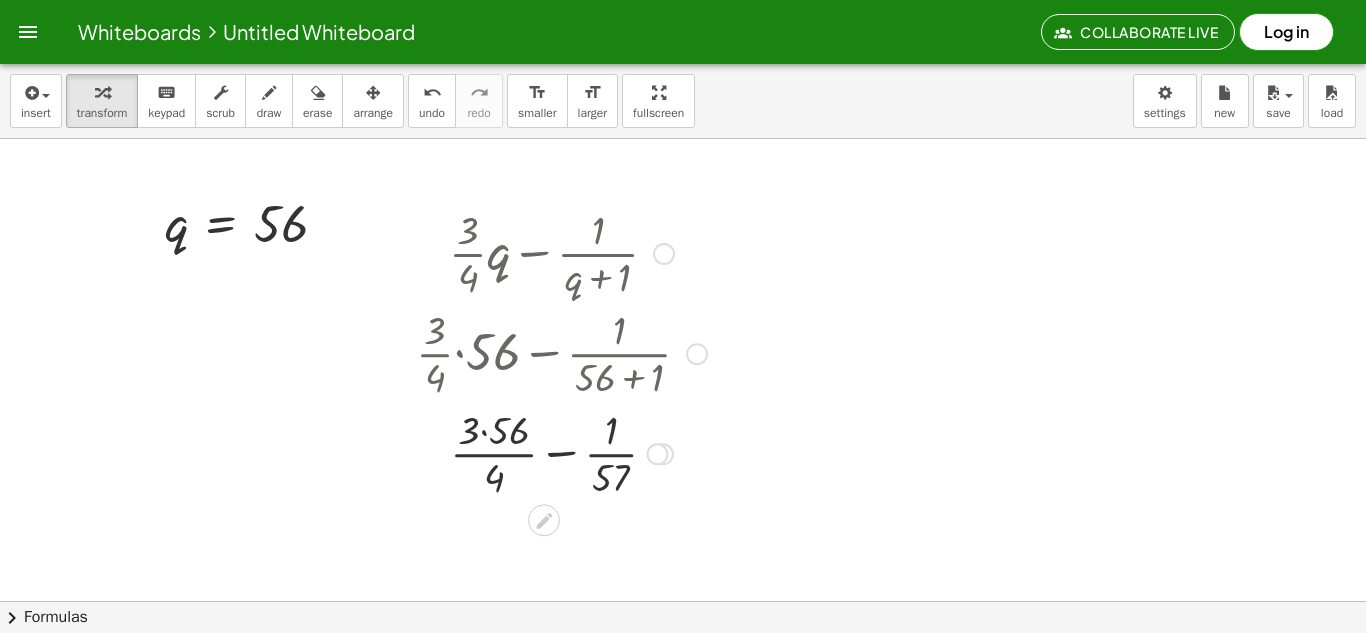 click at bounding box center [561, 452] 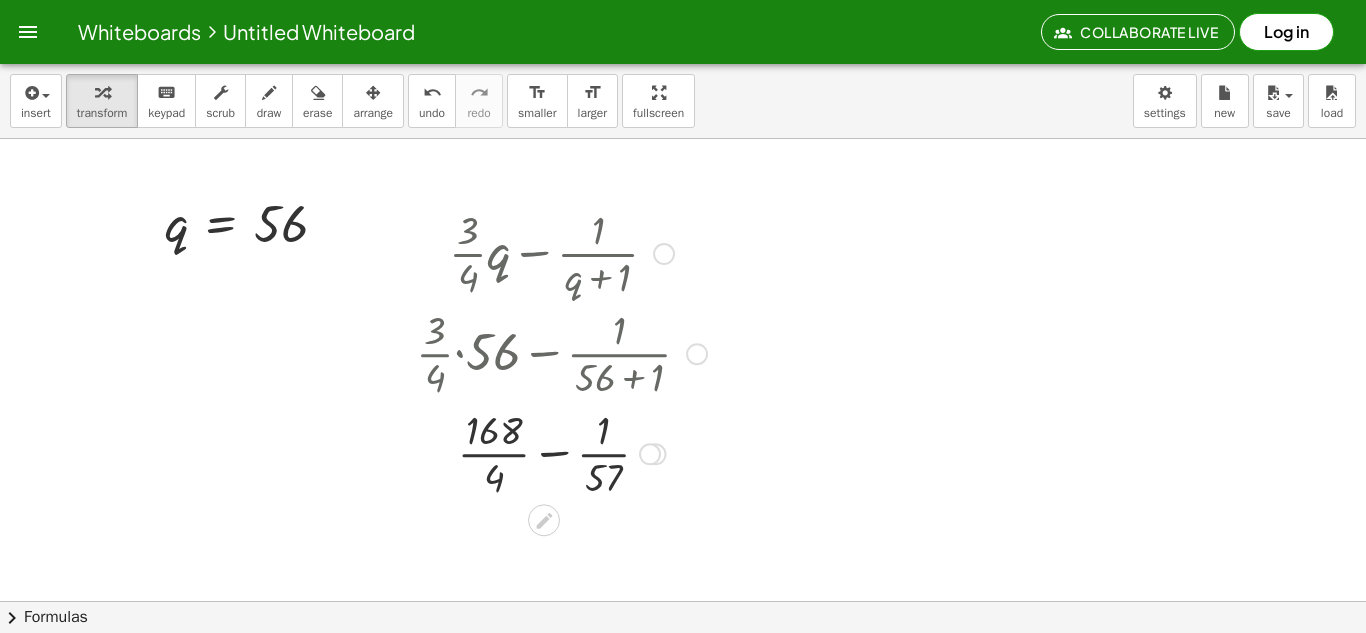 click at bounding box center [561, 452] 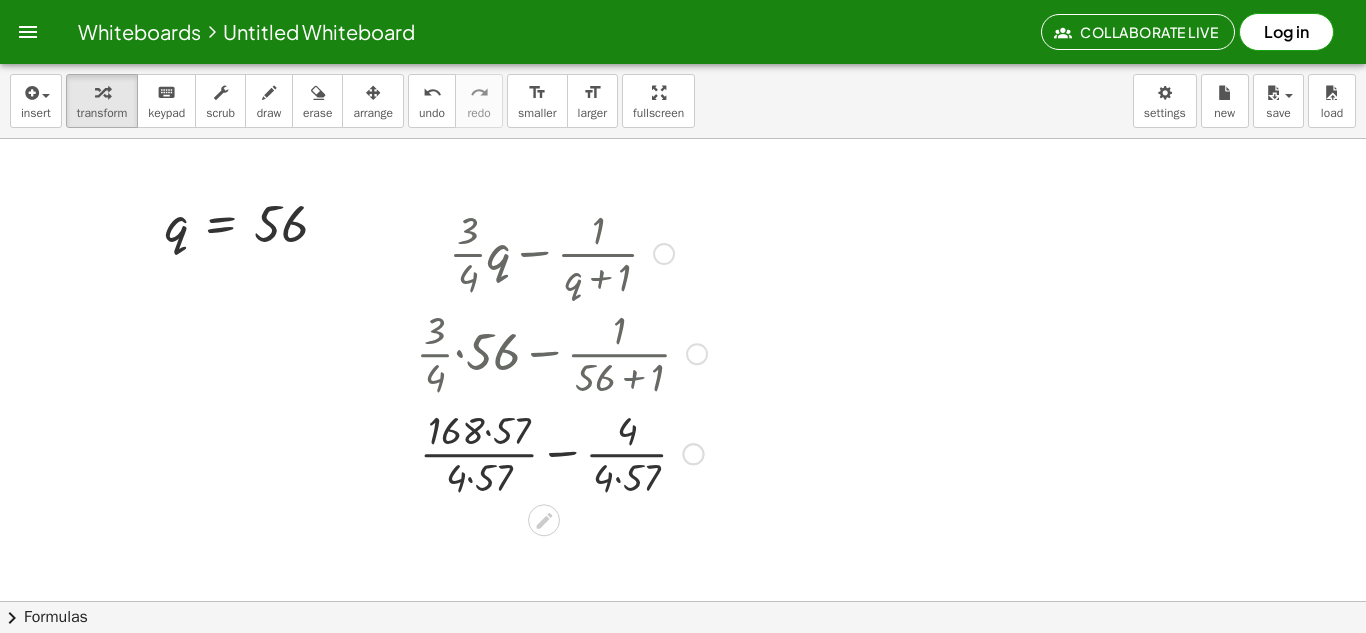 click at bounding box center [561, 452] 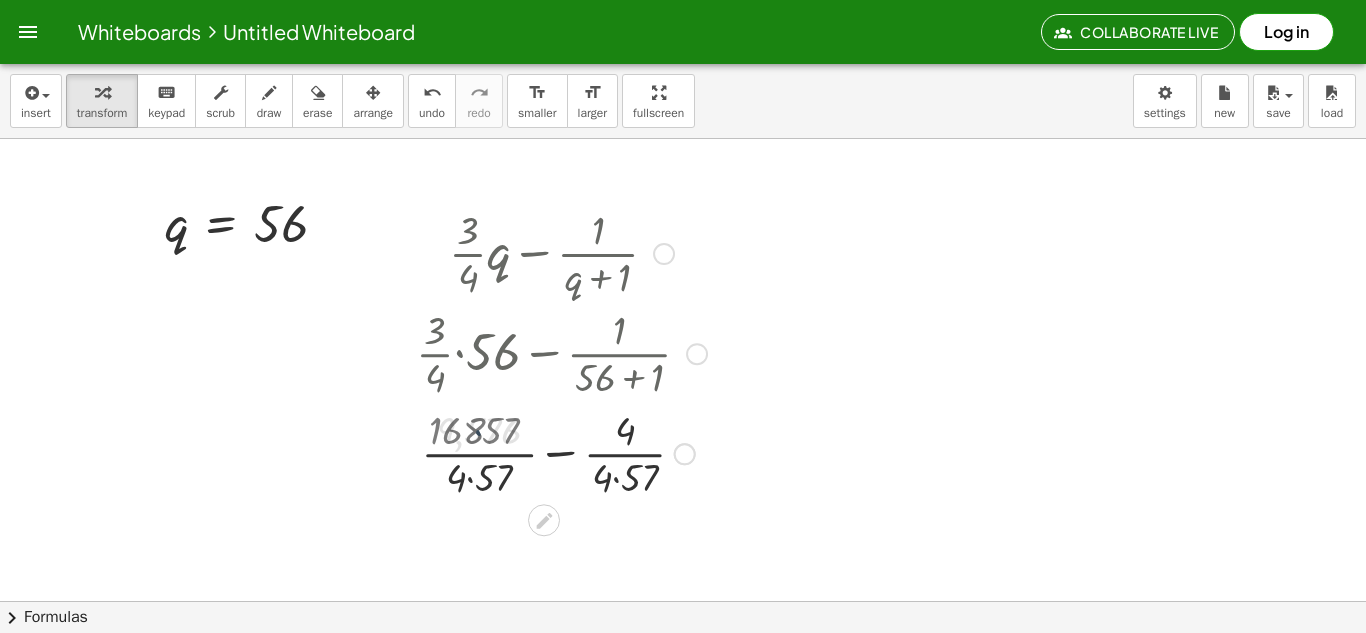 click at bounding box center [561, 452] 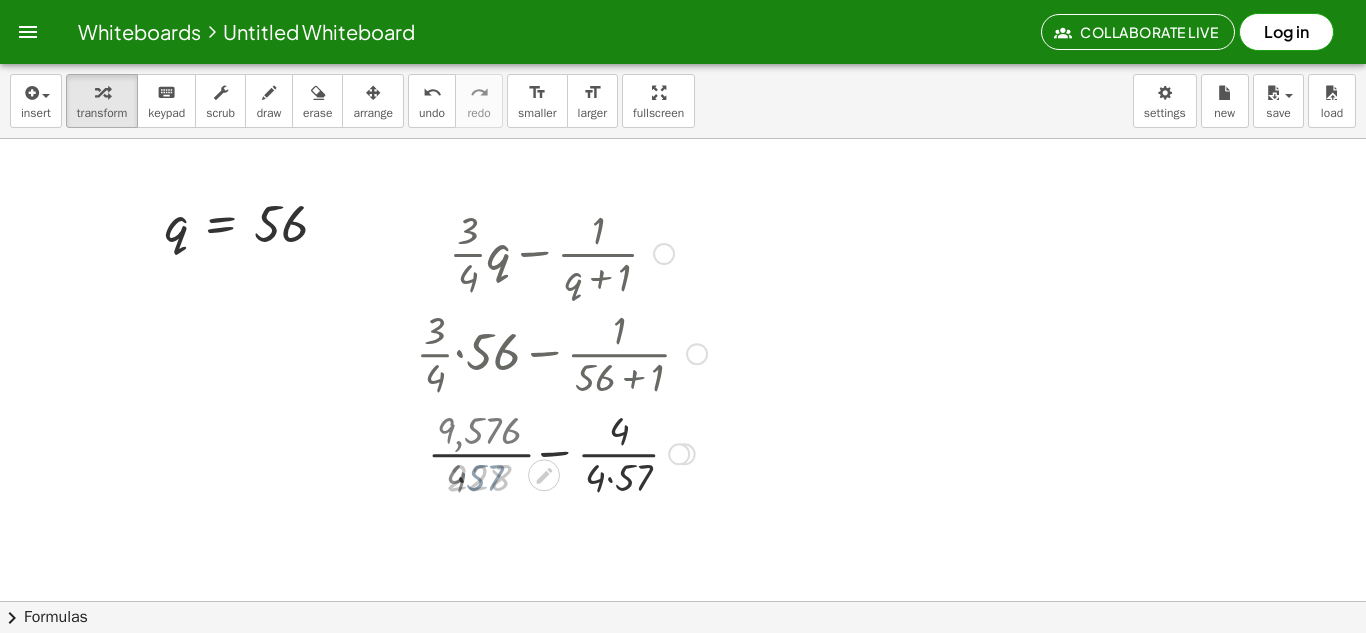 click at bounding box center [561, 452] 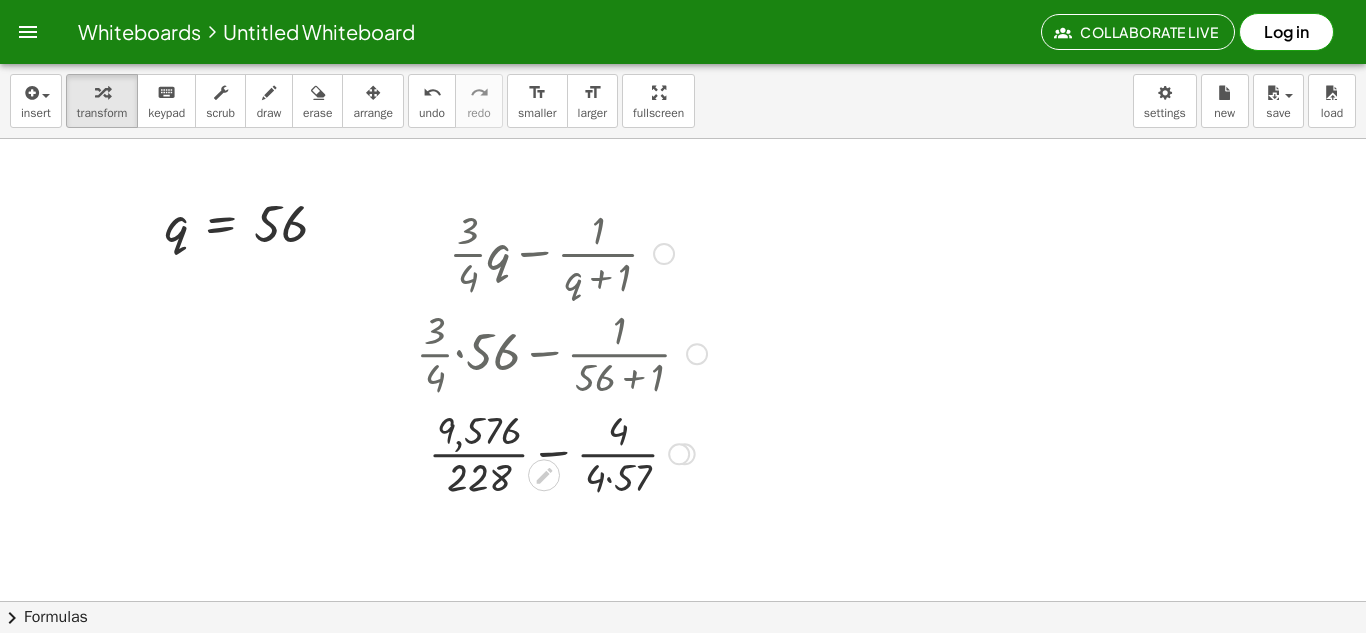click at bounding box center [561, 452] 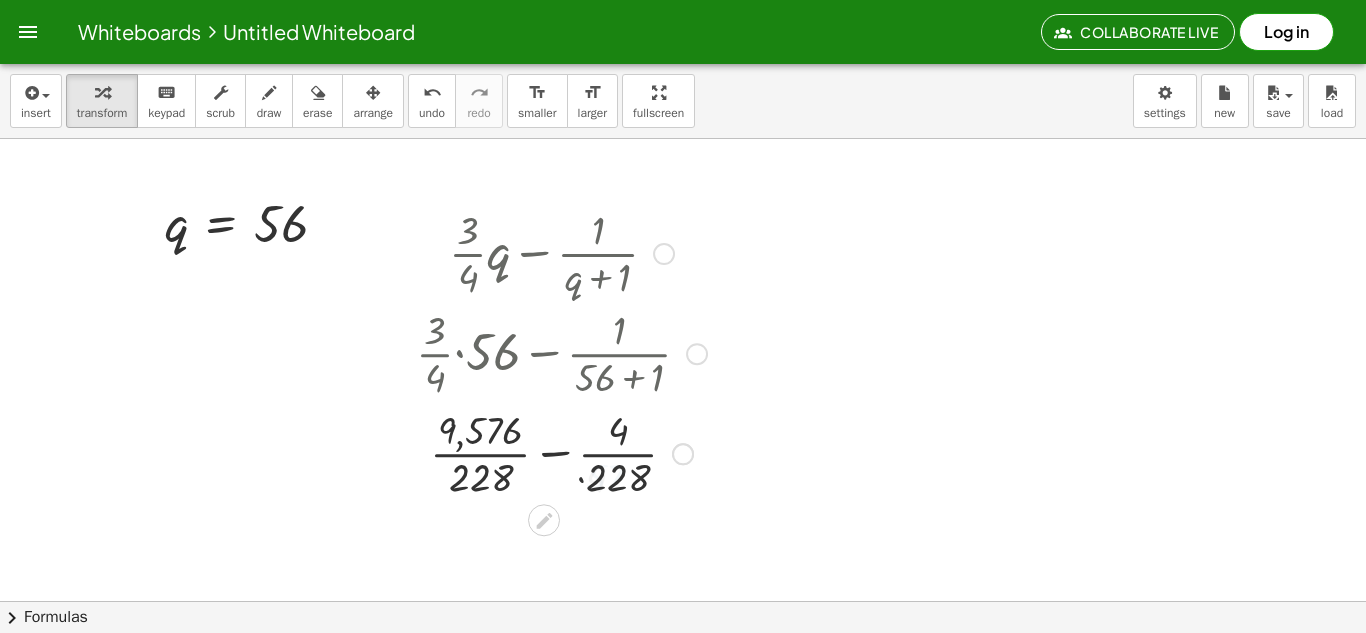click at bounding box center (561, 452) 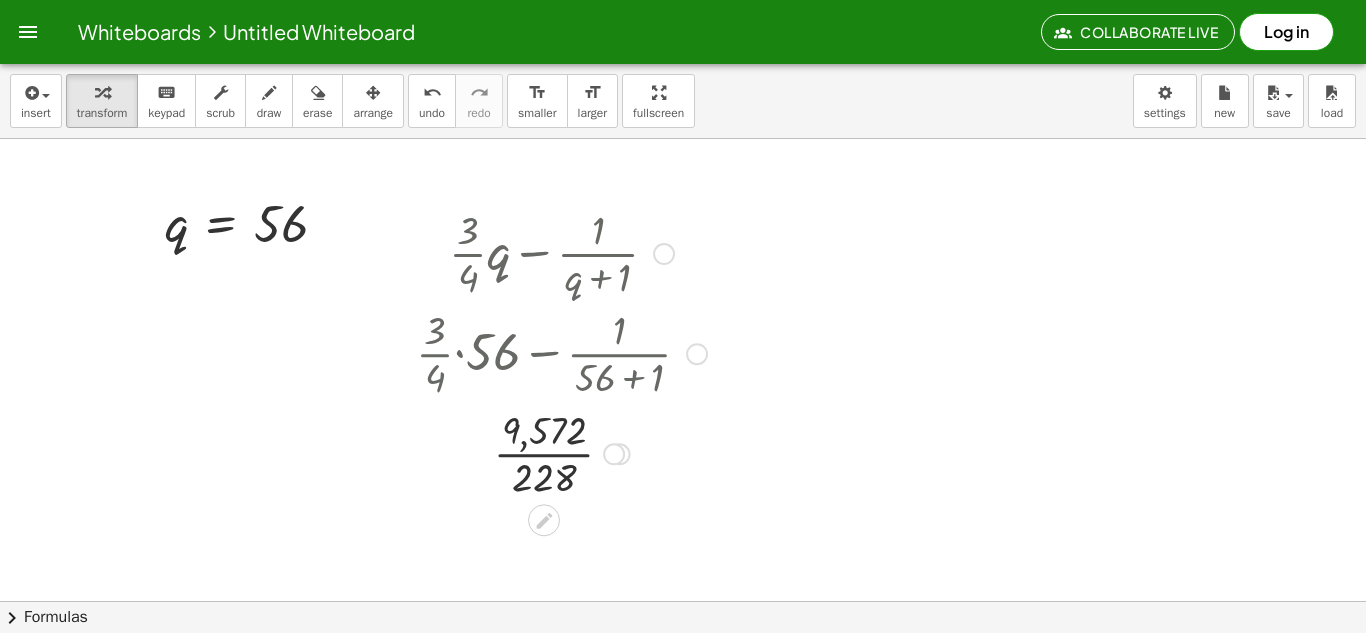 click at bounding box center (561, 452) 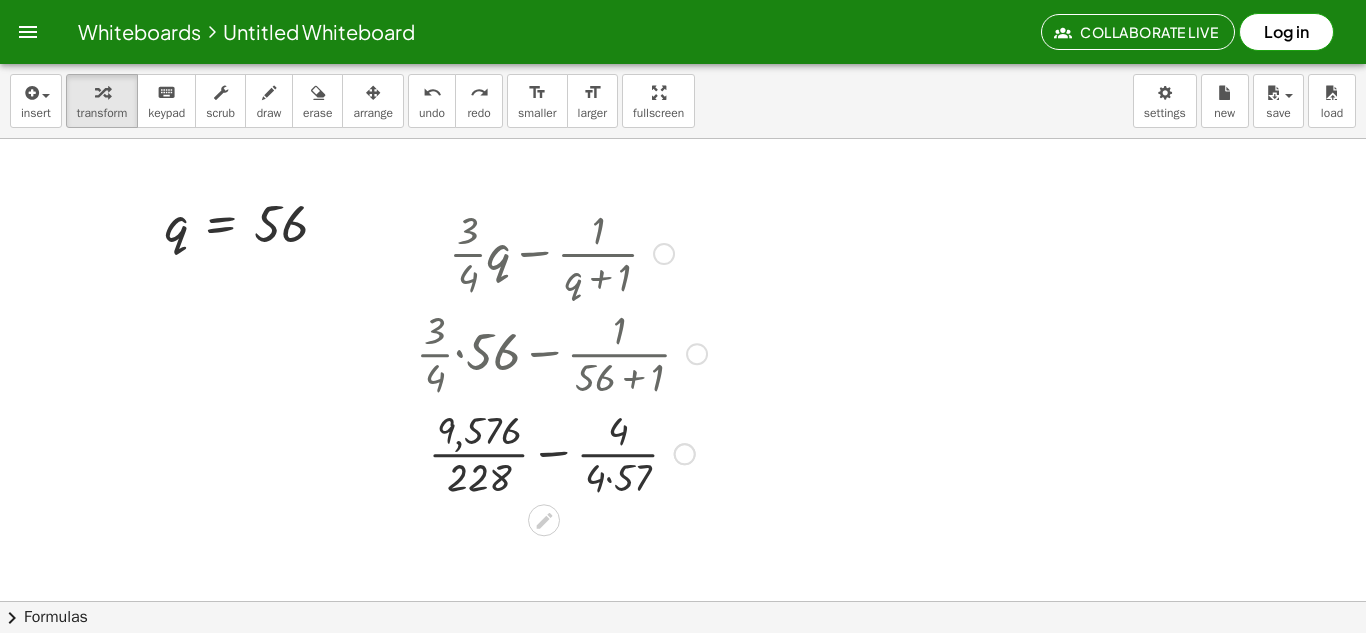 click at bounding box center [664, 254] 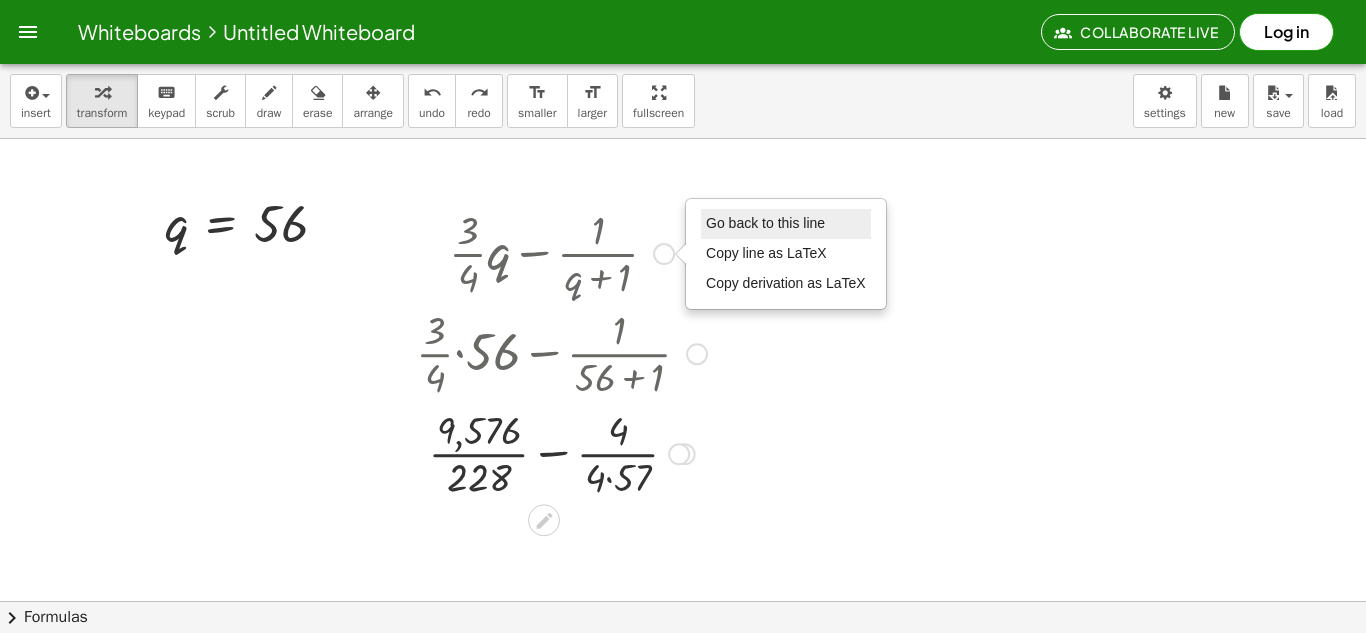 click on "Go back to this line" at bounding box center (765, 223) 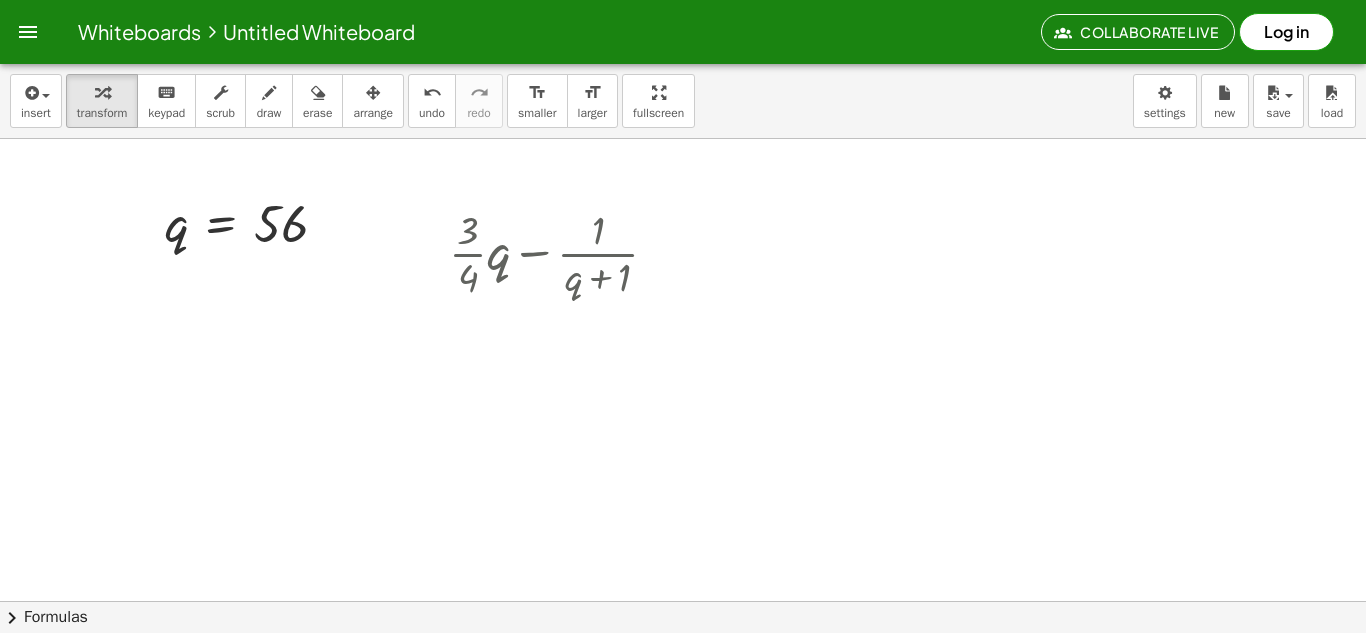 click on "Go back to this line Copy line as LaTeX Copy derivation as LaTeX" at bounding box center [664, 254] 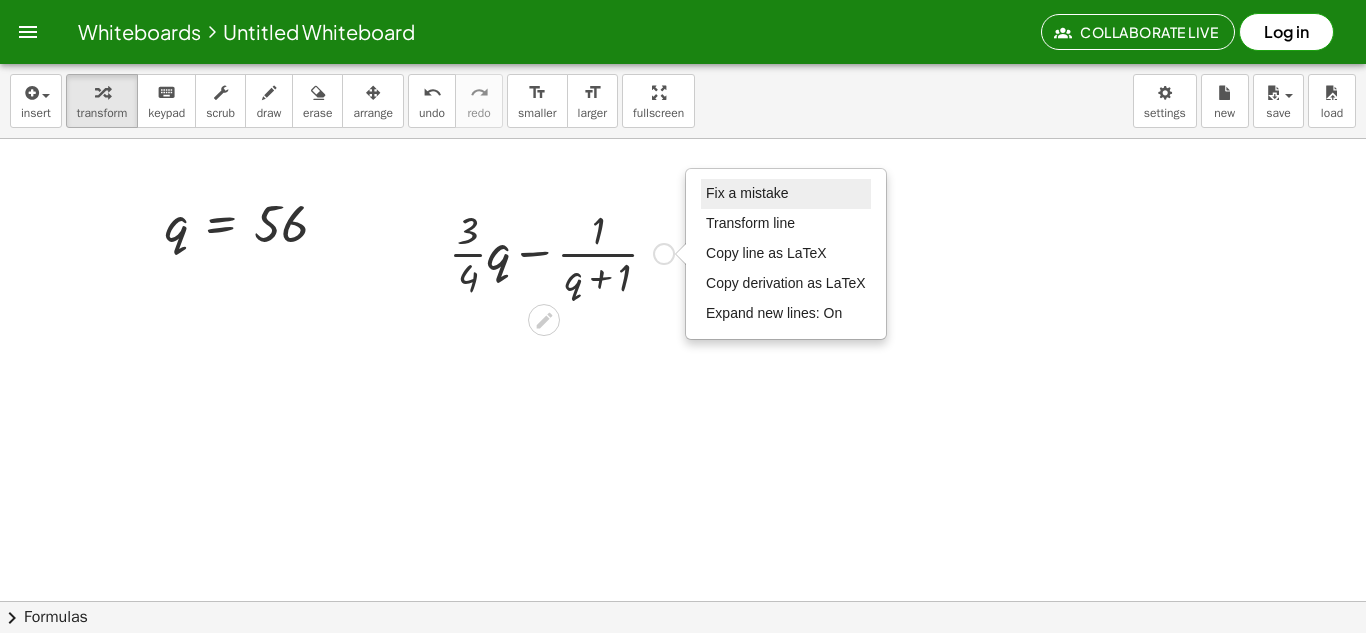 click on "Fix a mistake" at bounding box center (747, 193) 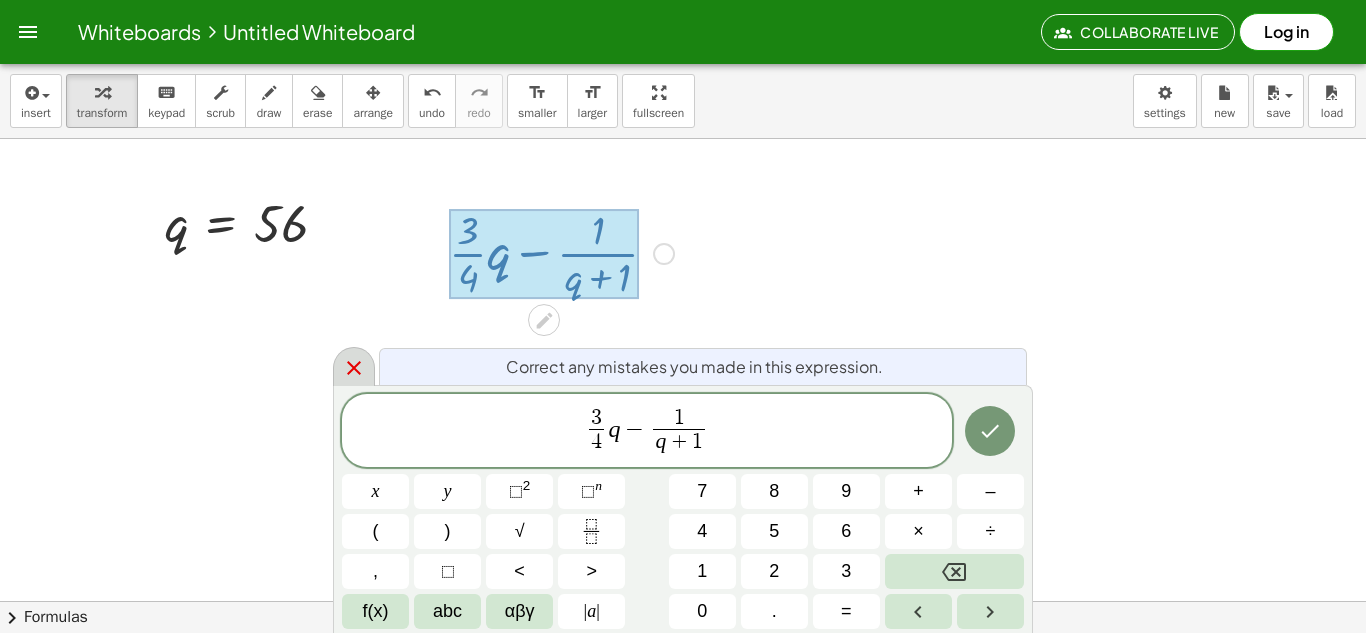 click 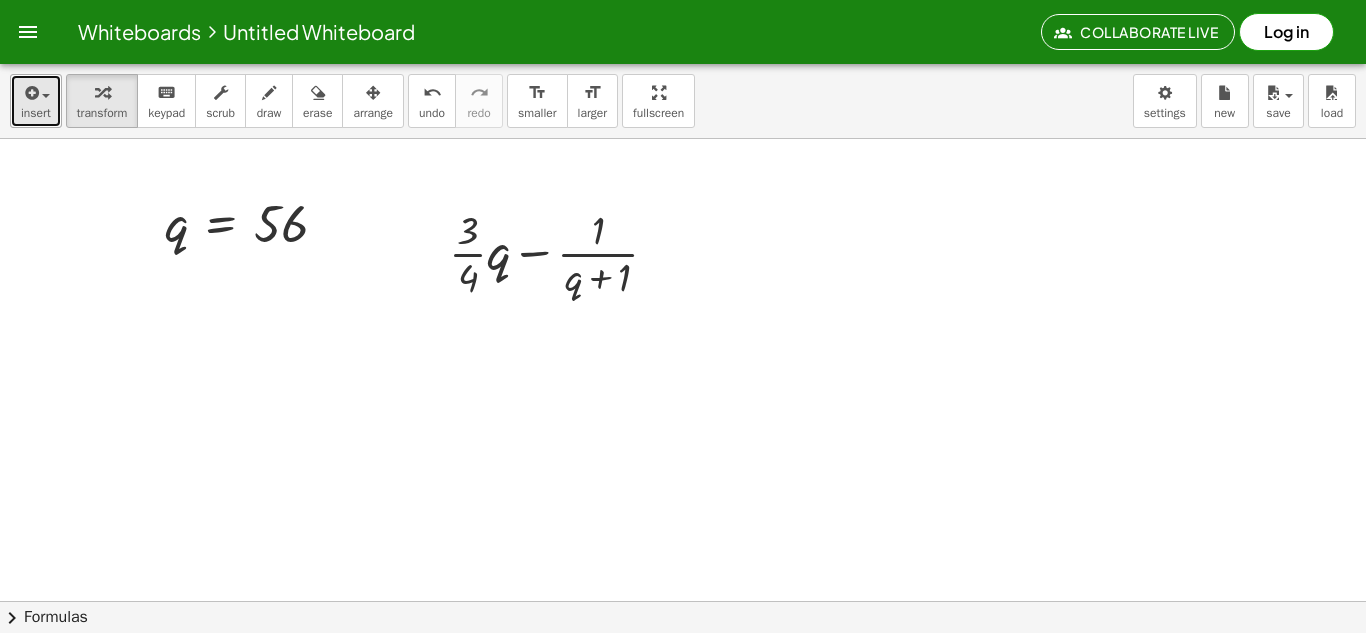 click on "insert" at bounding box center [36, 101] 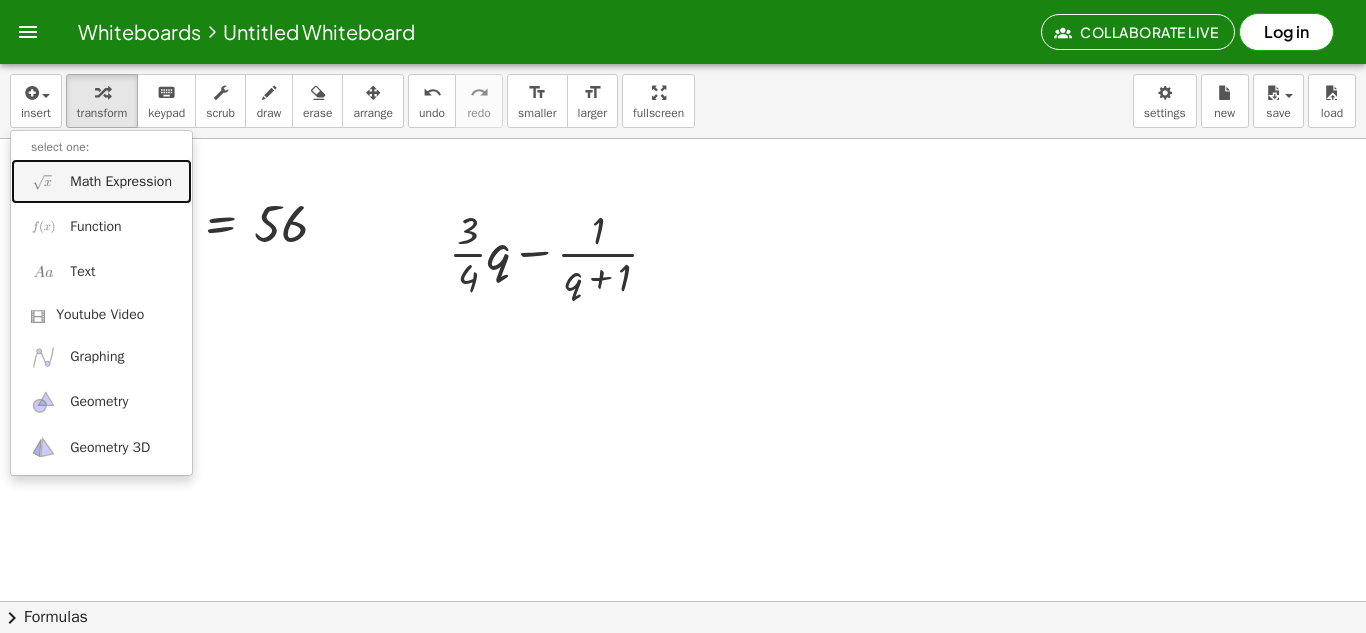 click on "Math Expression" at bounding box center [121, 182] 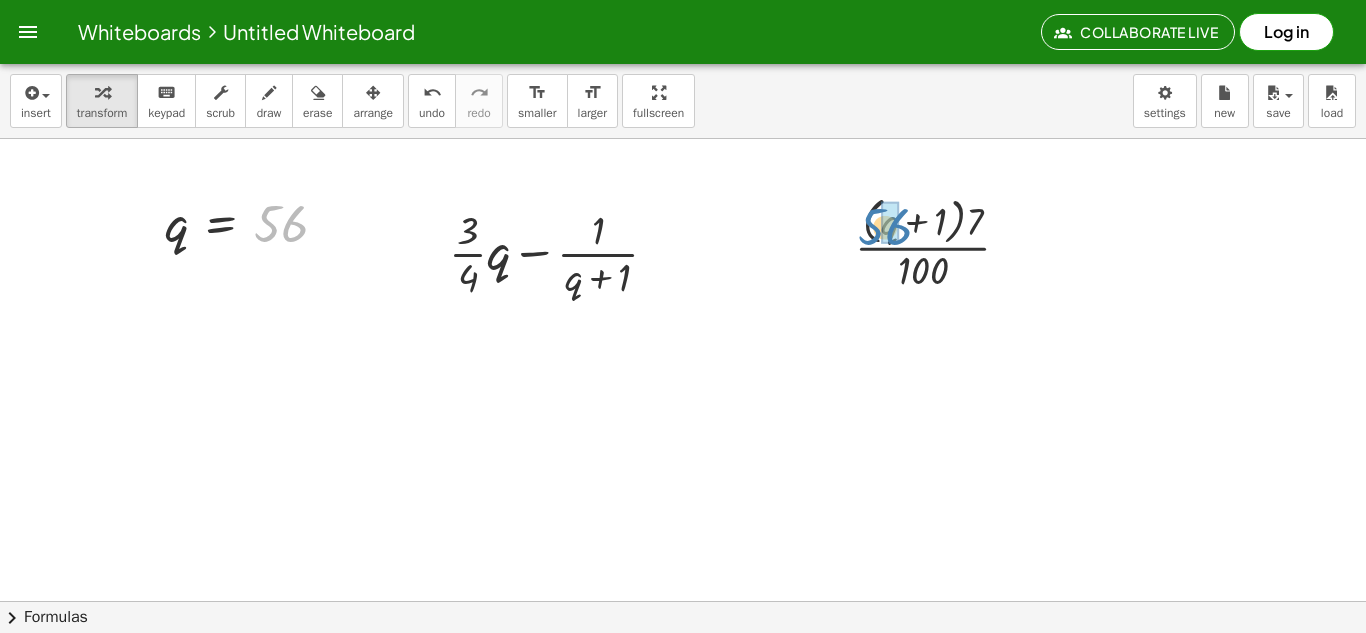 drag, startPoint x: 270, startPoint y: 231, endPoint x: 879, endPoint y: 233, distance: 609.0033 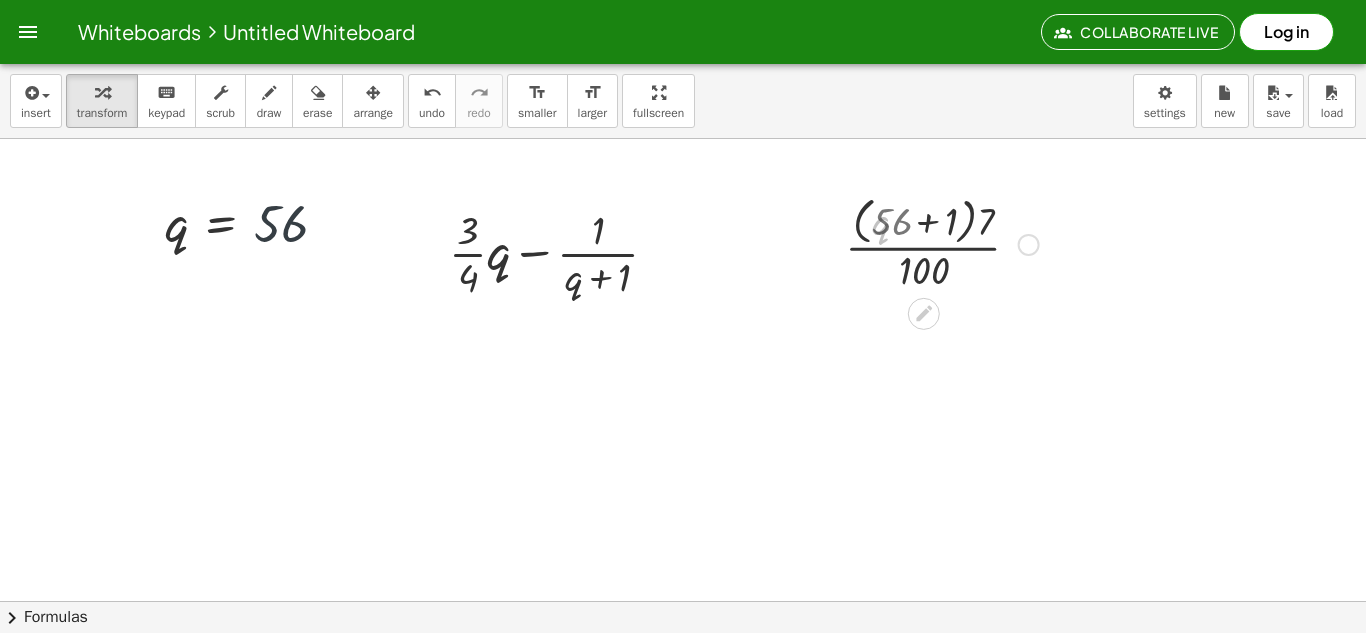 click at bounding box center [941, 243] 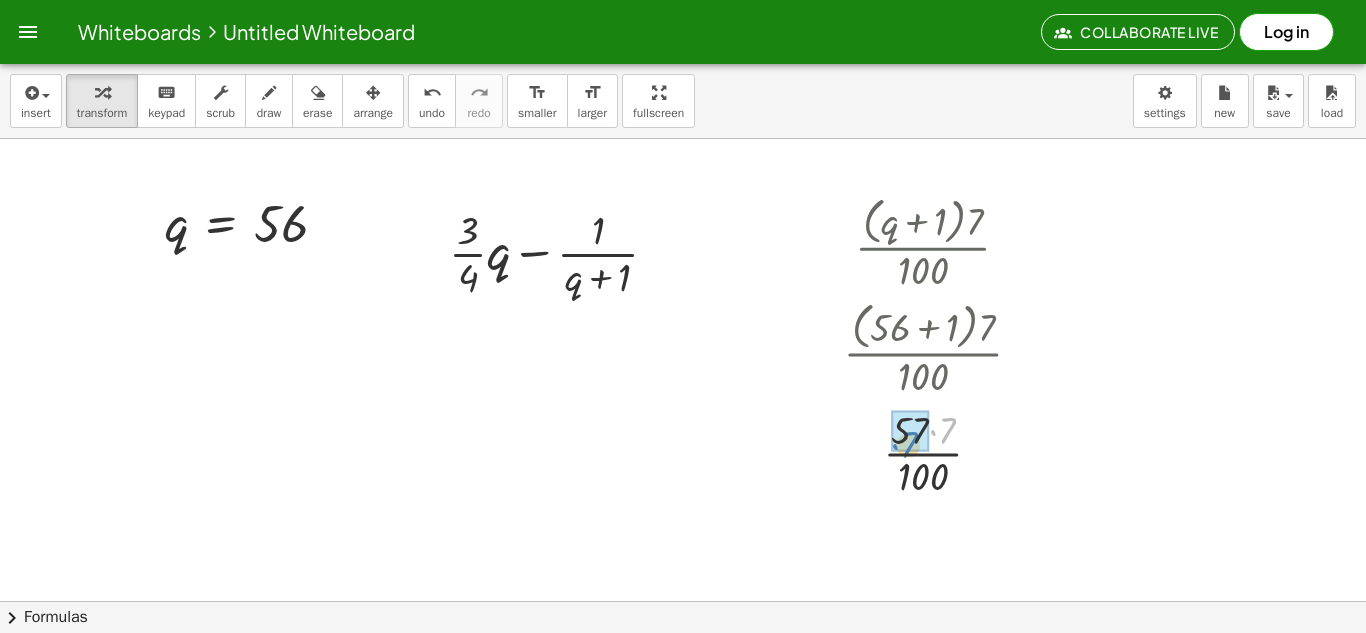 drag, startPoint x: 952, startPoint y: 227, endPoint x: 914, endPoint y: 239, distance: 39.849716 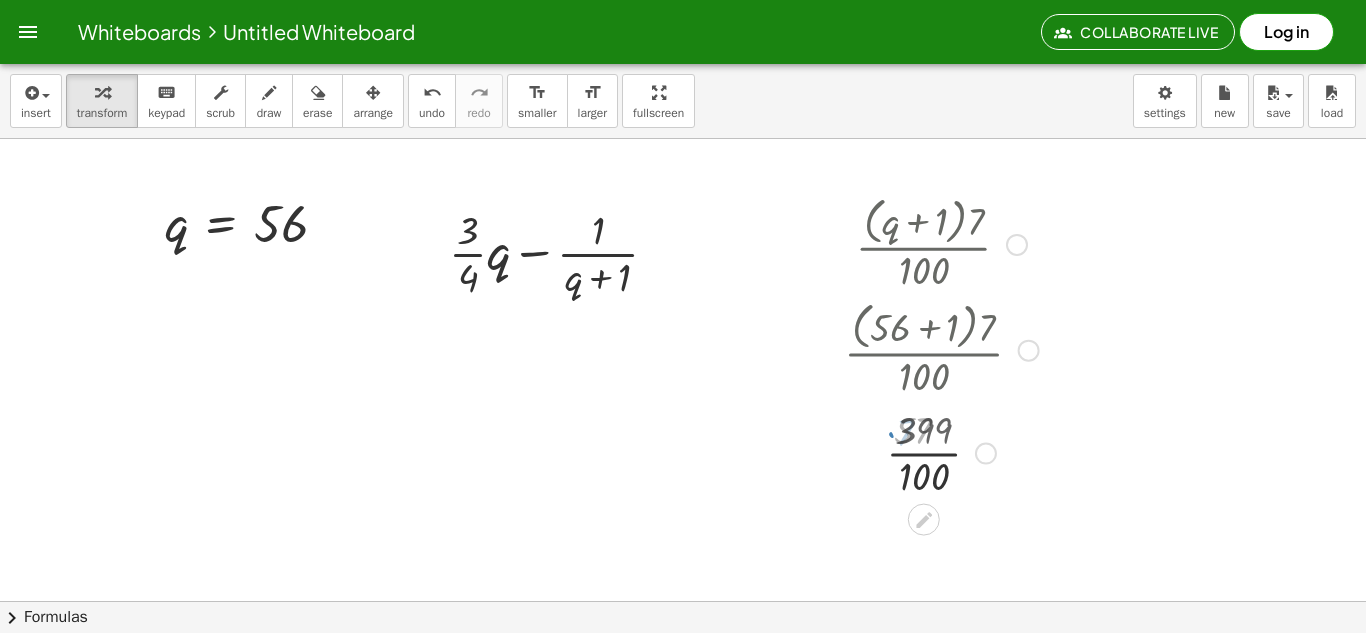 click at bounding box center (941, 243) 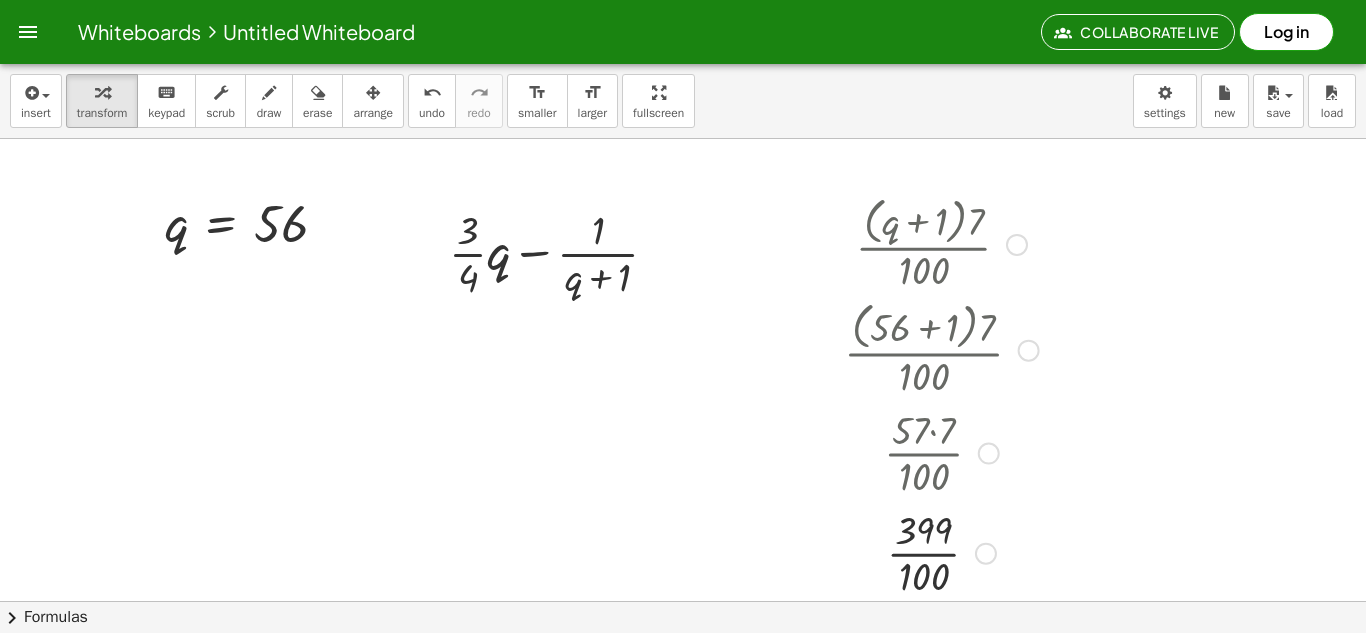 click at bounding box center (941, 552) 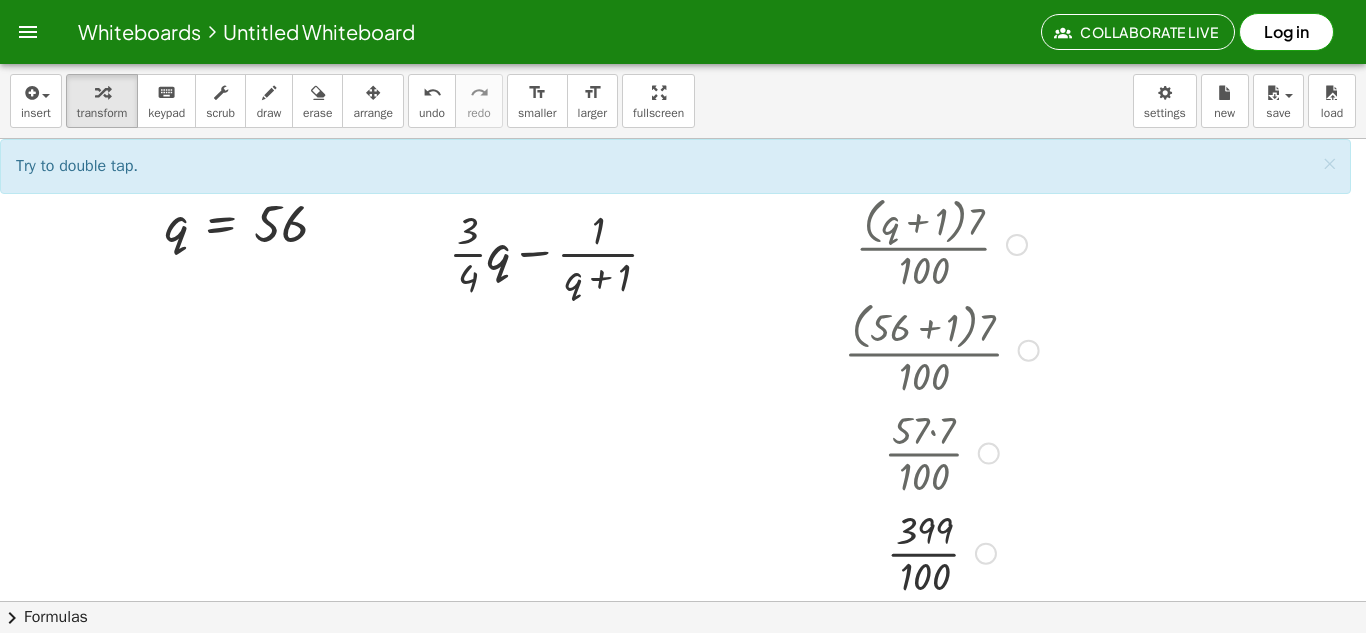 click at bounding box center (941, 552) 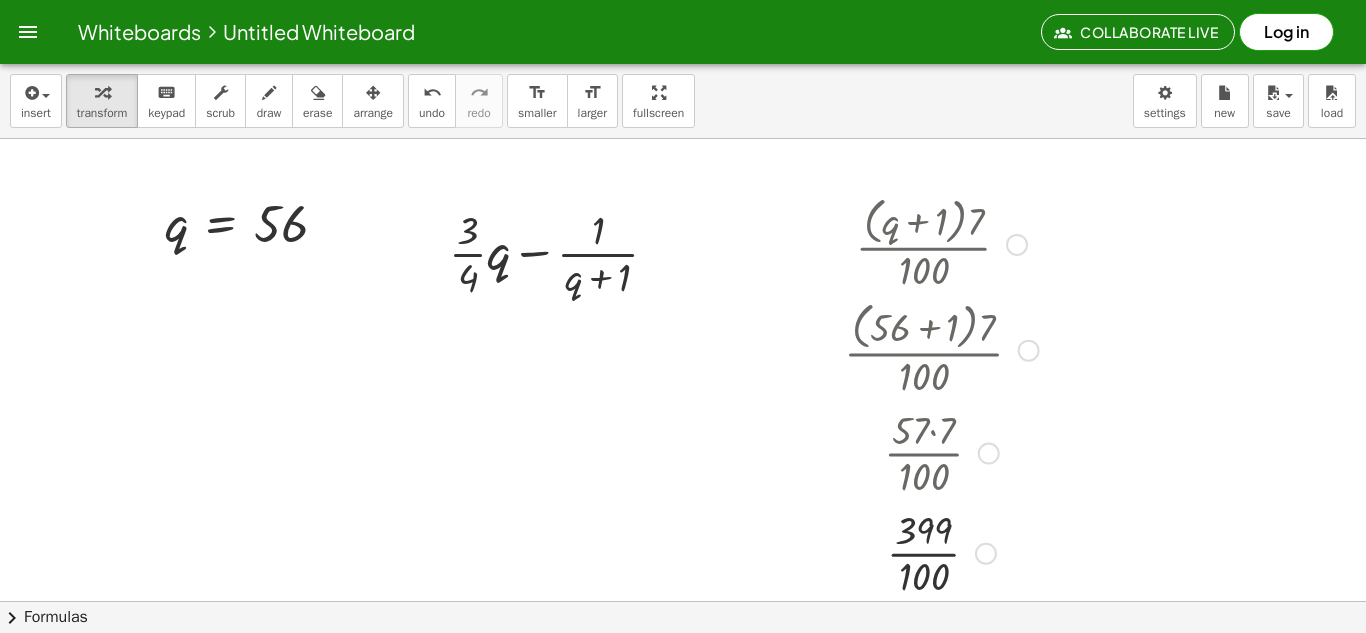 click at bounding box center (941, 552) 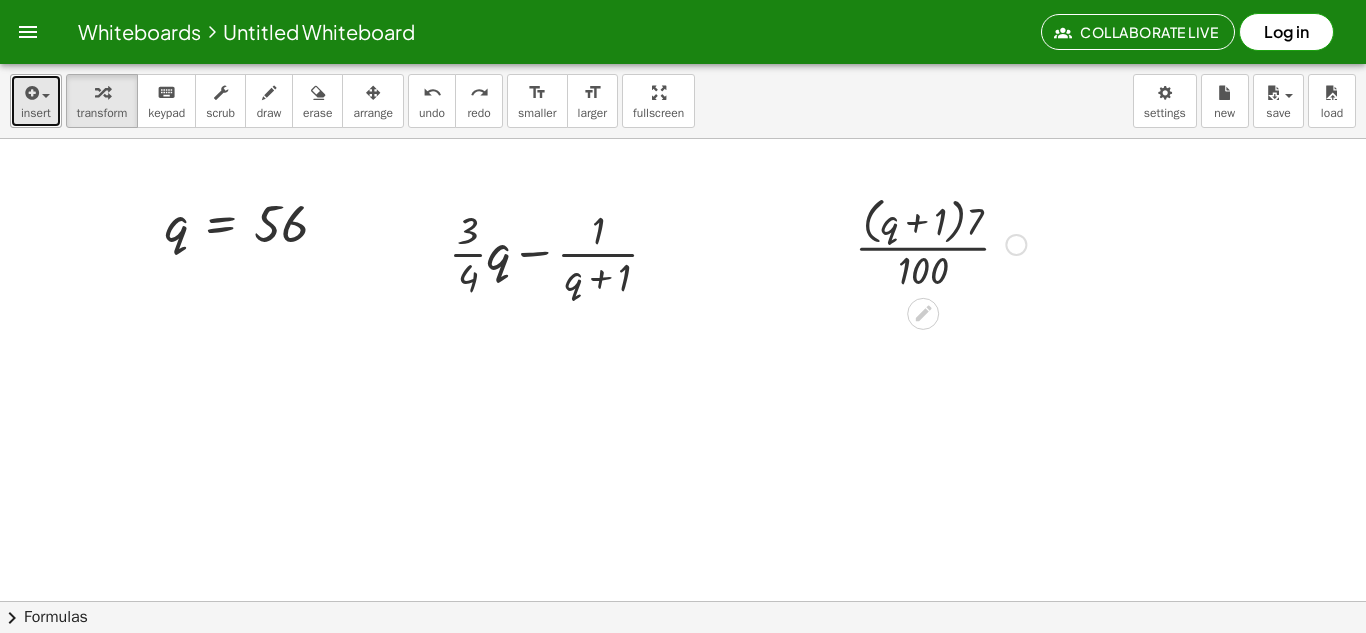 click at bounding box center [36, 92] 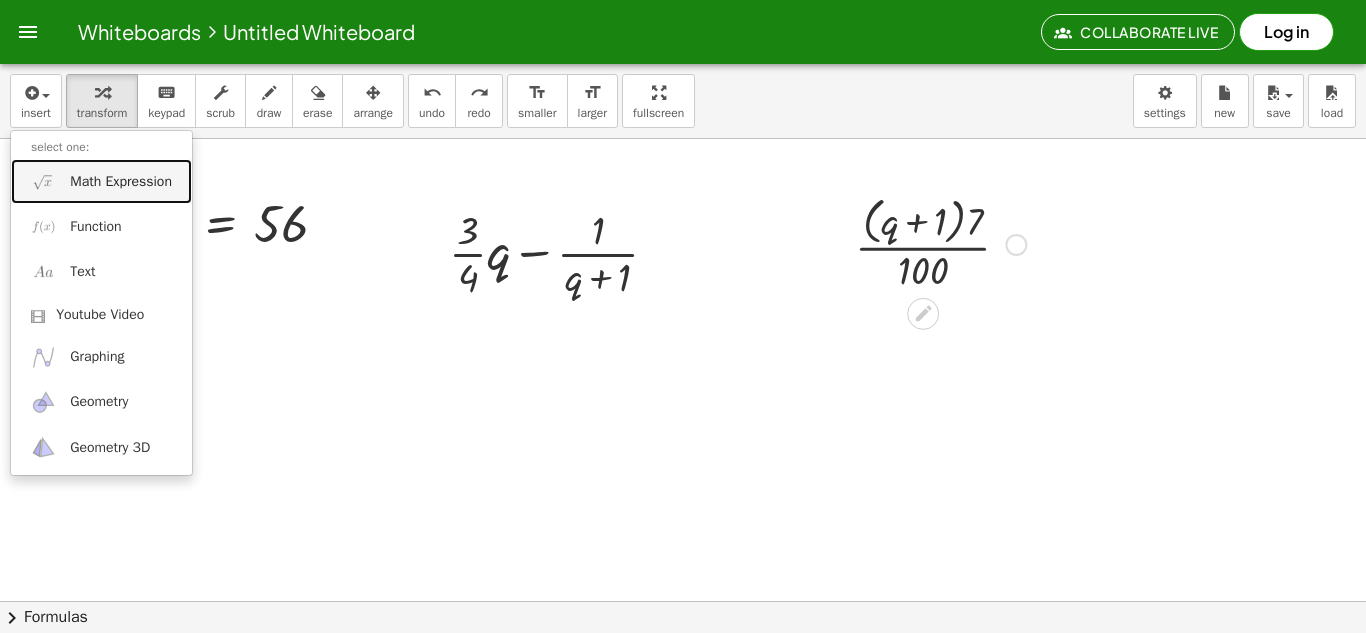 click on "Math Expression" at bounding box center [101, 181] 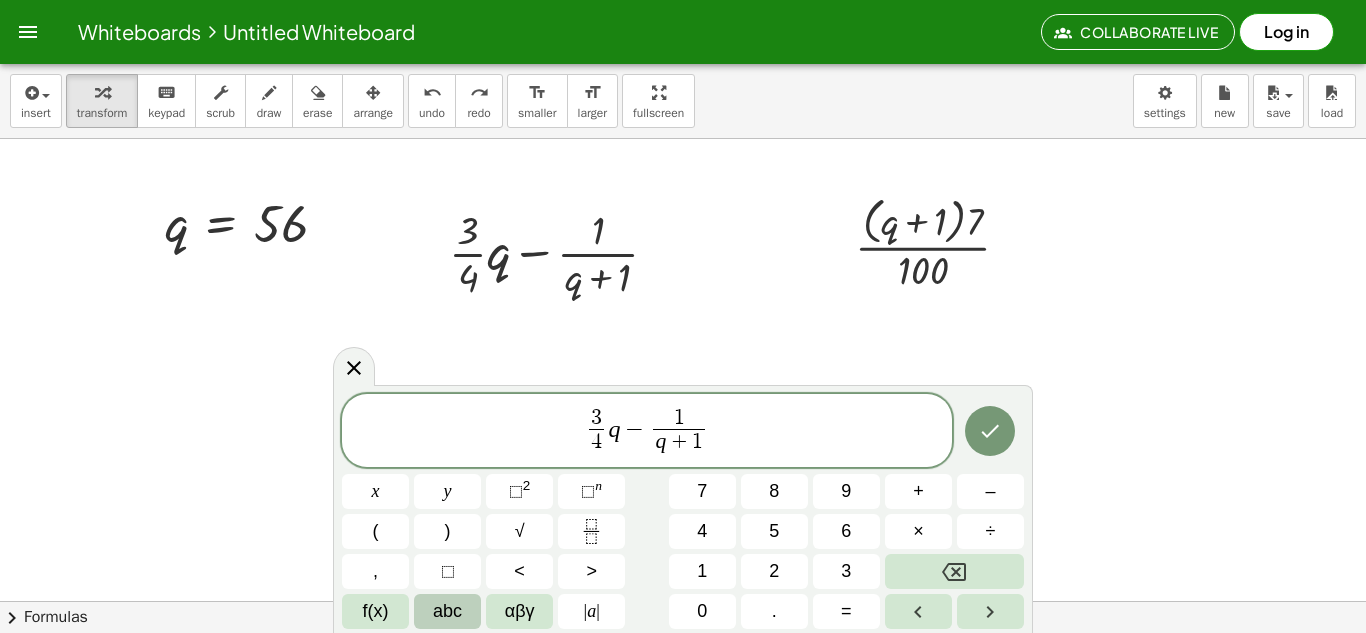 click on "abc" at bounding box center [447, 611] 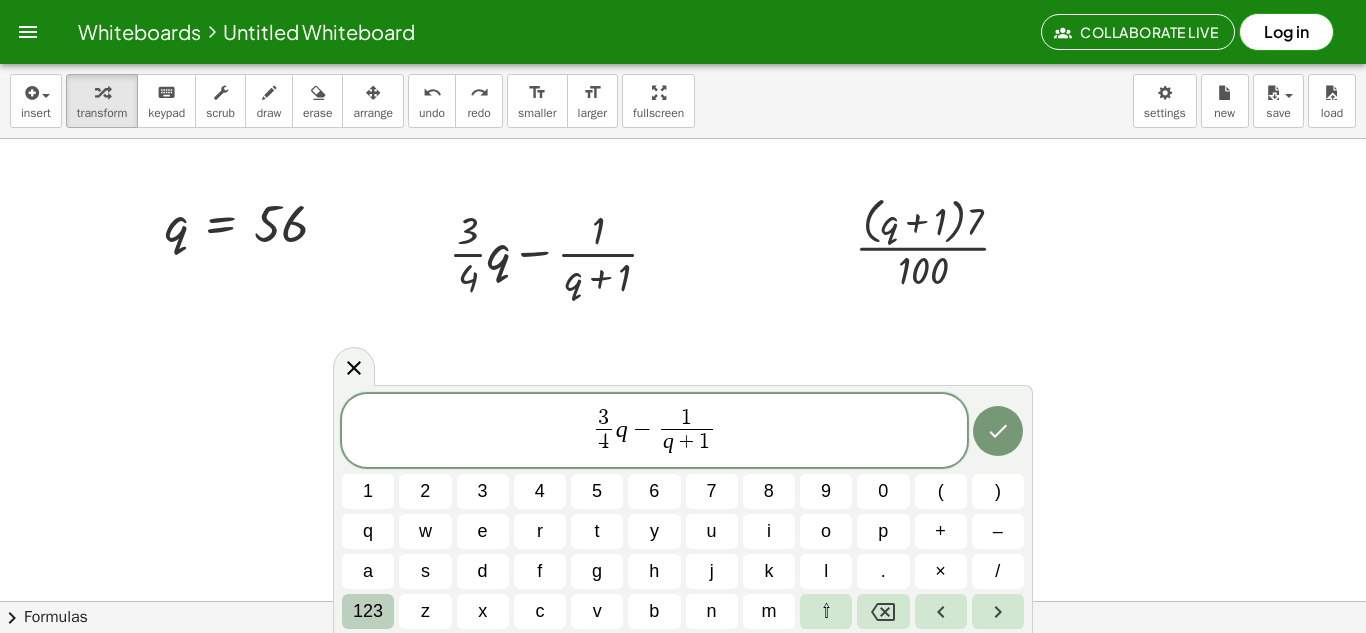 click on "123" at bounding box center (368, 611) 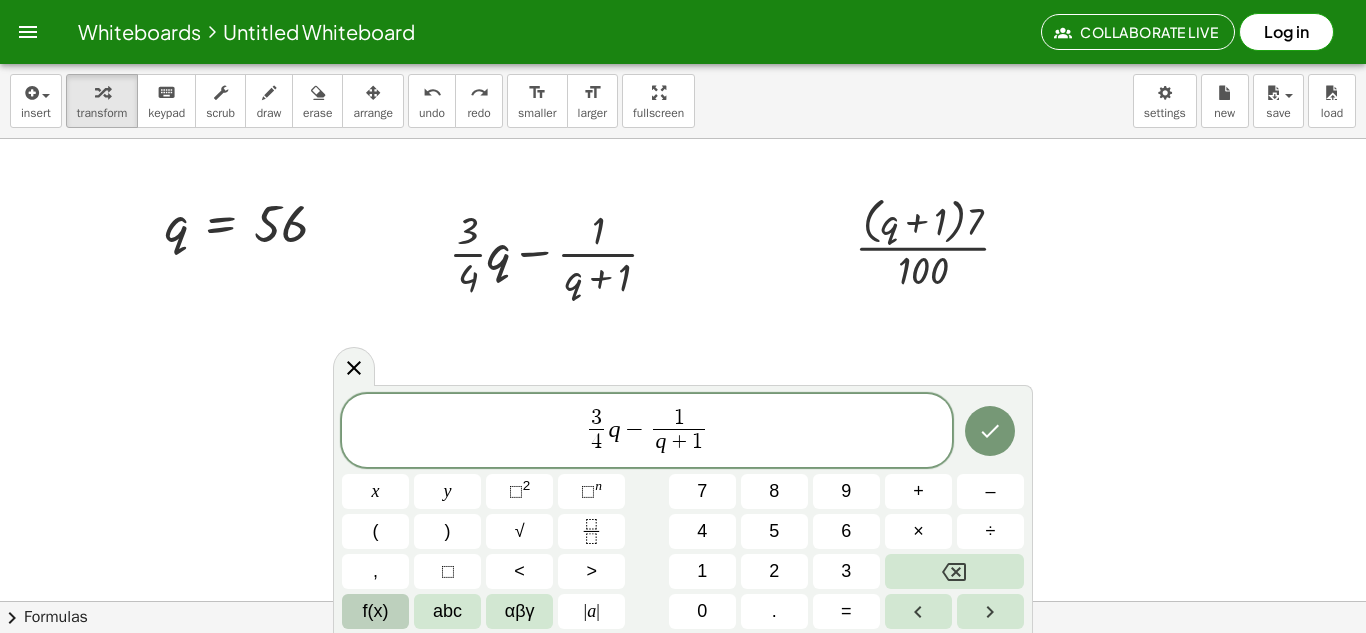 click on "f(x)" at bounding box center [375, 611] 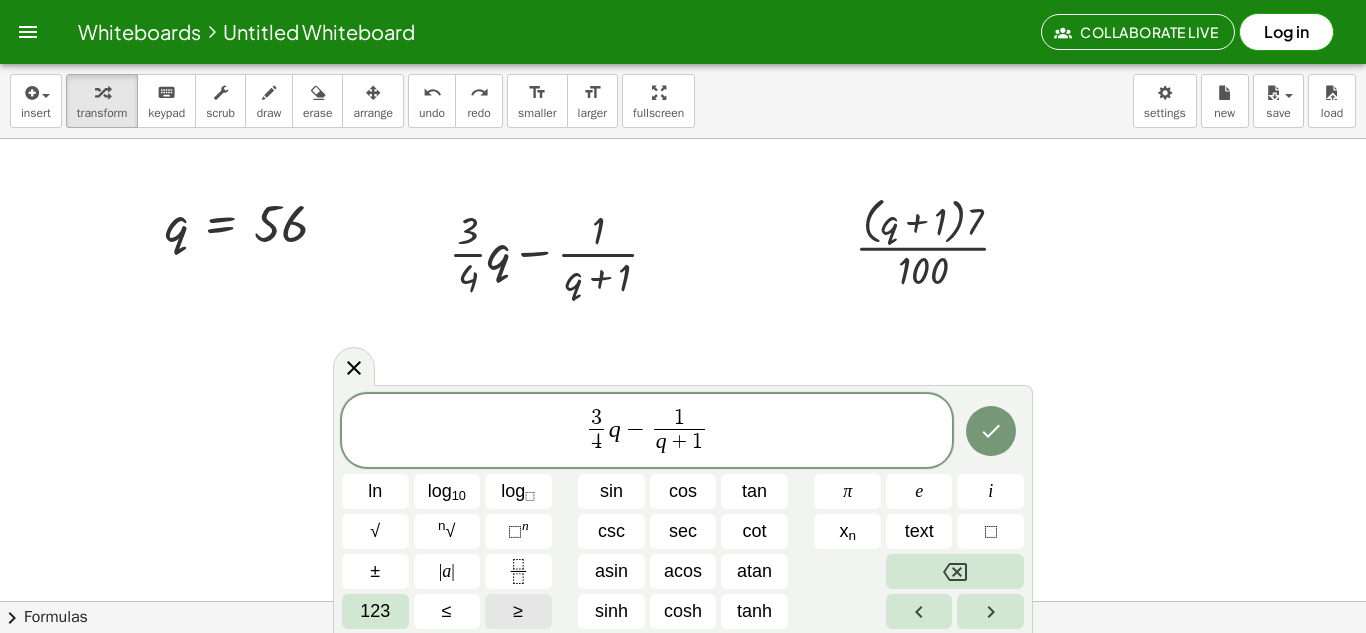click on "≥" at bounding box center [518, 611] 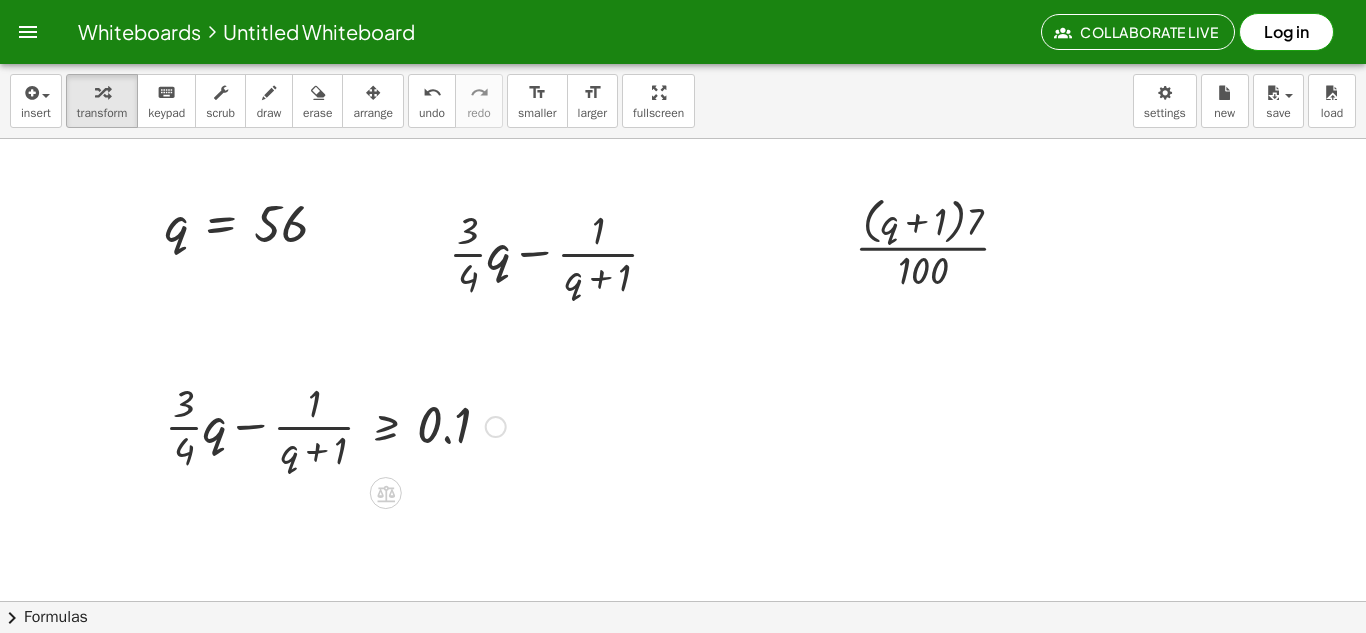 click at bounding box center [335, 425] 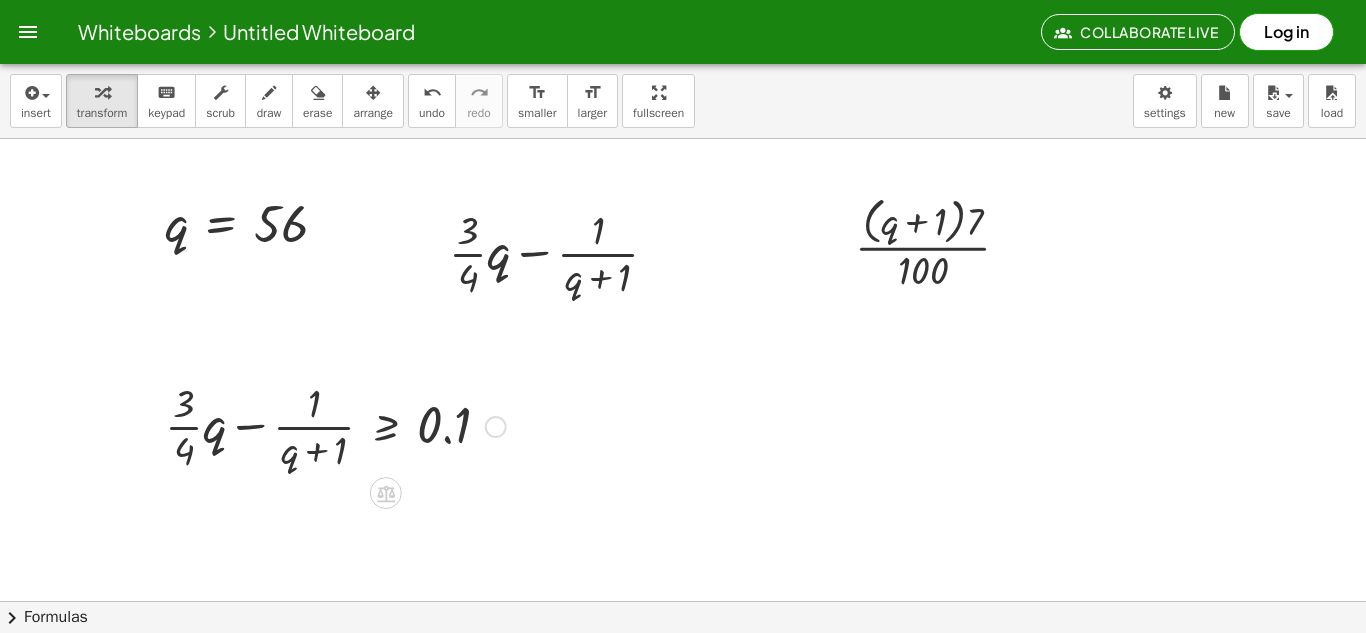 click at bounding box center [335, 425] 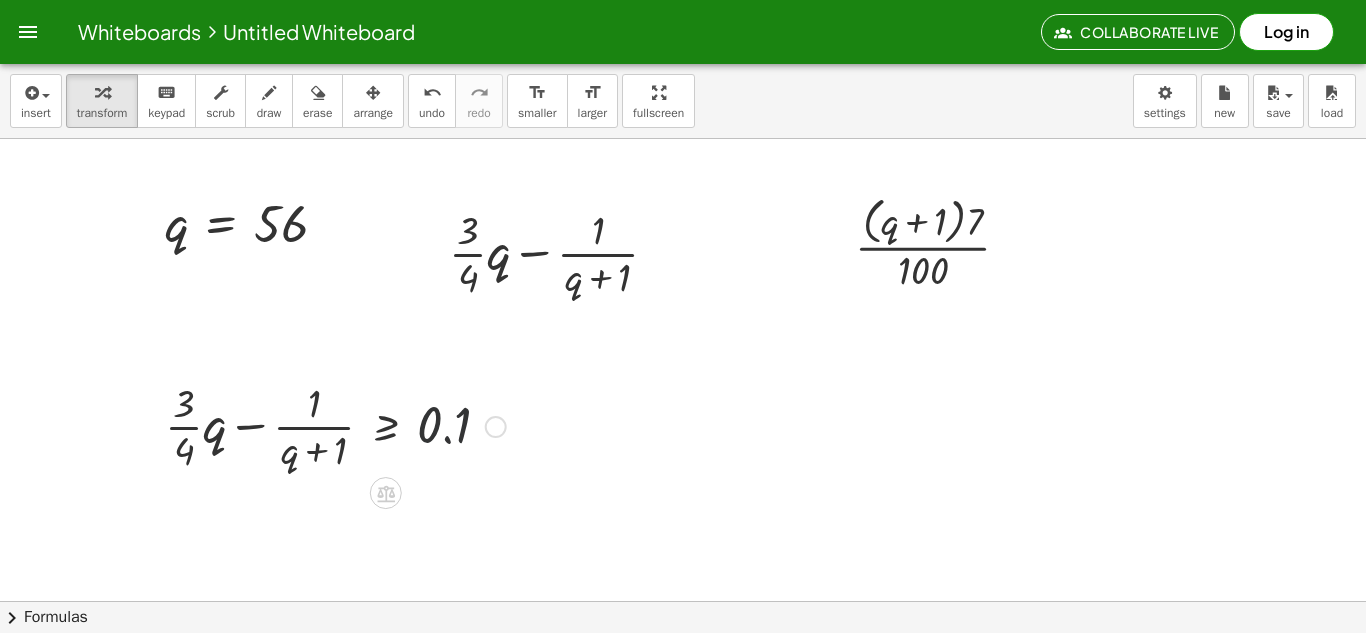 click at bounding box center [496, 427] 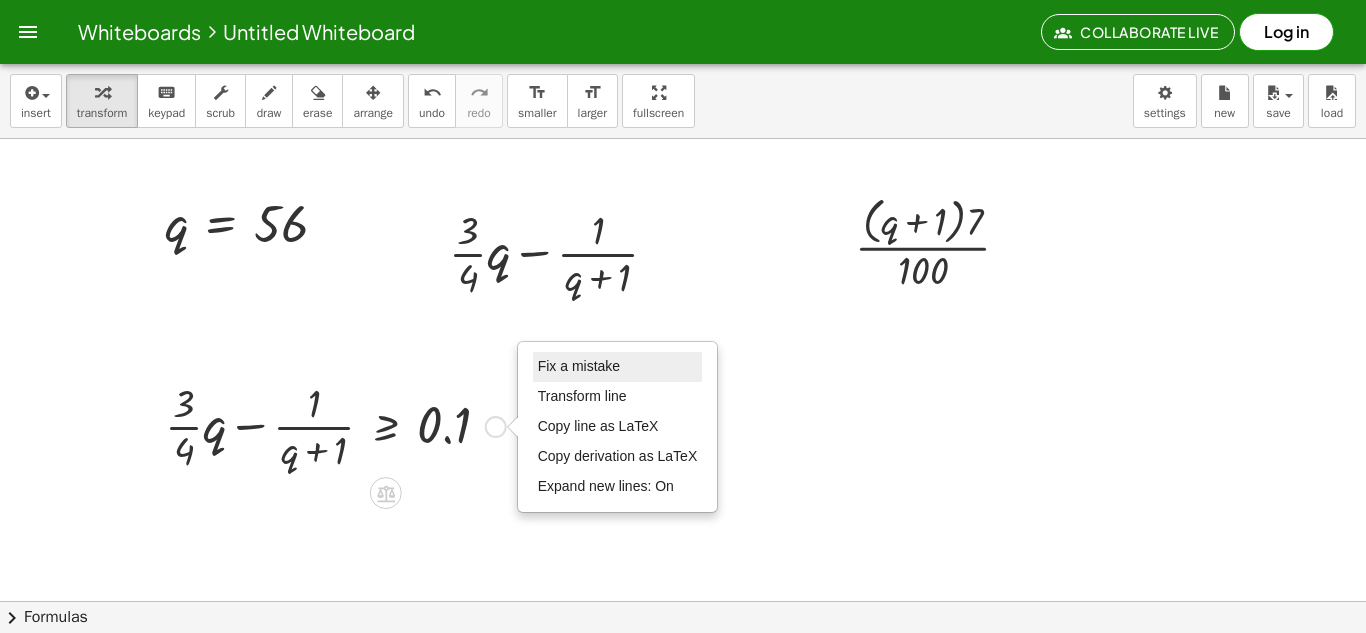 click on "Fix a mistake" at bounding box center [579, 366] 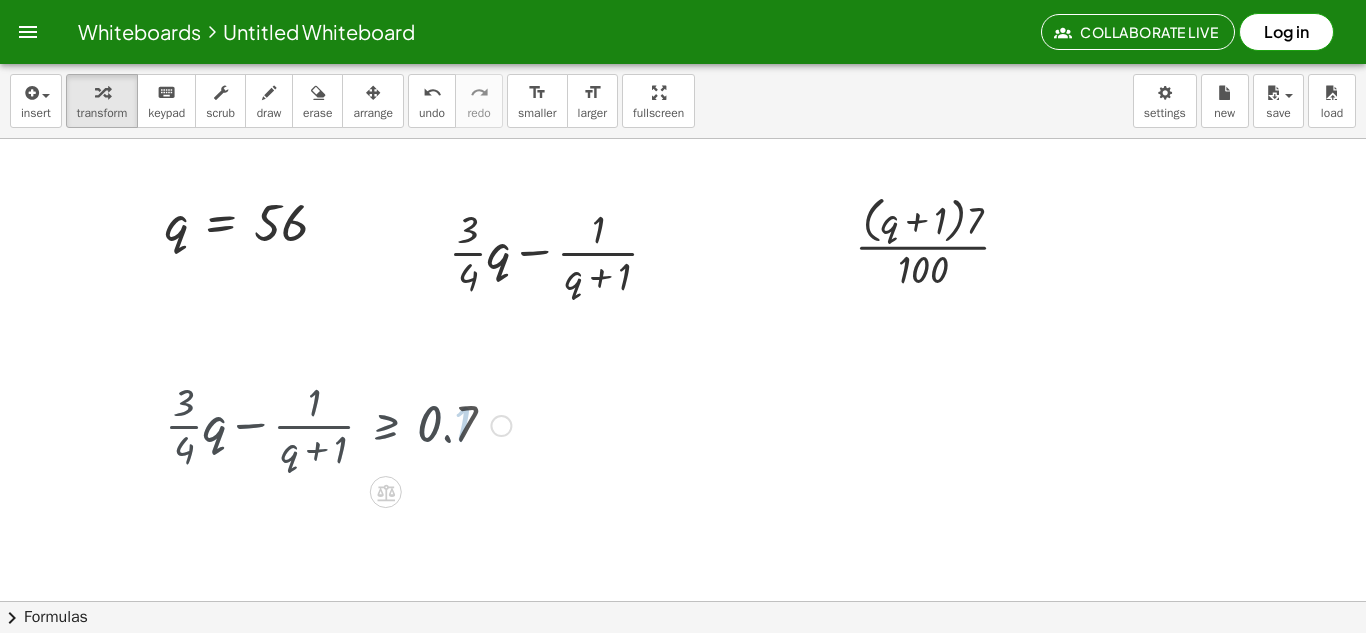 scroll, scrollTop: 0, scrollLeft: 0, axis: both 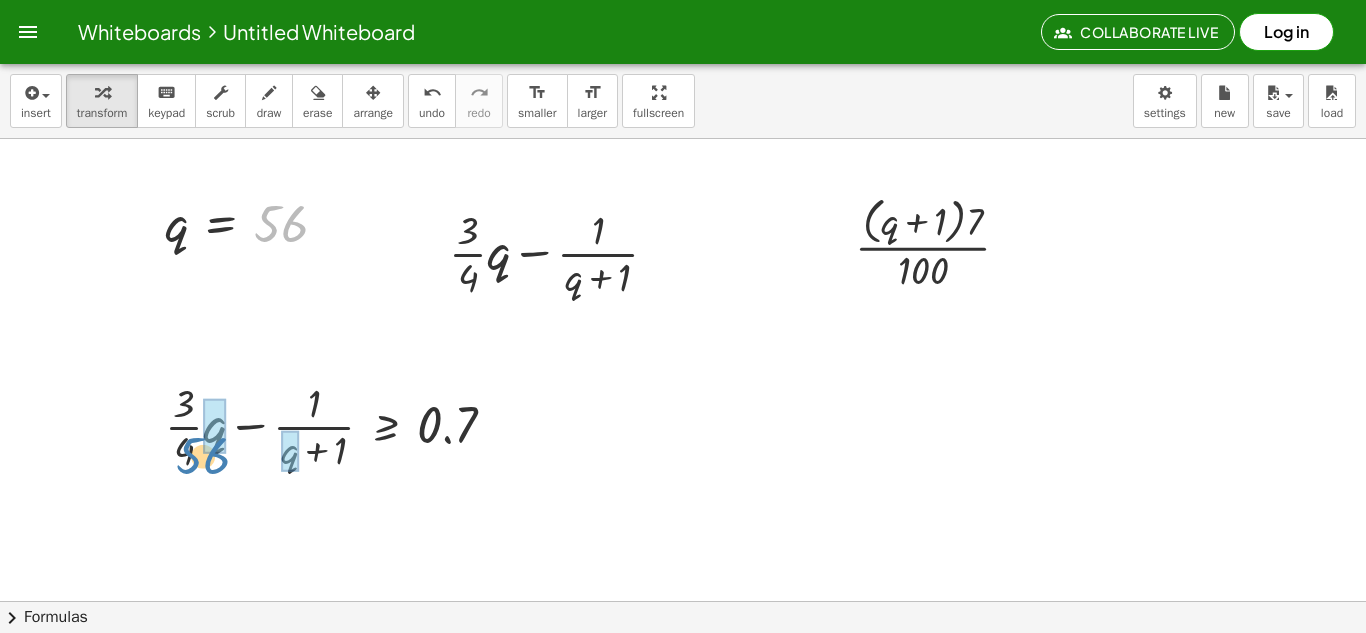 drag, startPoint x: 288, startPoint y: 237, endPoint x: 225, endPoint y: 439, distance: 211.59631 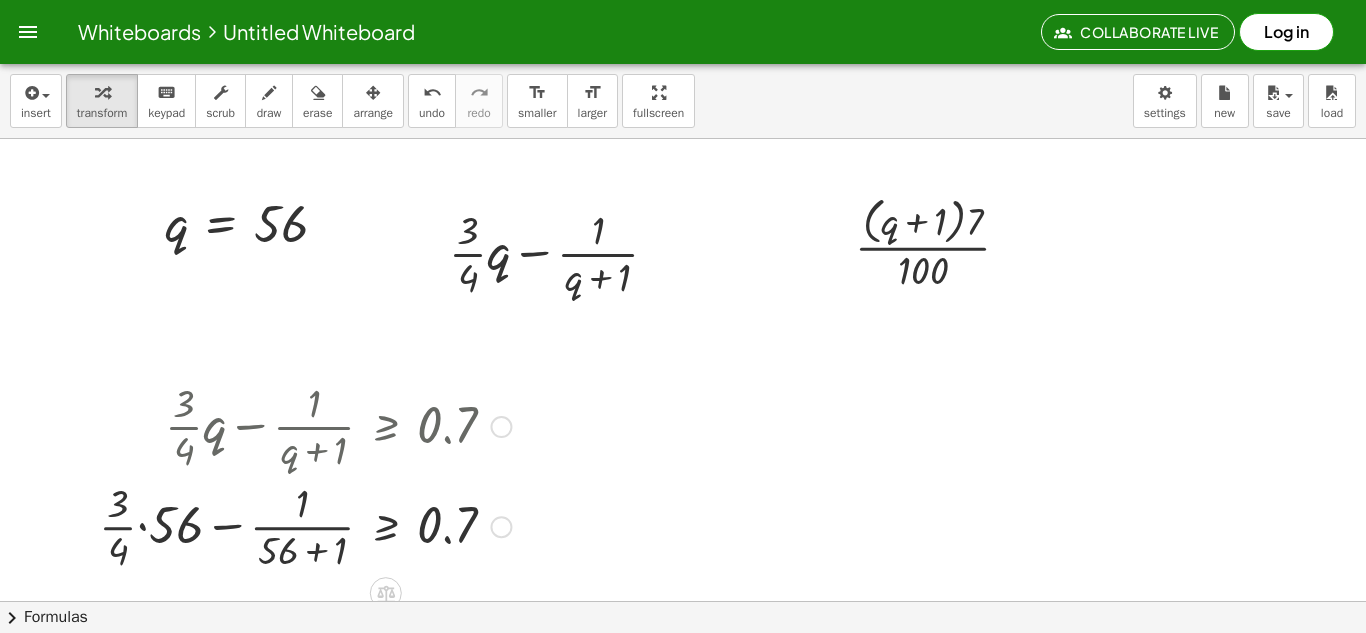 click at bounding box center [305, 525] 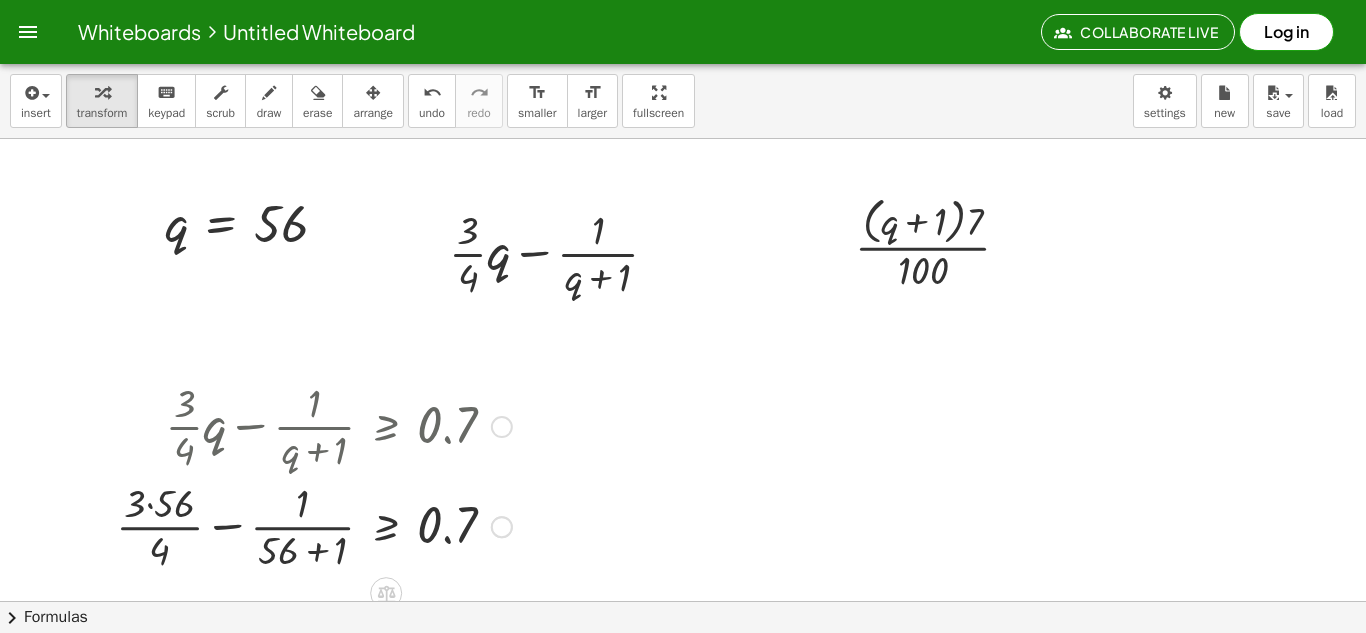 click at bounding box center [314, 525] 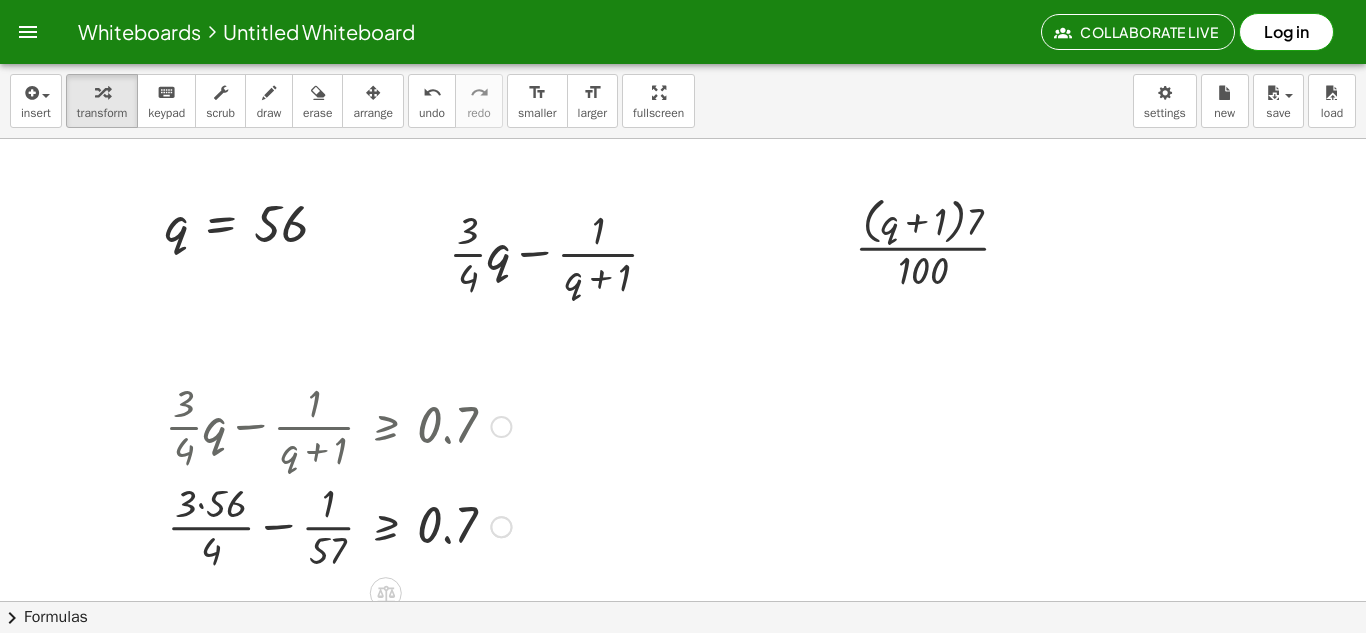 click at bounding box center (338, 525) 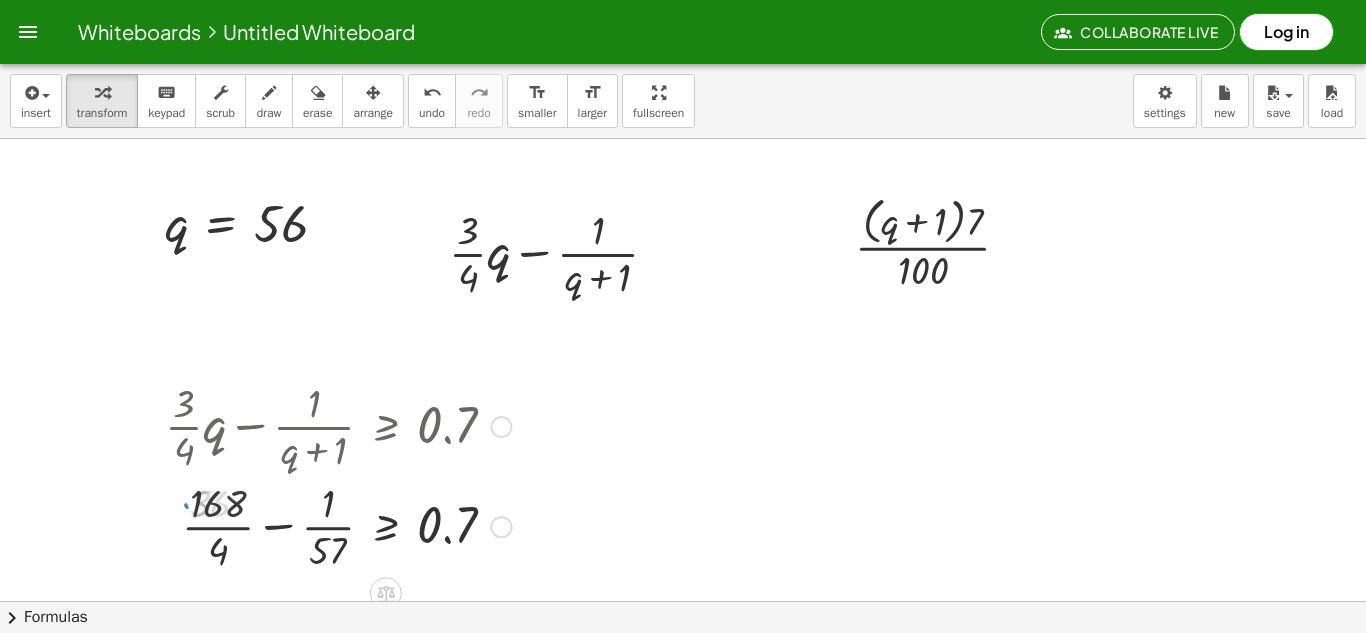 click at bounding box center [338, 525] 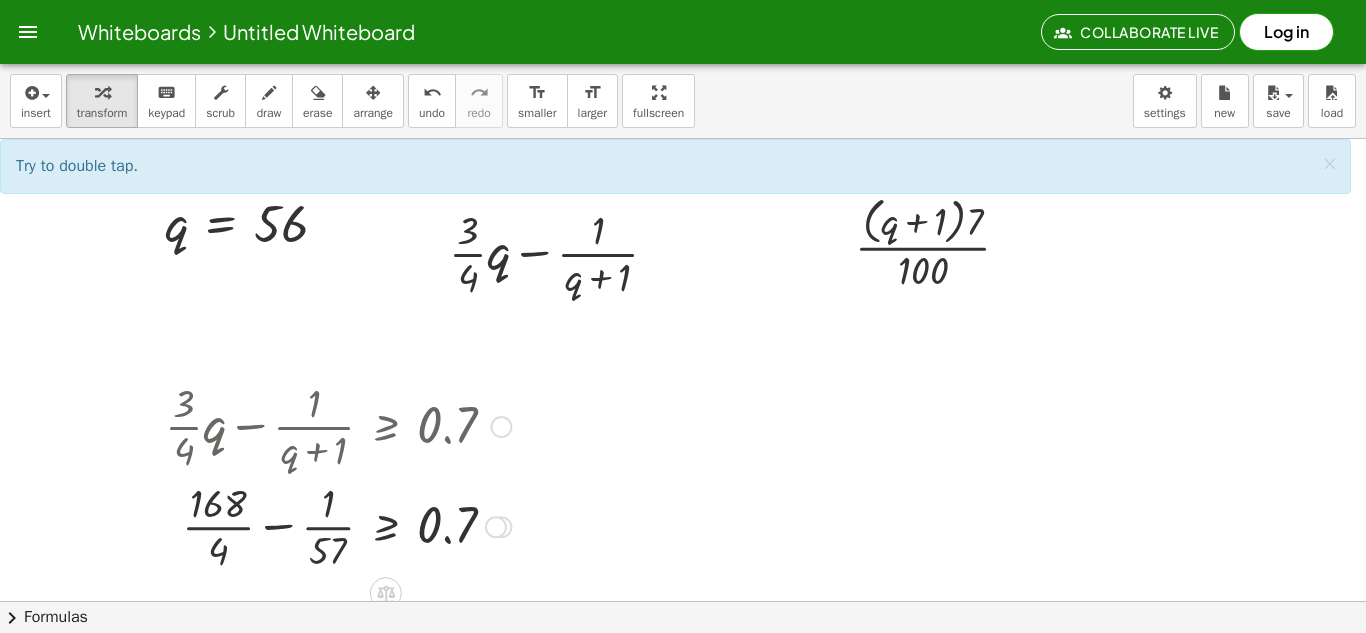 click at bounding box center [338, 525] 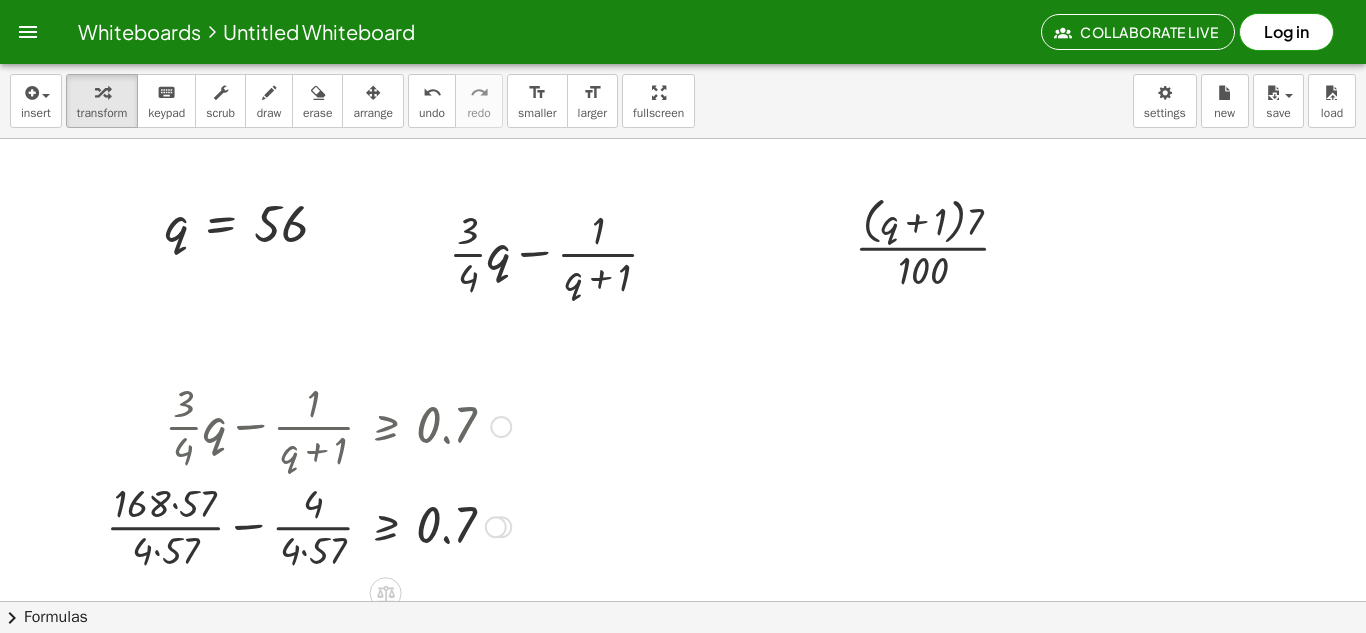 click at bounding box center [308, 525] 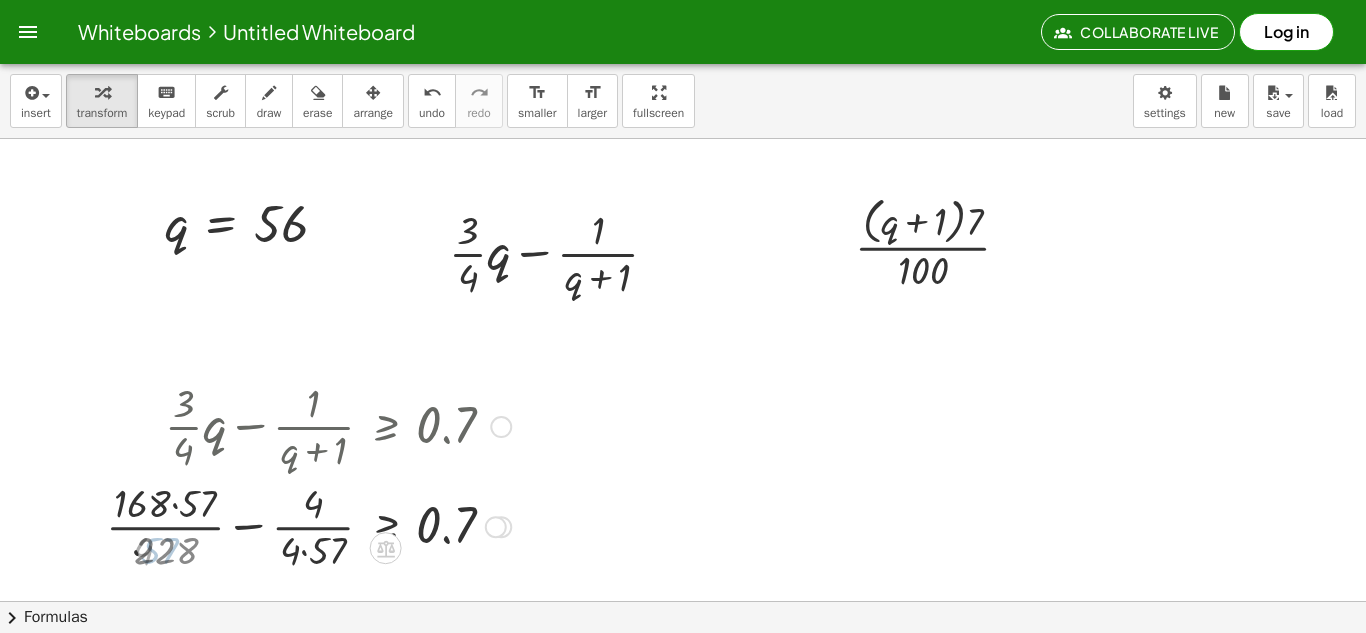 click at bounding box center [308, 525] 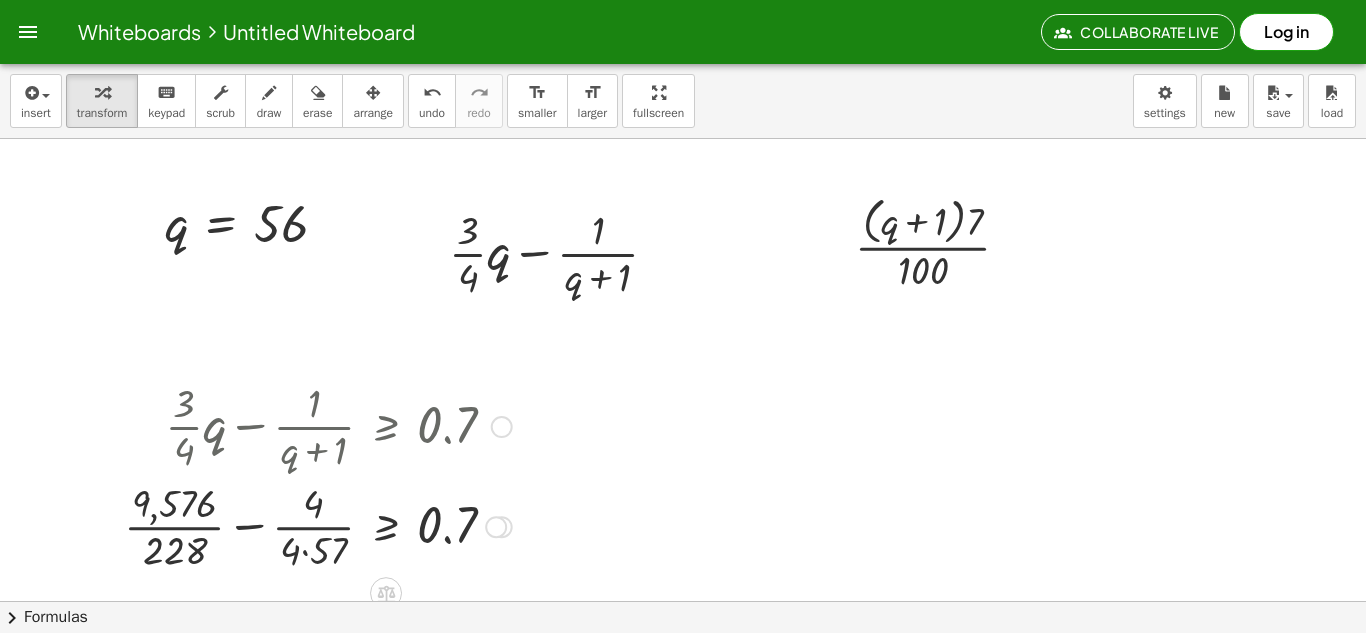 click at bounding box center [318, 525] 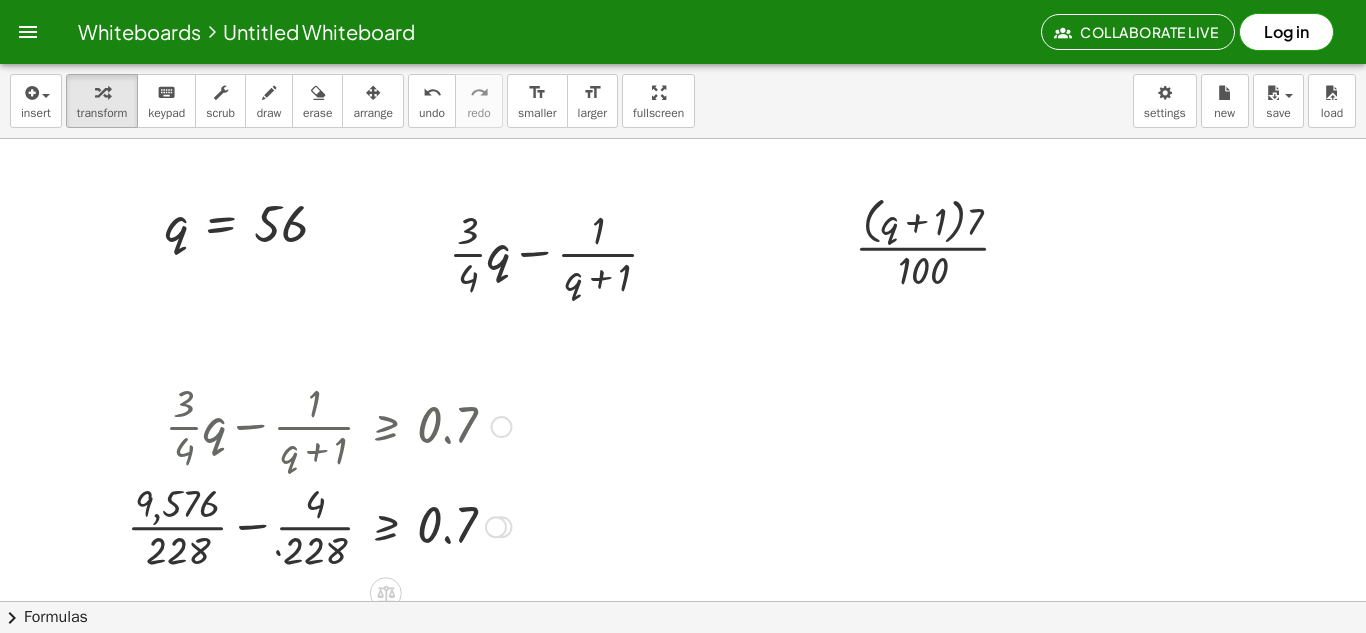 click at bounding box center [319, 525] 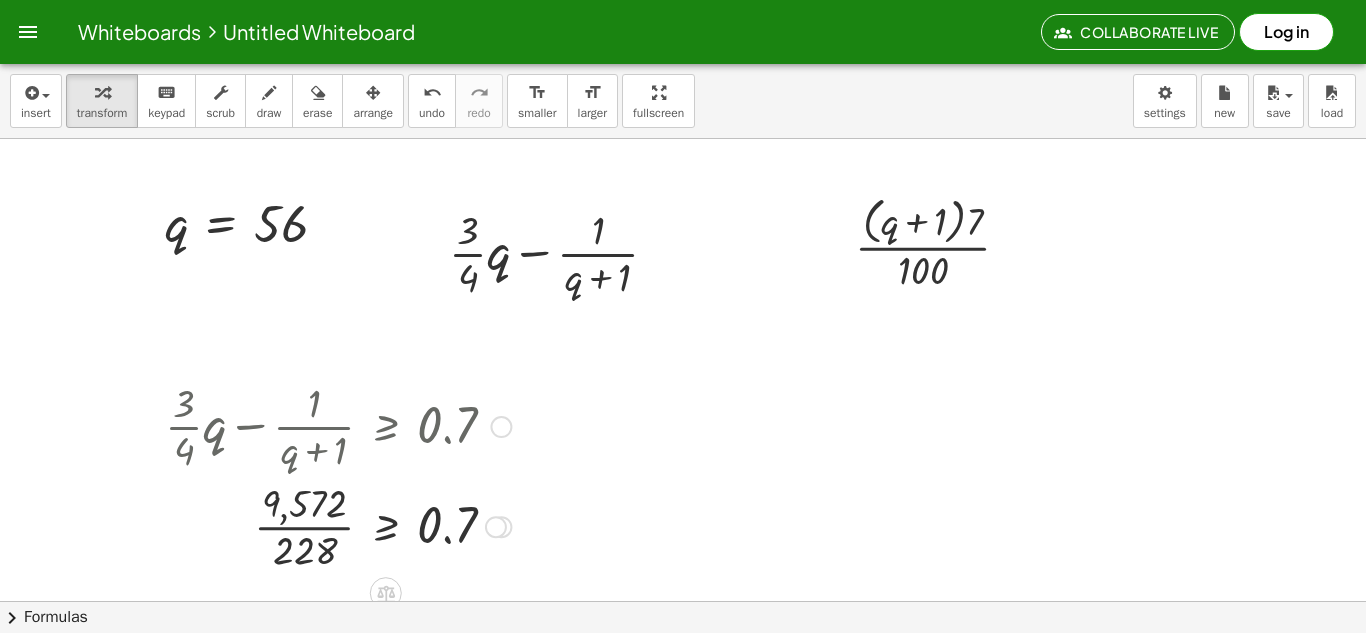click at bounding box center [338, 525] 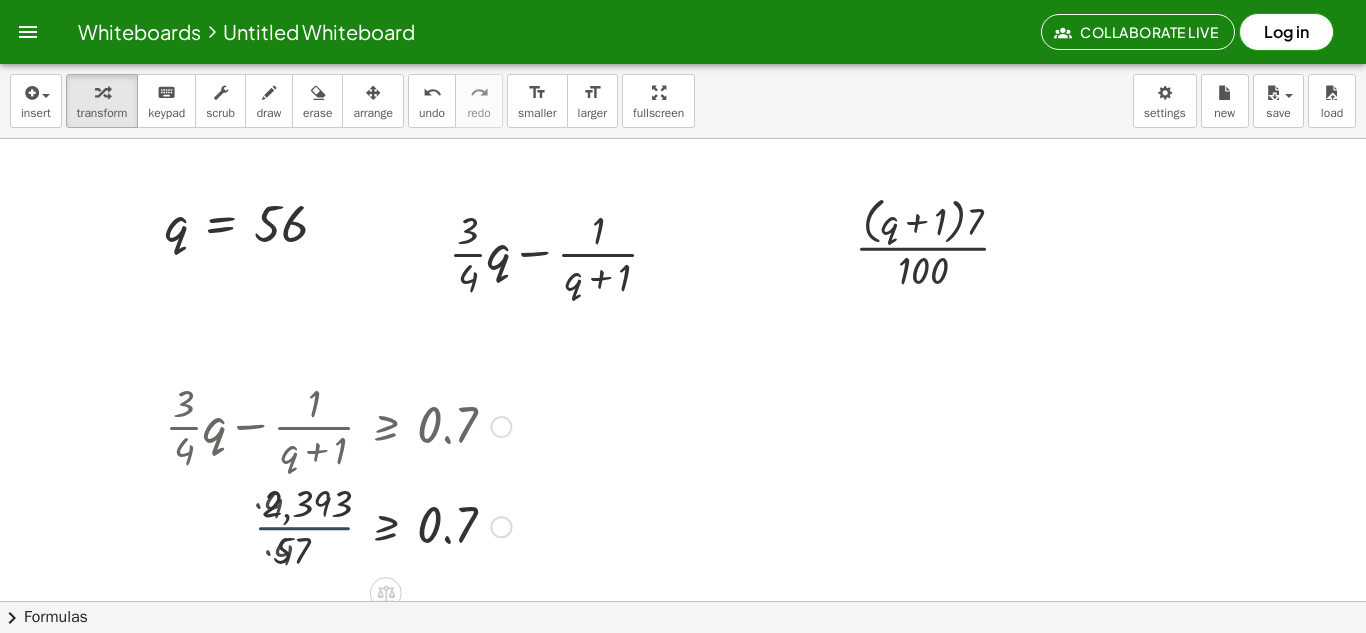 click at bounding box center (338, 525) 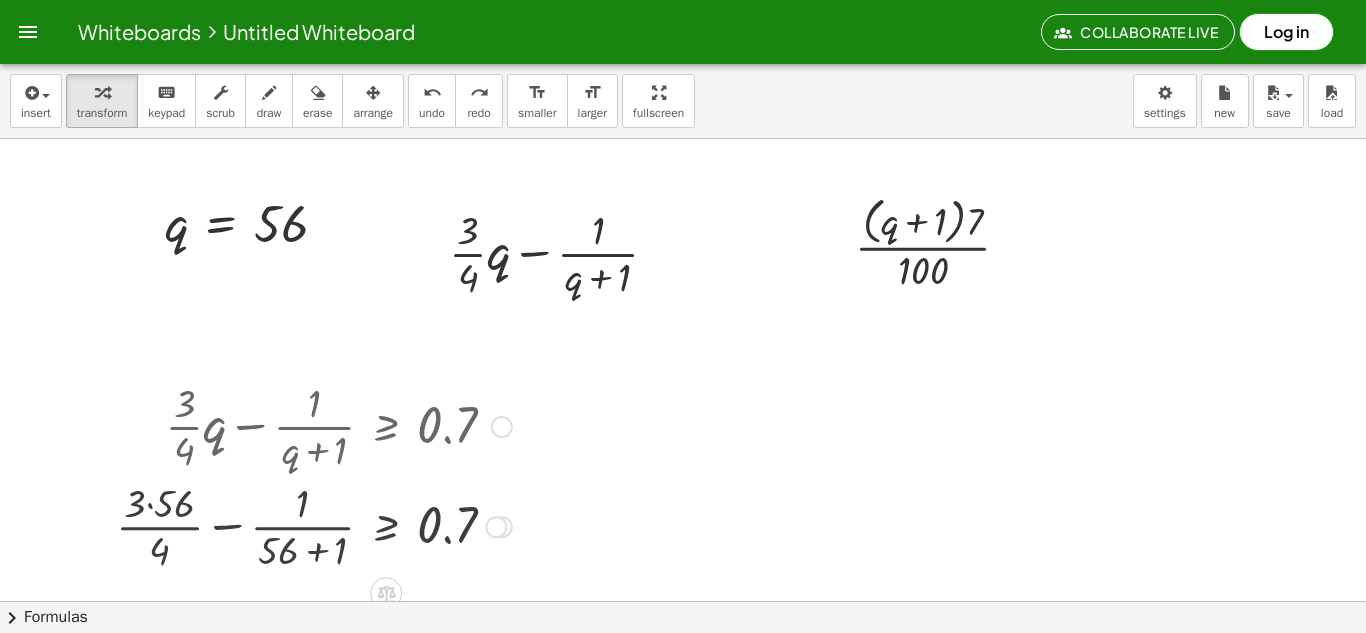 click at bounding box center (496, 527) 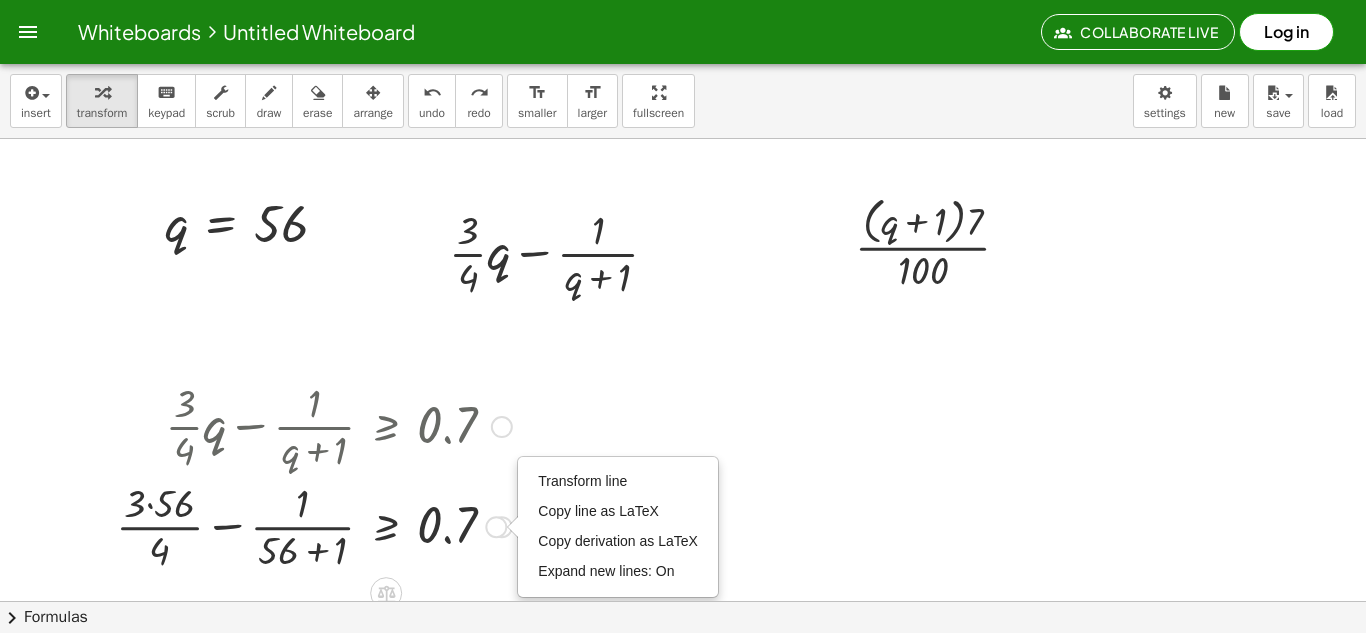 click at bounding box center (314, 525) 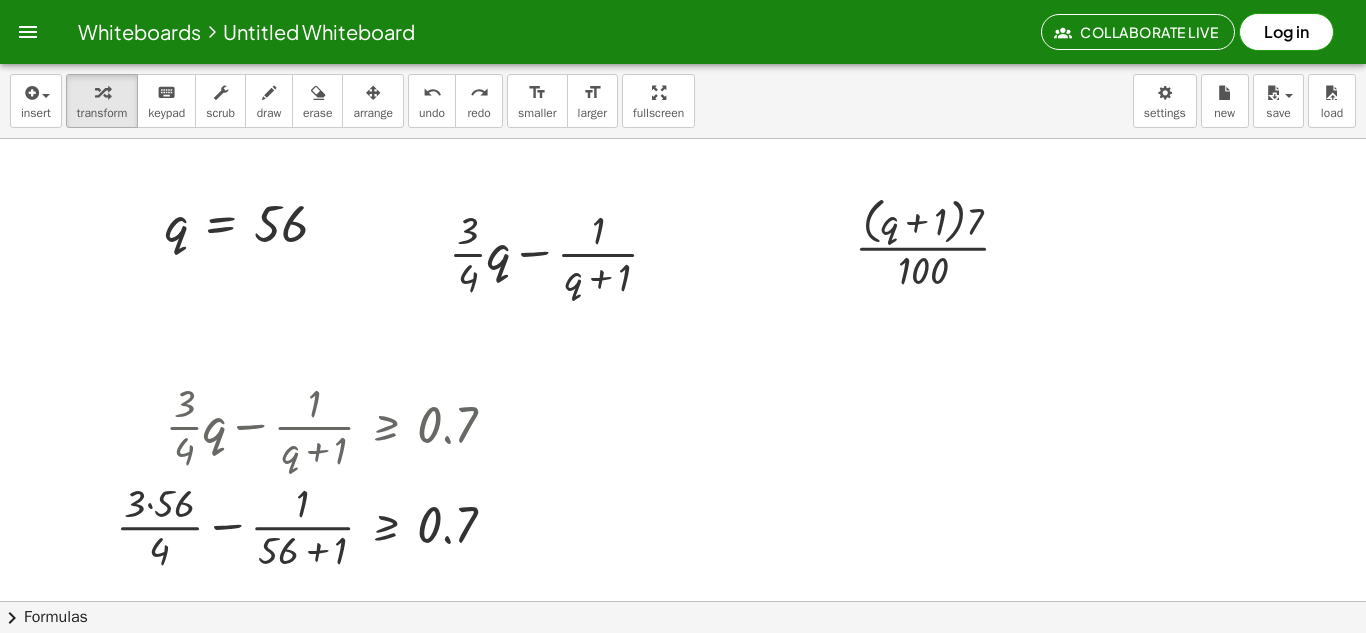 click at bounding box center [683, 665] 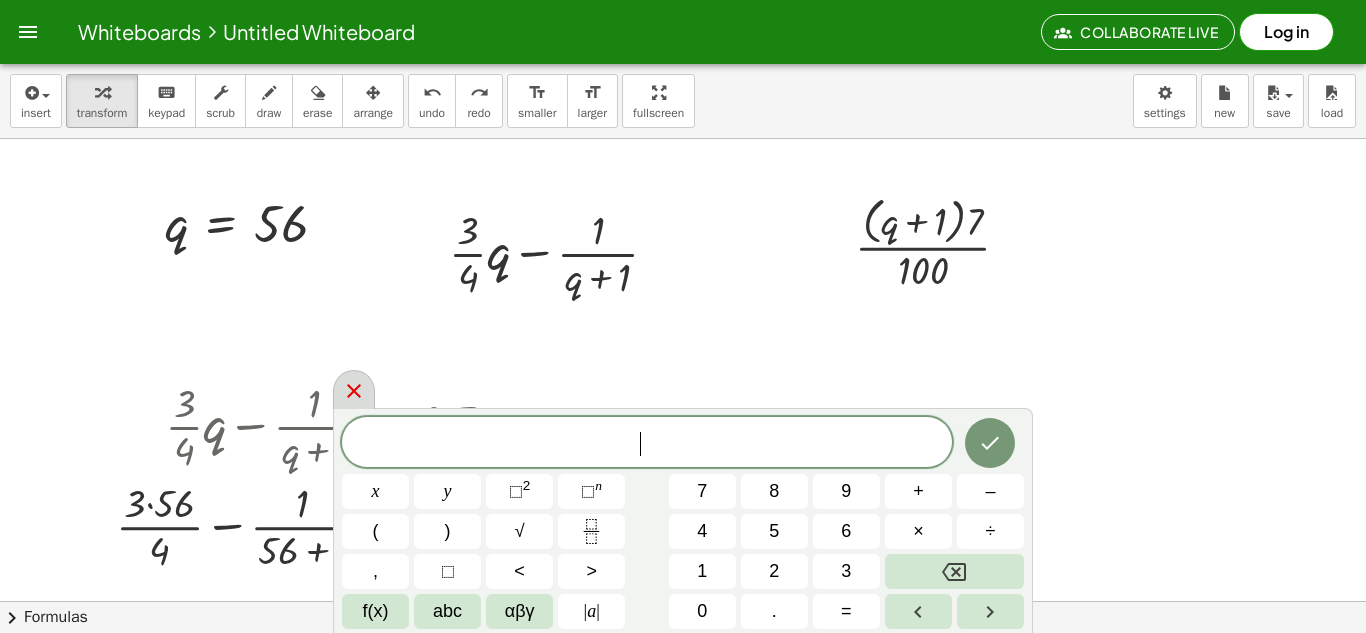 click 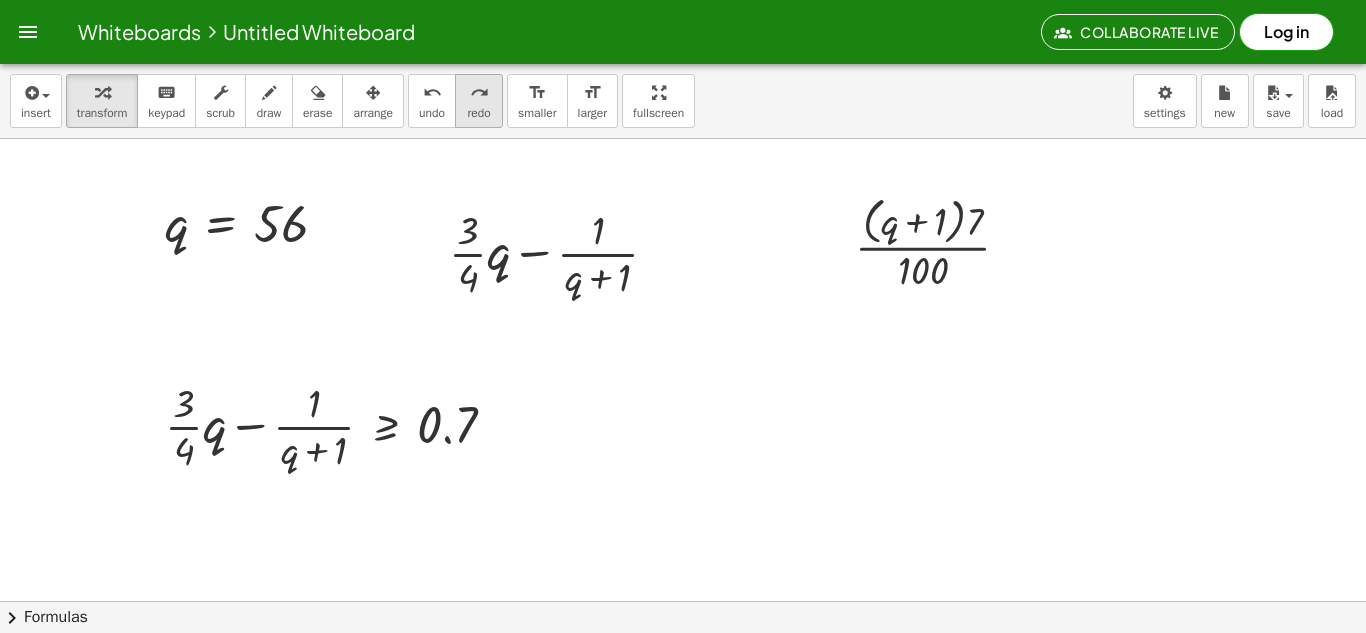 click on "redo redo" at bounding box center [479, 101] 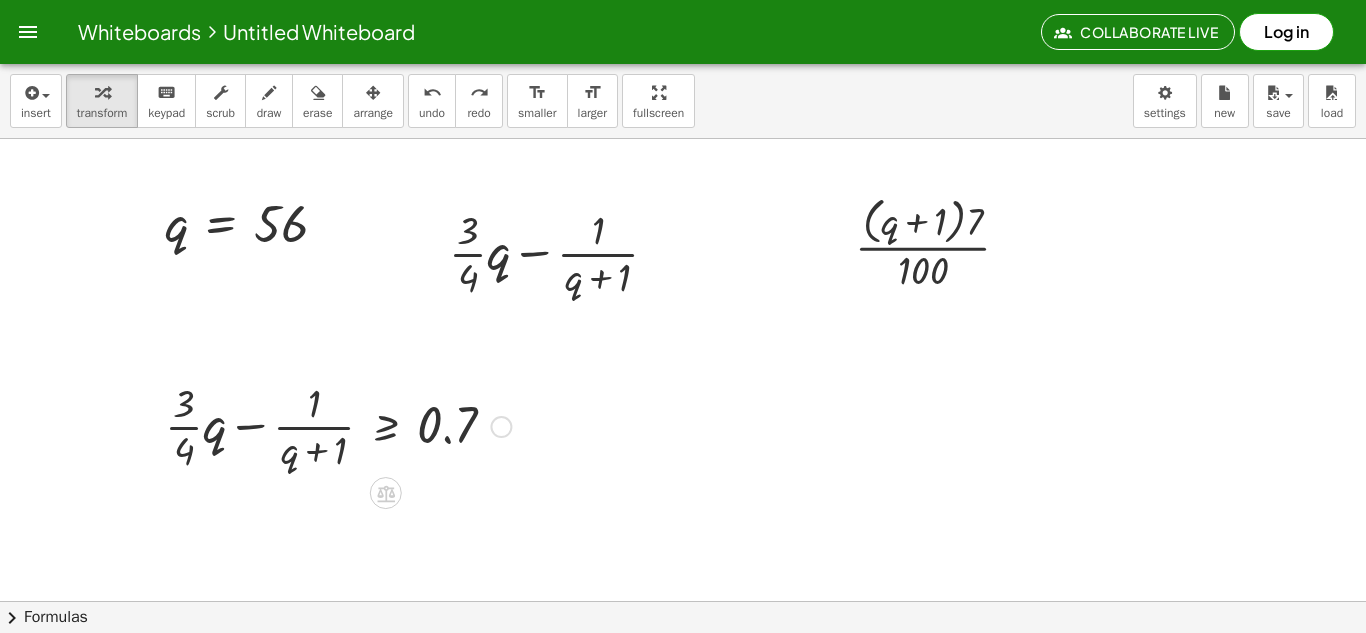 click at bounding box center [501, 427] 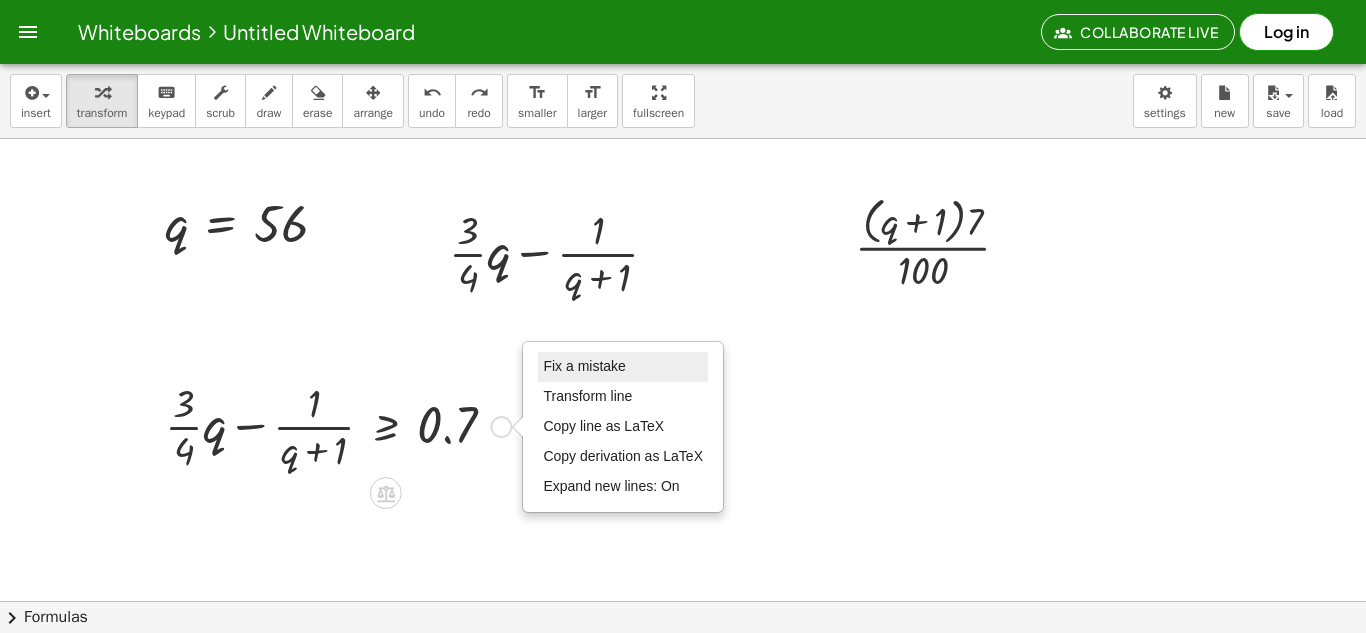 click on "Fix a mistake" at bounding box center [584, 366] 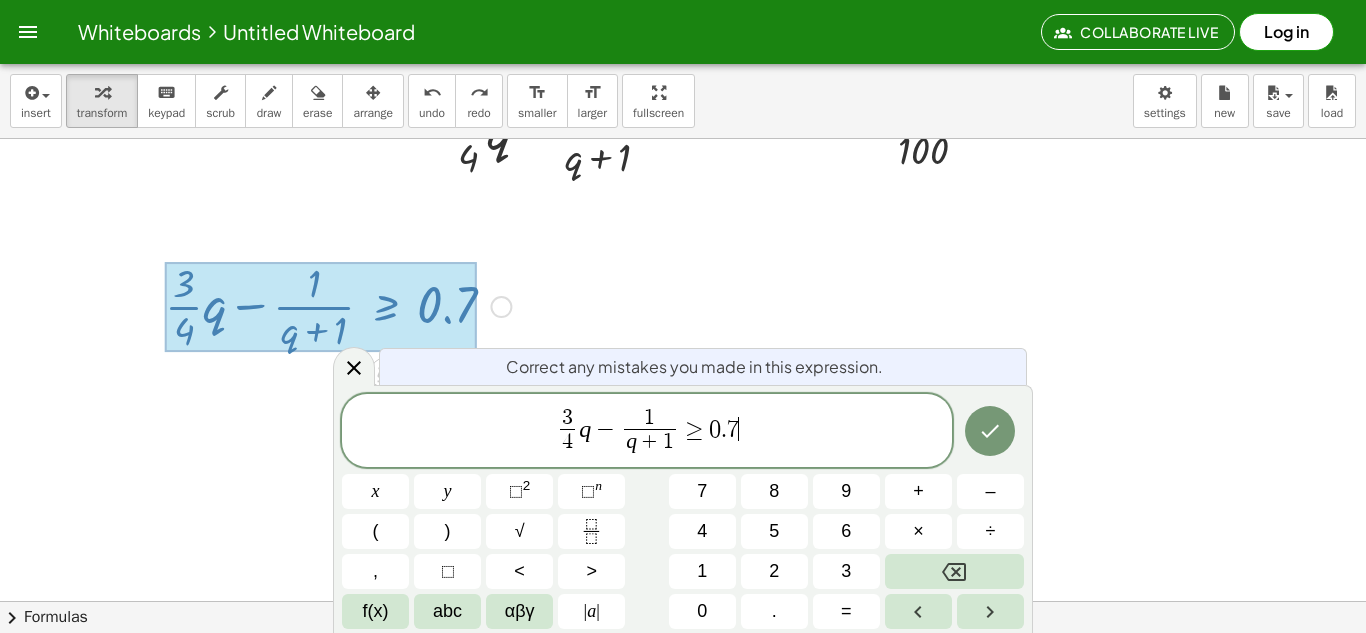 scroll, scrollTop: 122, scrollLeft: 0, axis: vertical 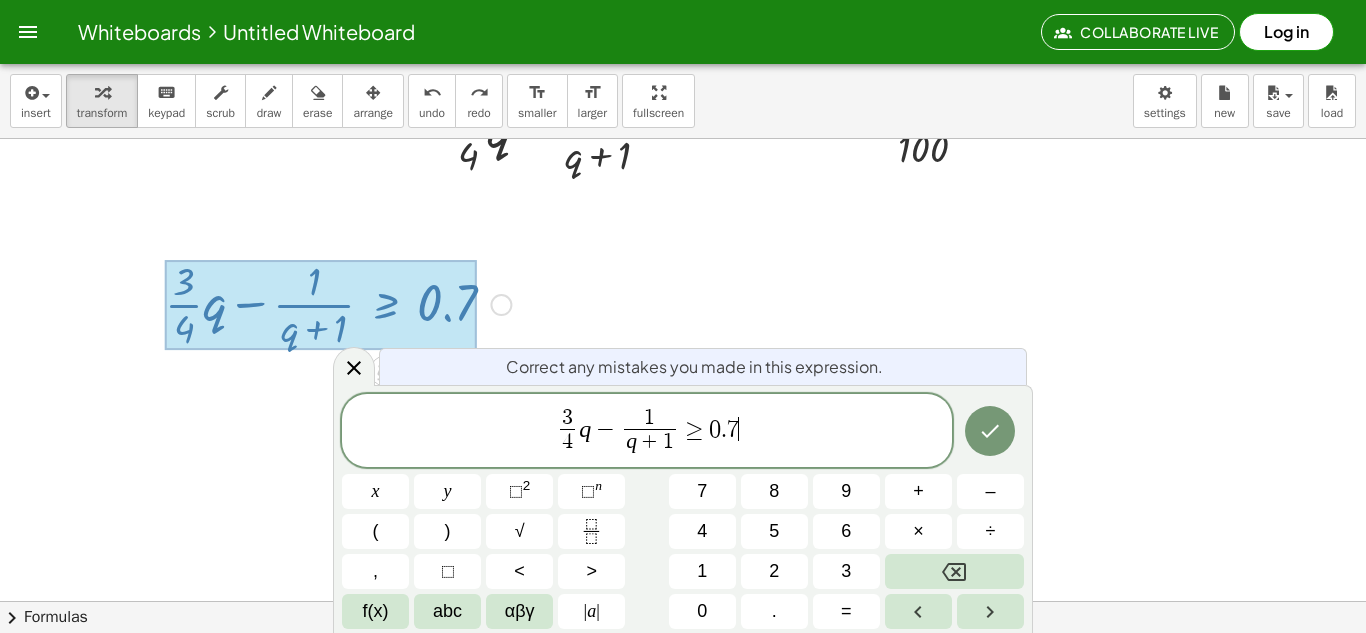 click on "4" at bounding box center [567, 442] 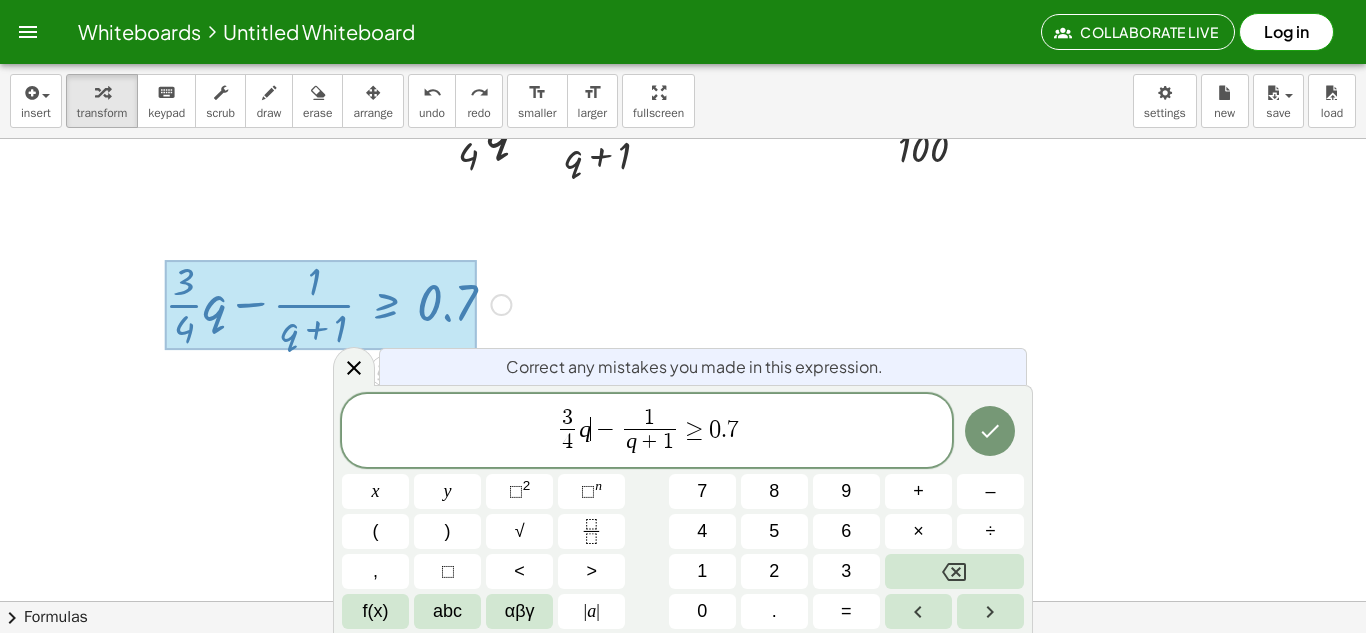 click on "3 4 ​ q ​ − 1 q + 1 ​ ≥ 0 . 7" at bounding box center [647, 432] 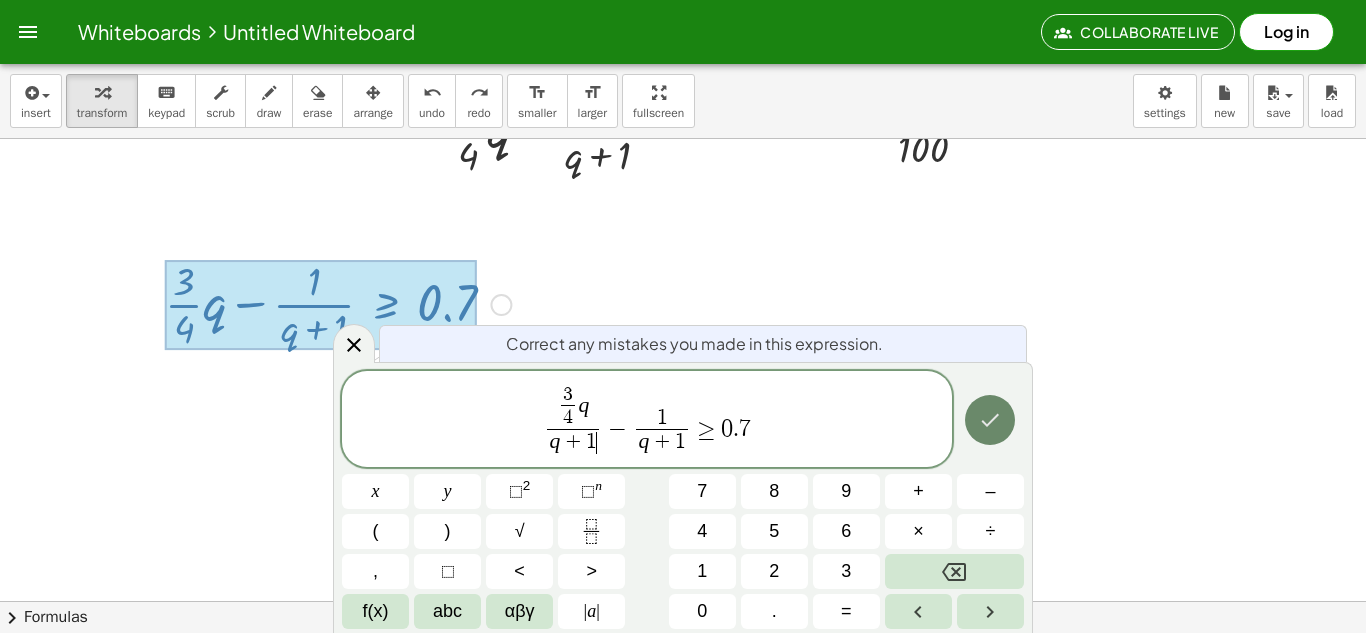 click at bounding box center [990, 420] 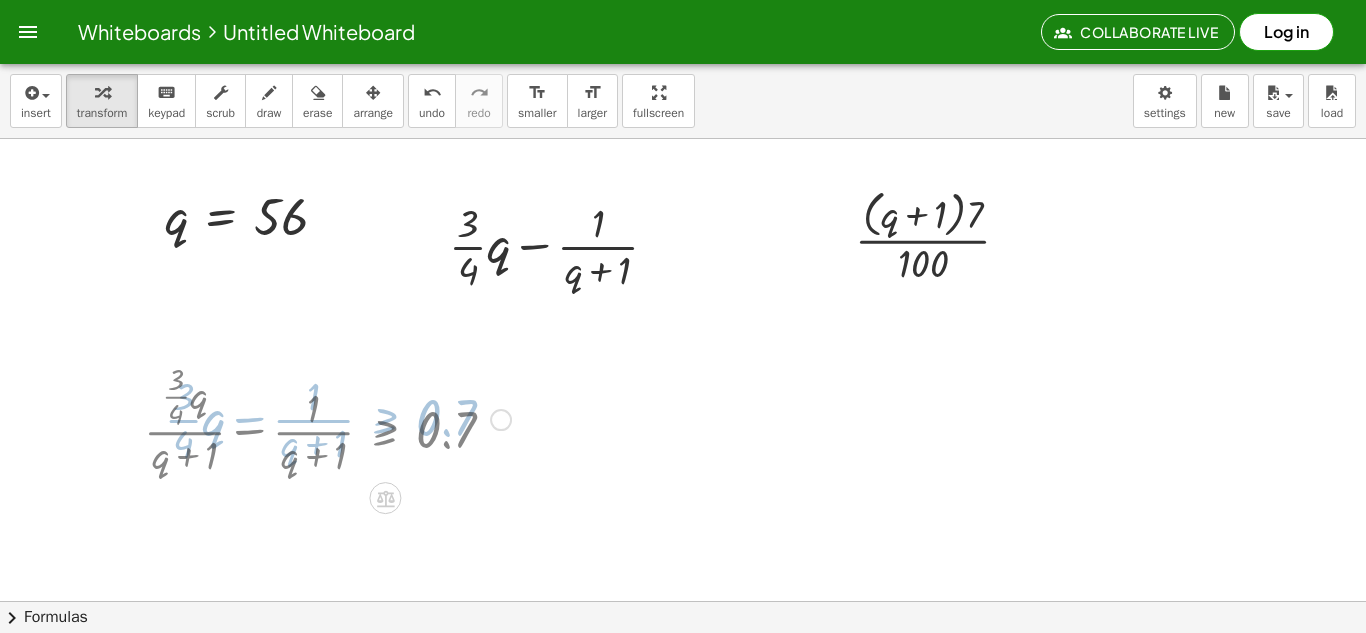 scroll, scrollTop: 0, scrollLeft: 0, axis: both 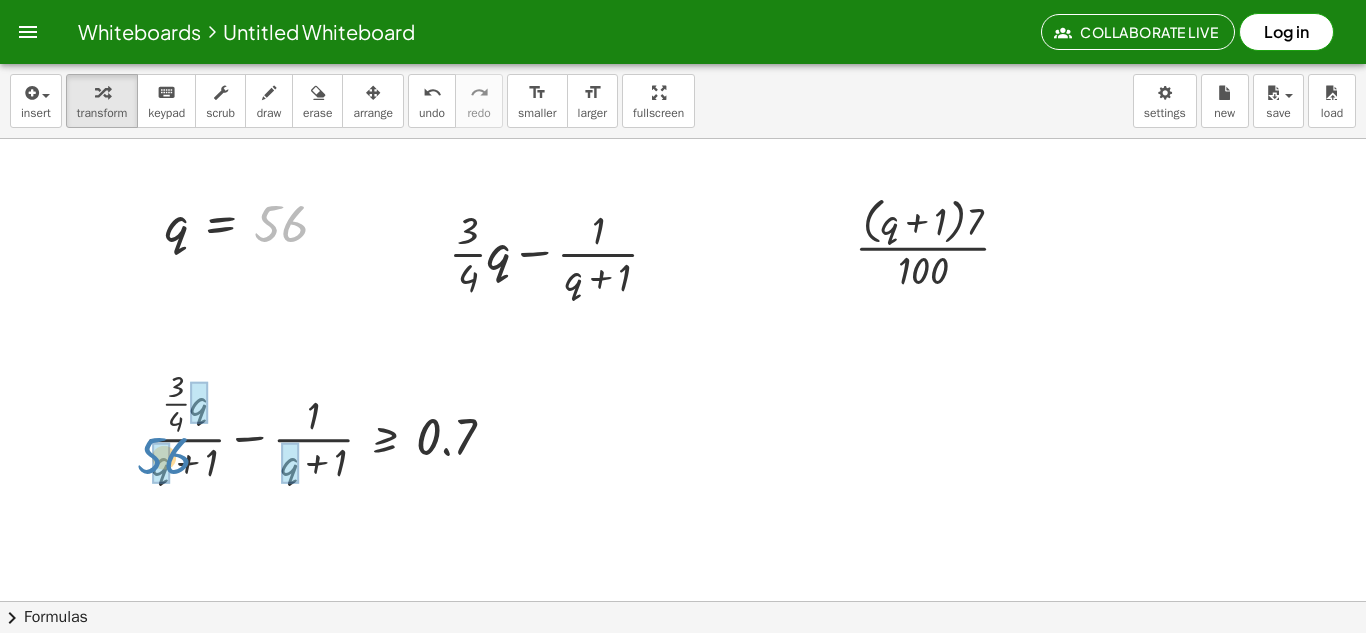 drag, startPoint x: 269, startPoint y: 237, endPoint x: 145, endPoint y: 473, distance: 266.59332 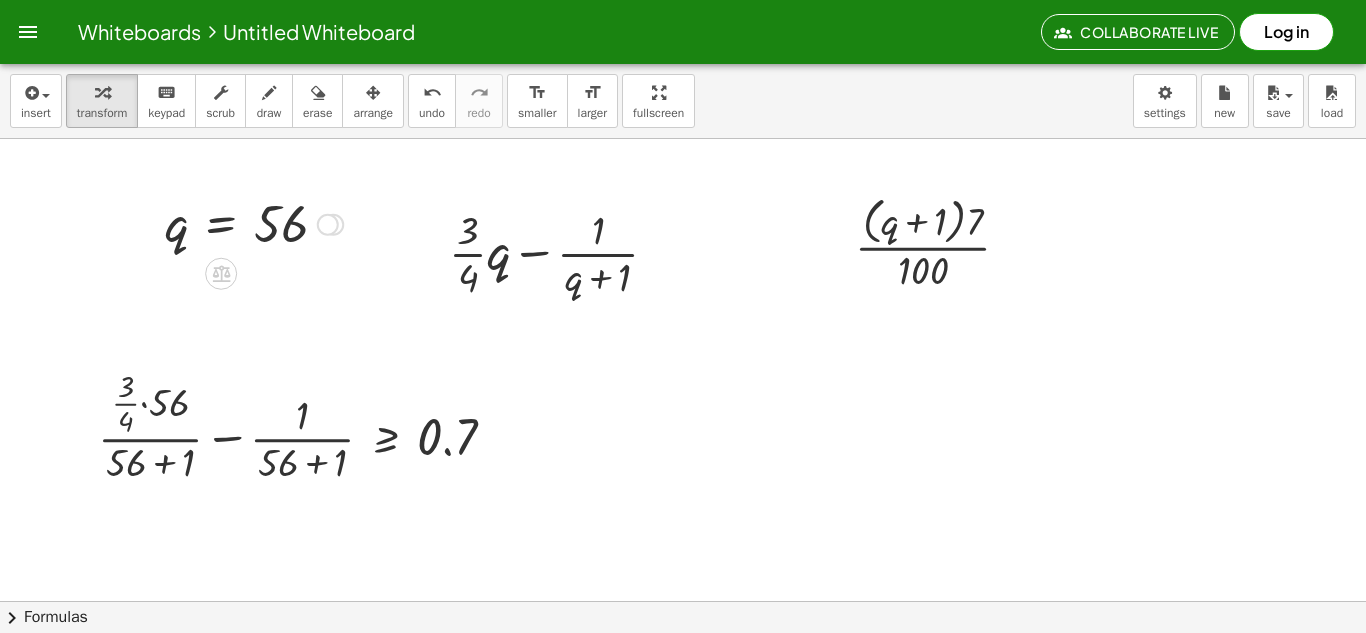 click at bounding box center (305, 425) 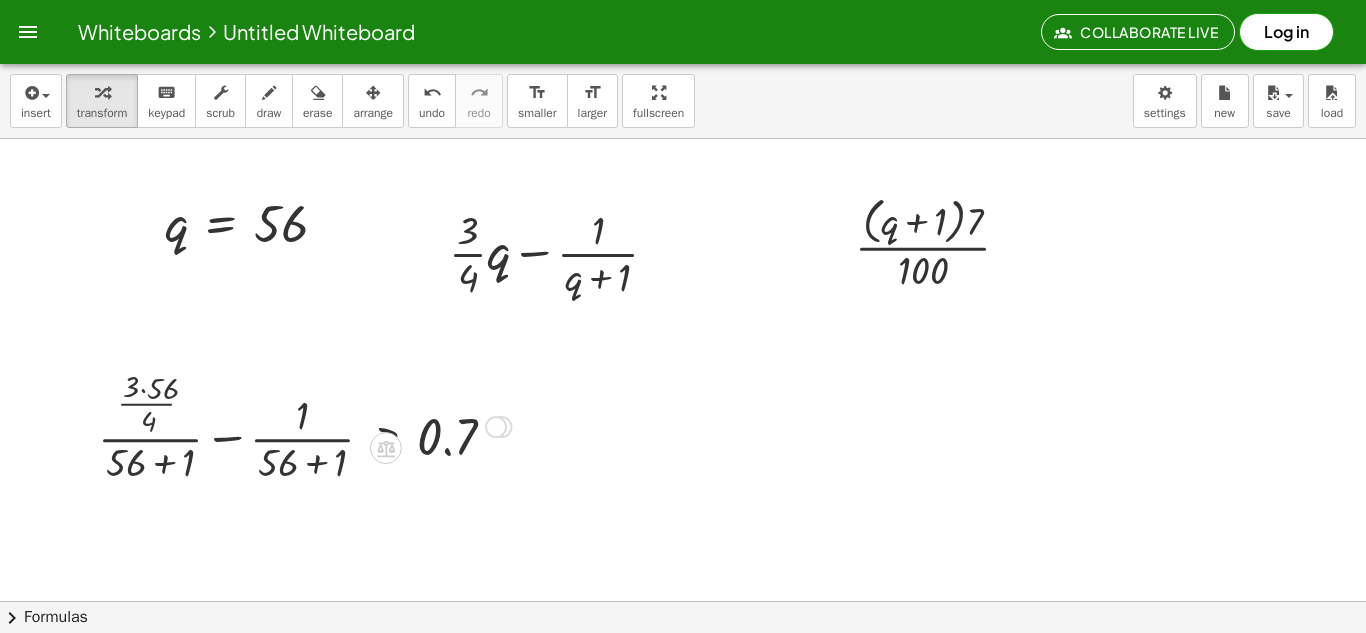 click at bounding box center [305, 425] 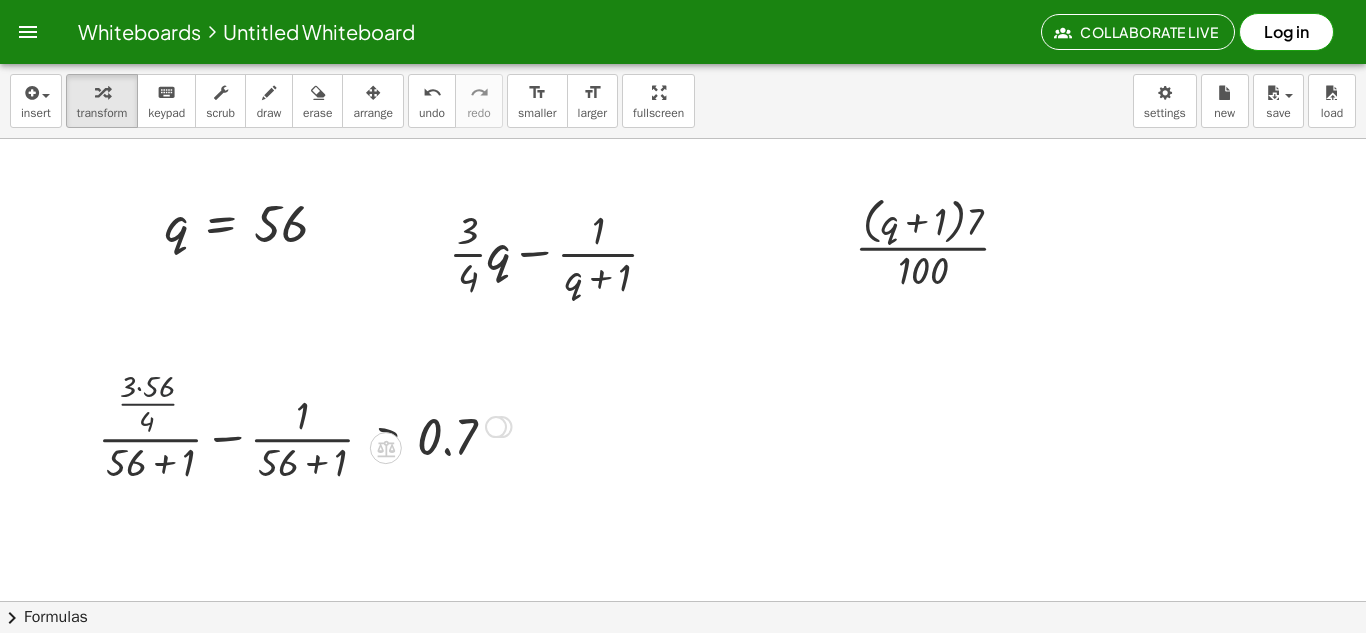 click at bounding box center [305, 425] 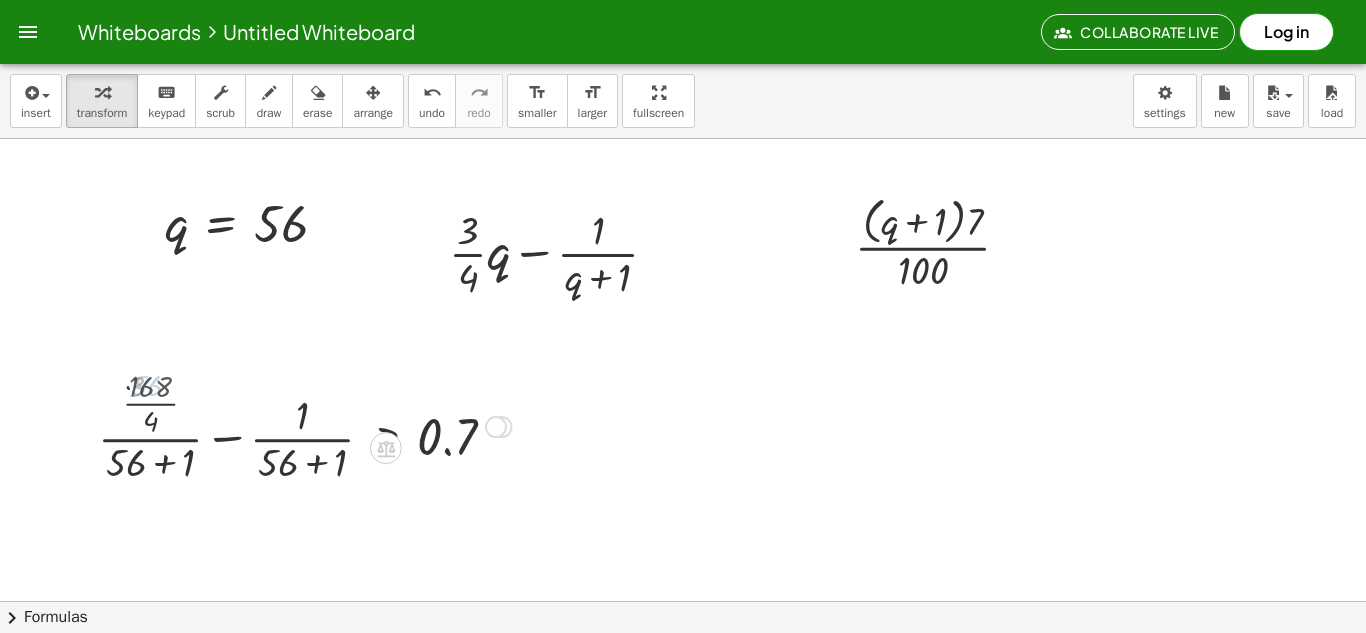 click at bounding box center [305, 425] 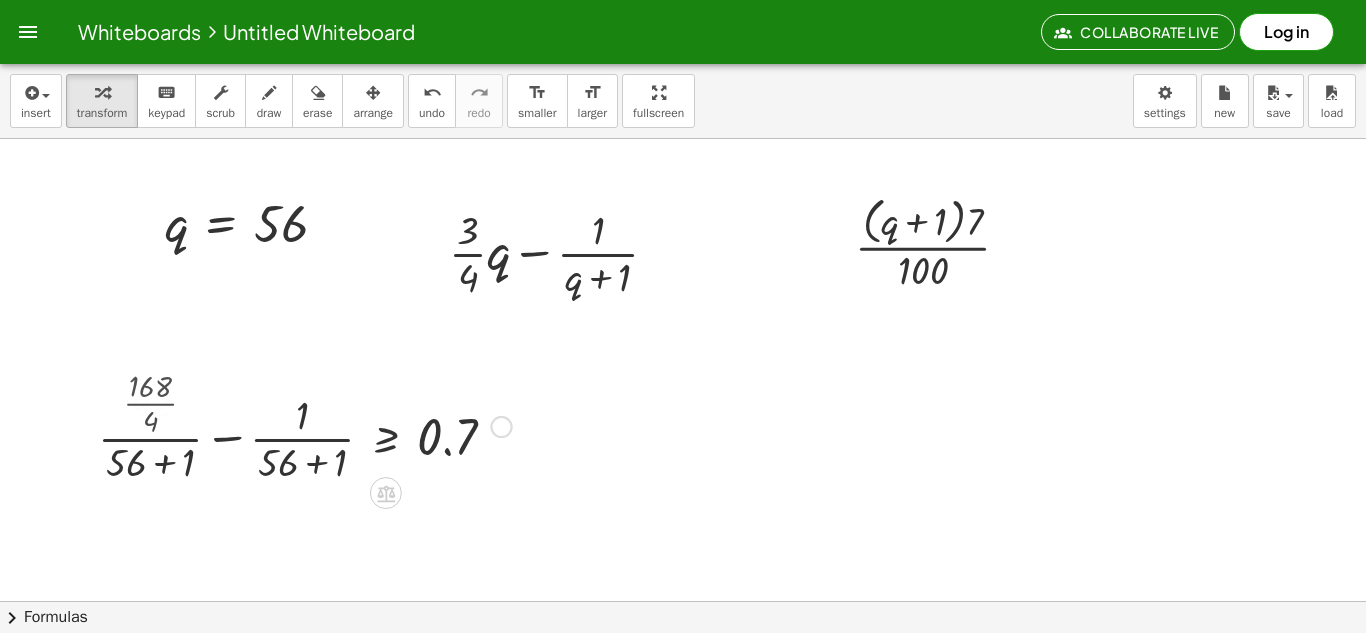 click at bounding box center [305, 425] 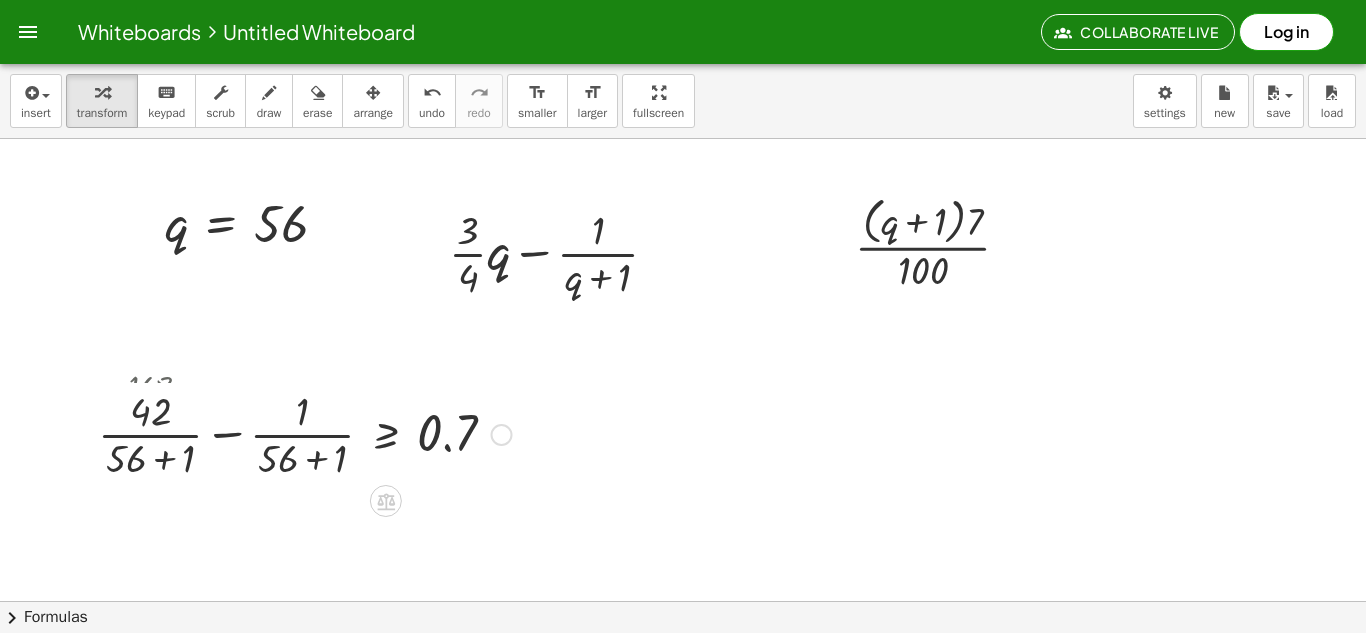 click at bounding box center [305, 425] 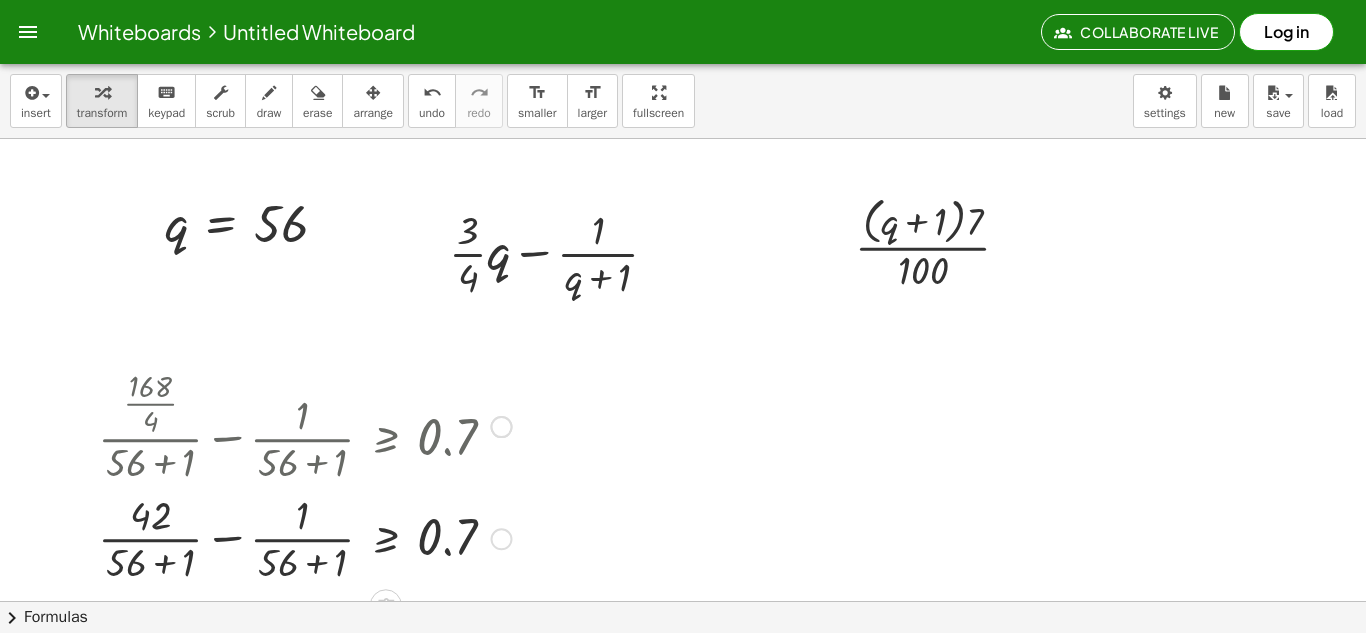 click at bounding box center (305, 537) 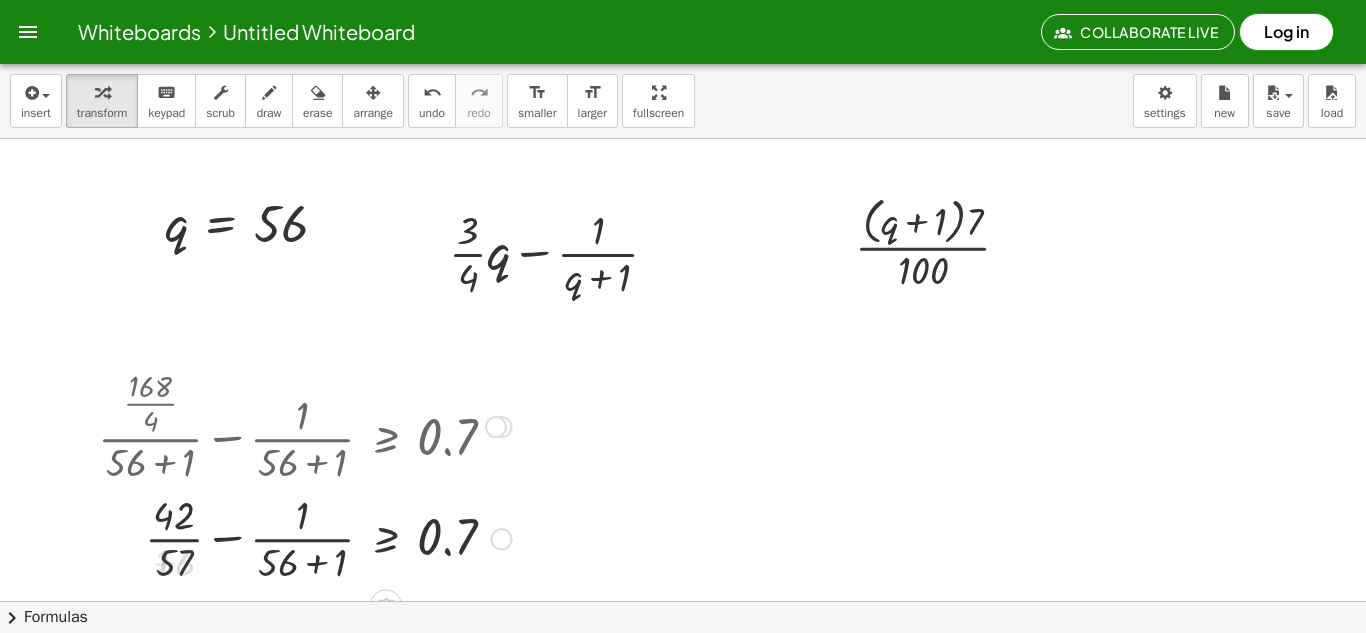 click at bounding box center (305, 537) 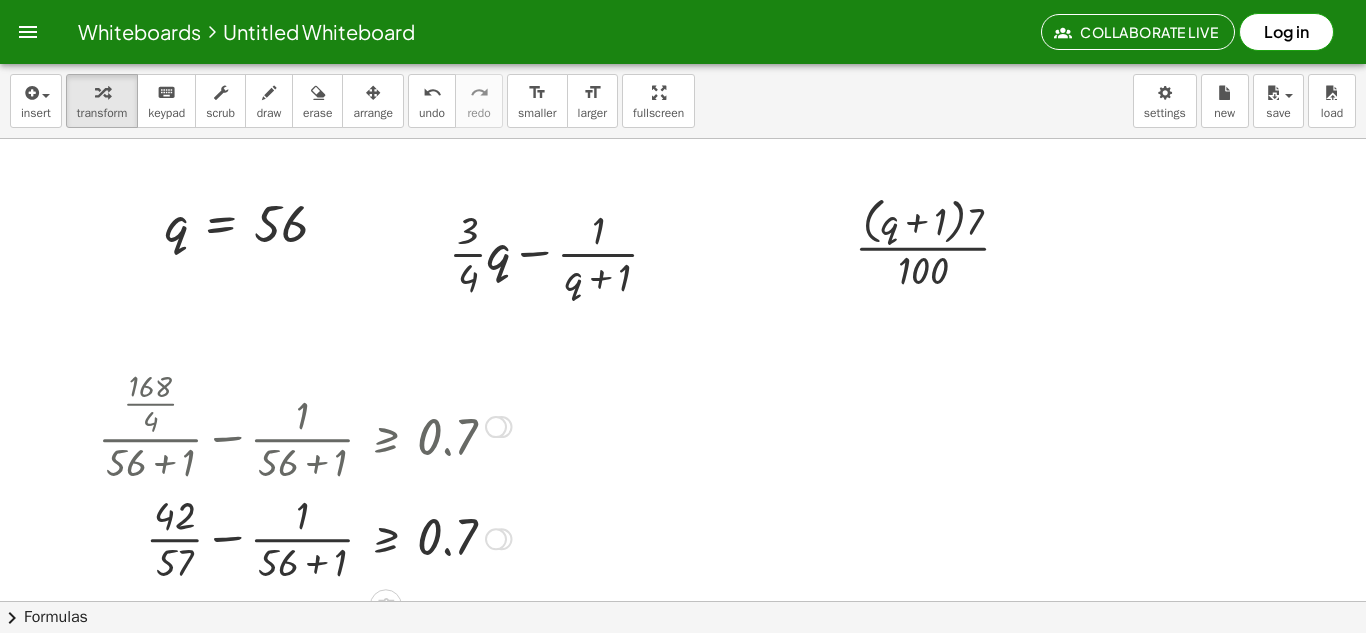 click at bounding box center [305, 537] 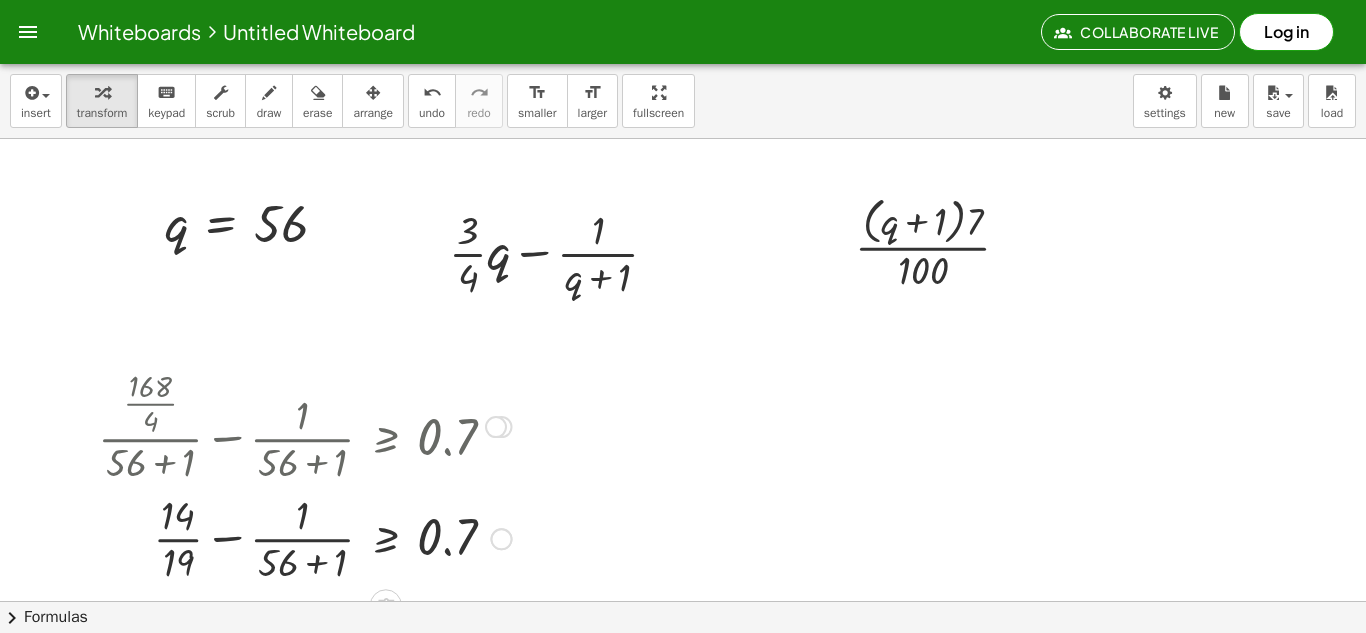 click at bounding box center (305, 537) 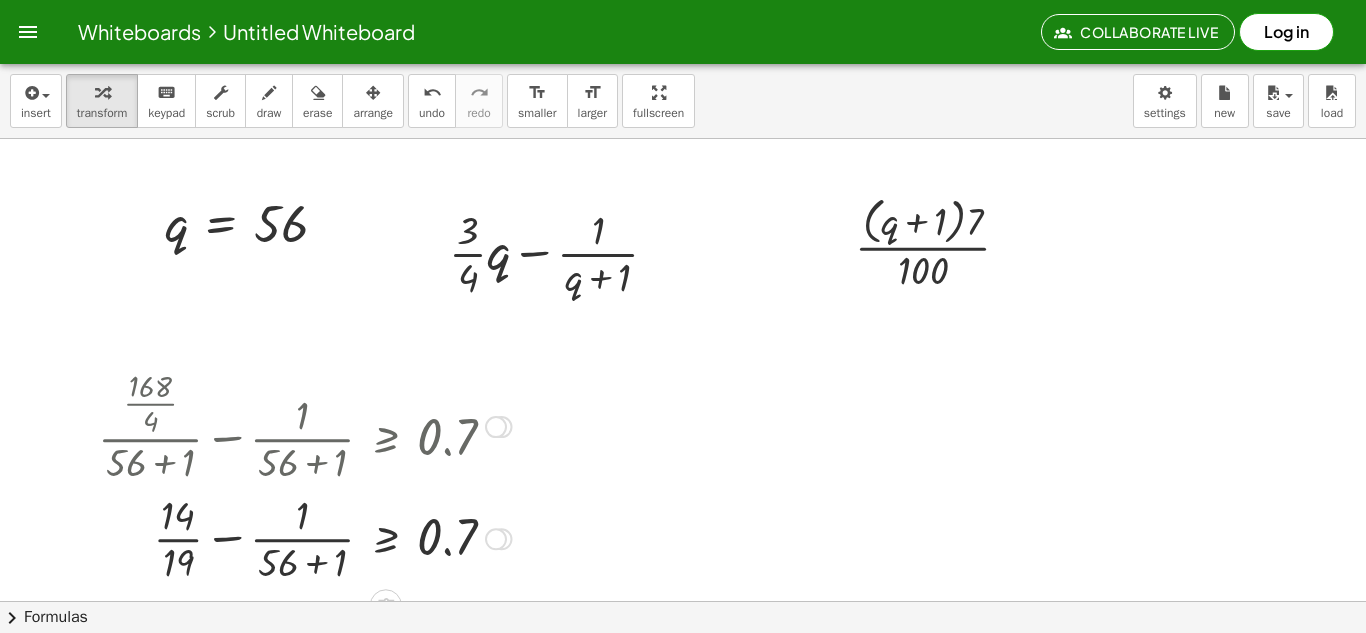 click at bounding box center (305, 537) 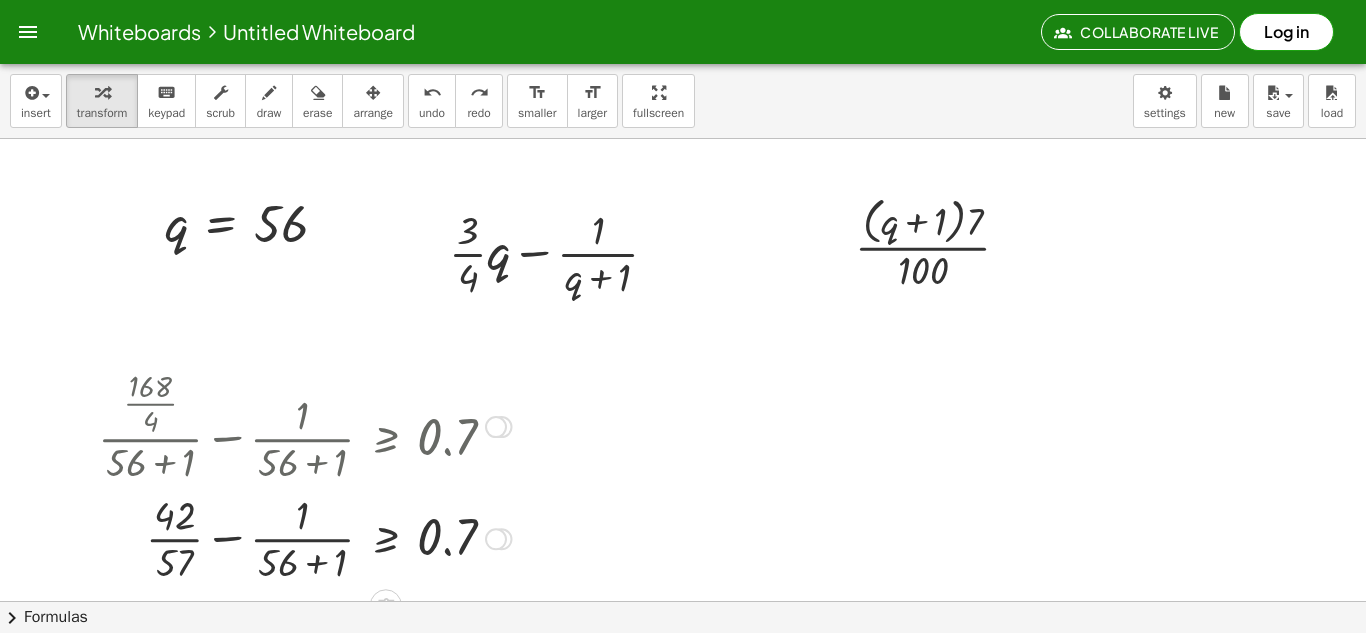 click at bounding box center [316, 537] 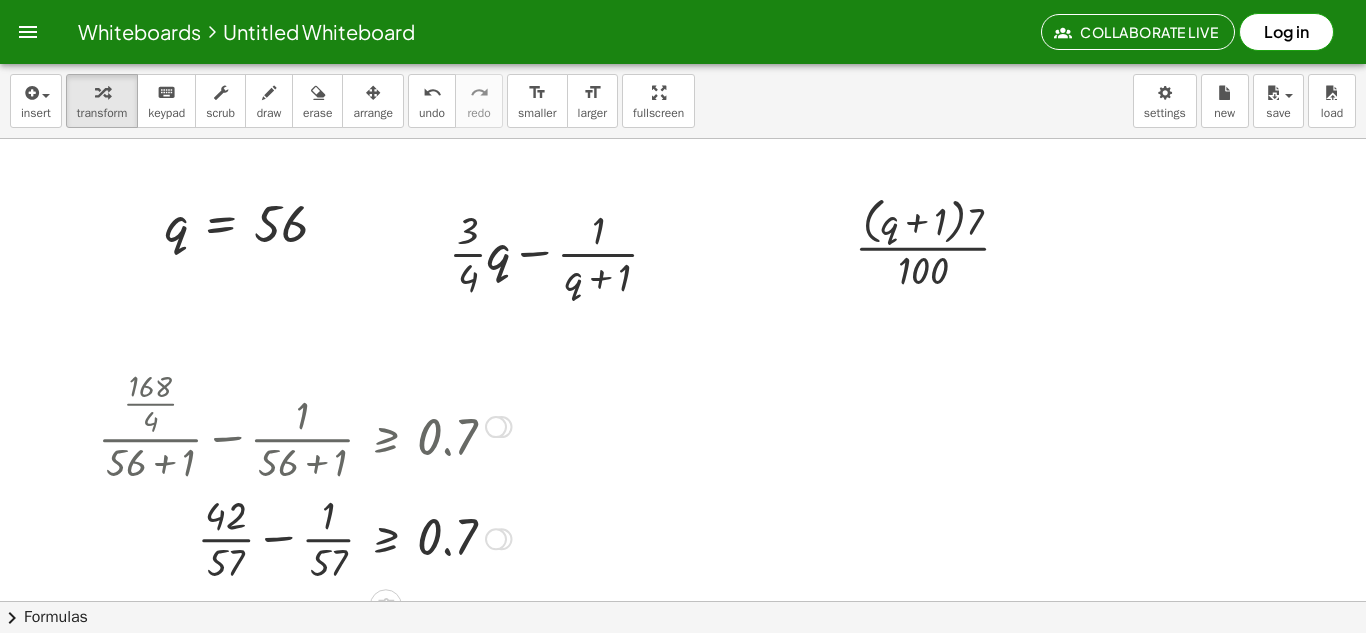 click at bounding box center [305, 537] 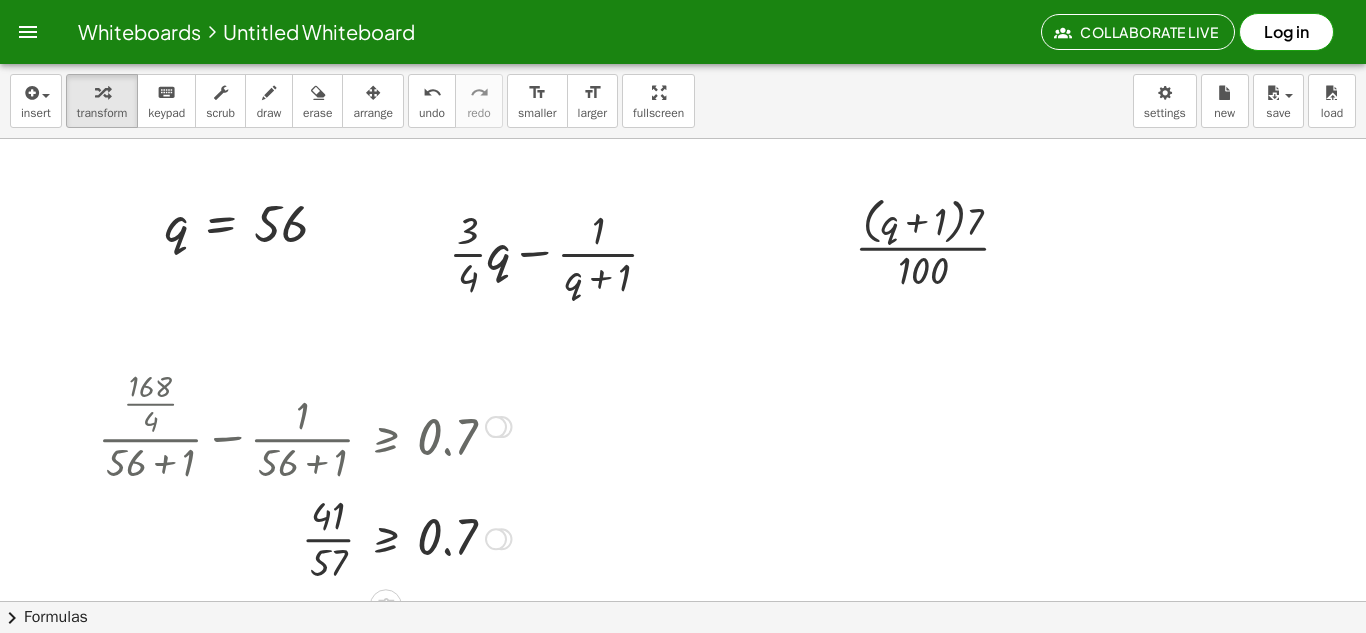click at bounding box center (305, 537) 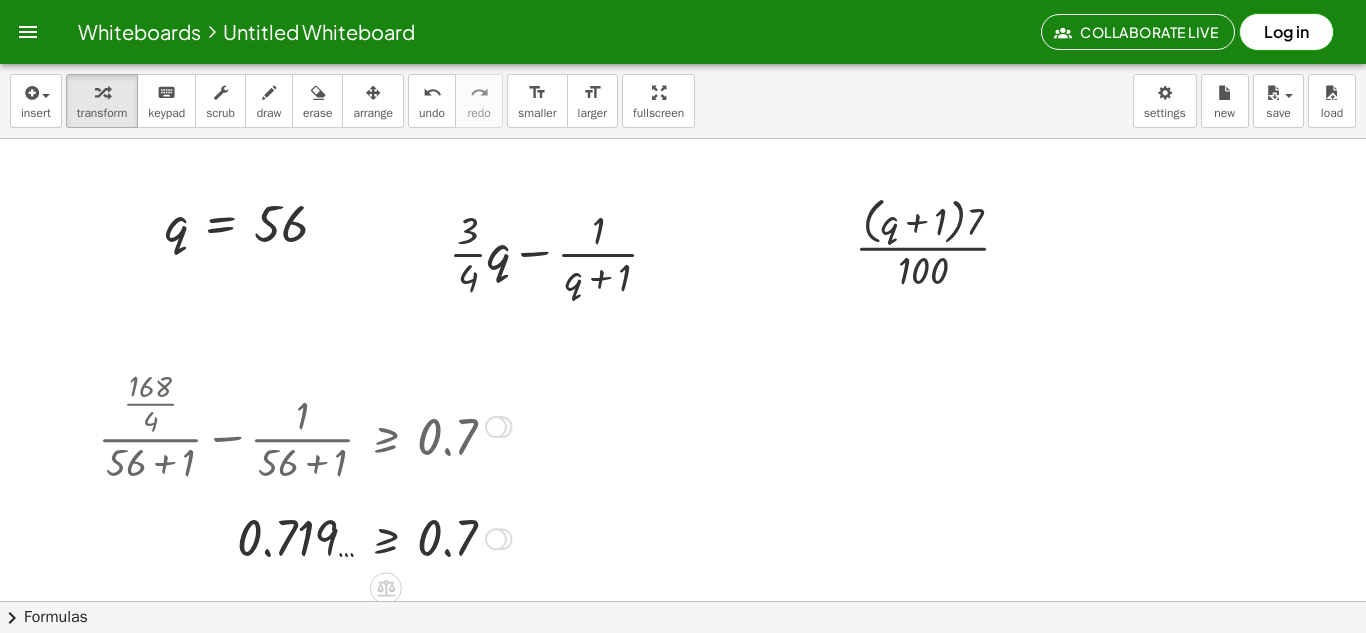 click at bounding box center (502, 427) 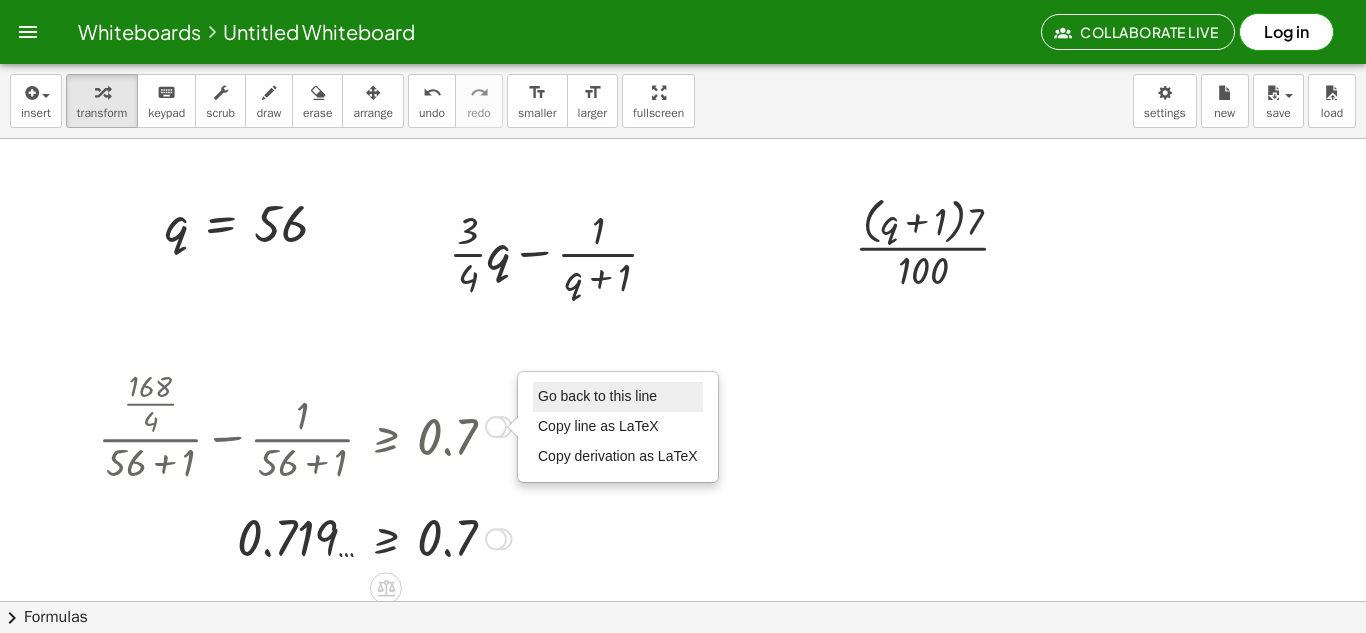 click on "Go back to this line" at bounding box center (618, 397) 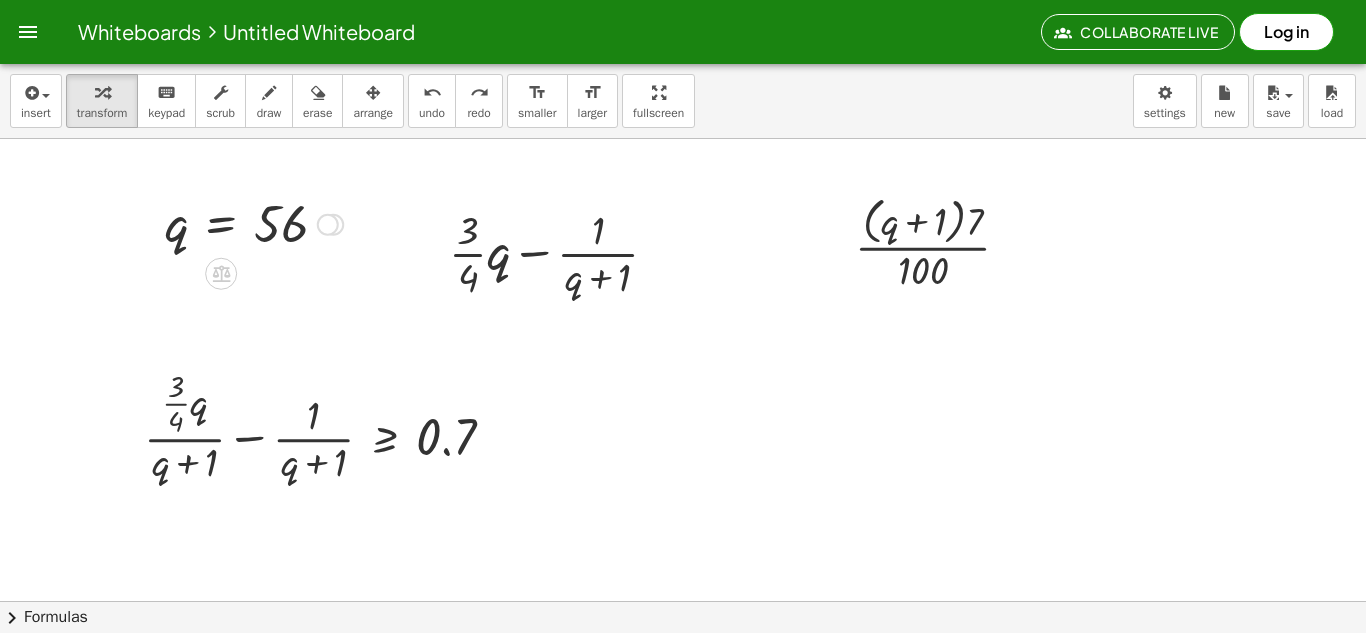 click at bounding box center (328, 225) 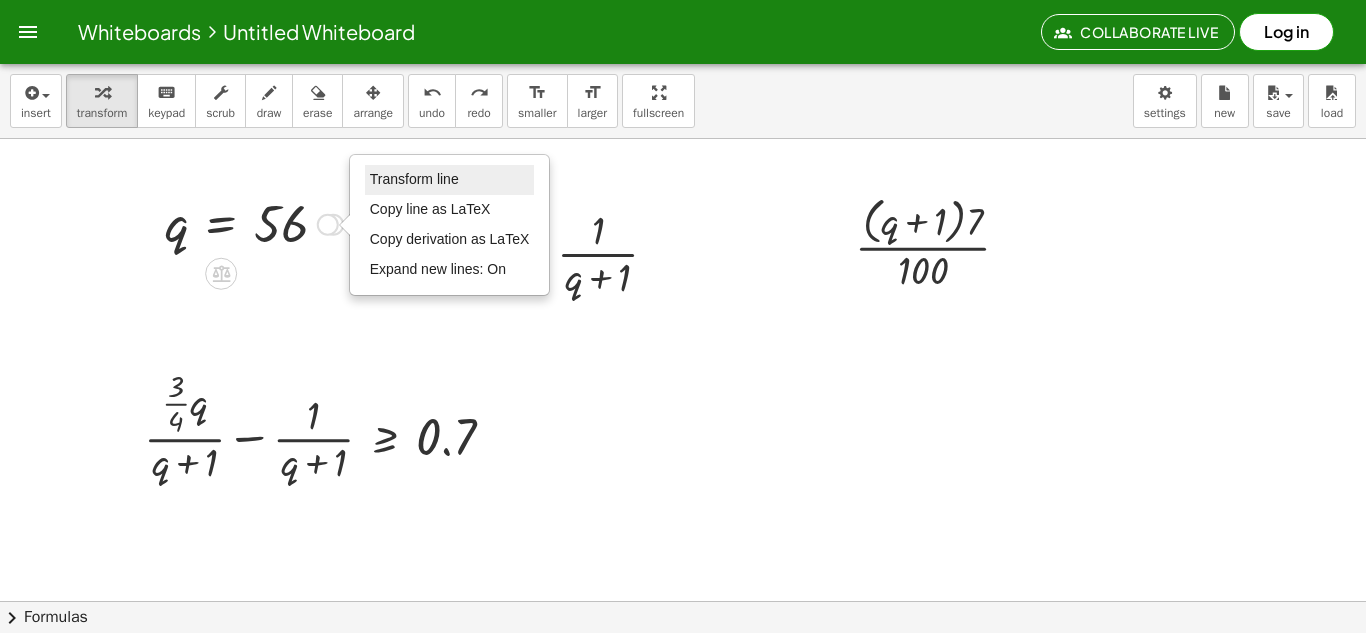 click on "Transform line" at bounding box center (450, 180) 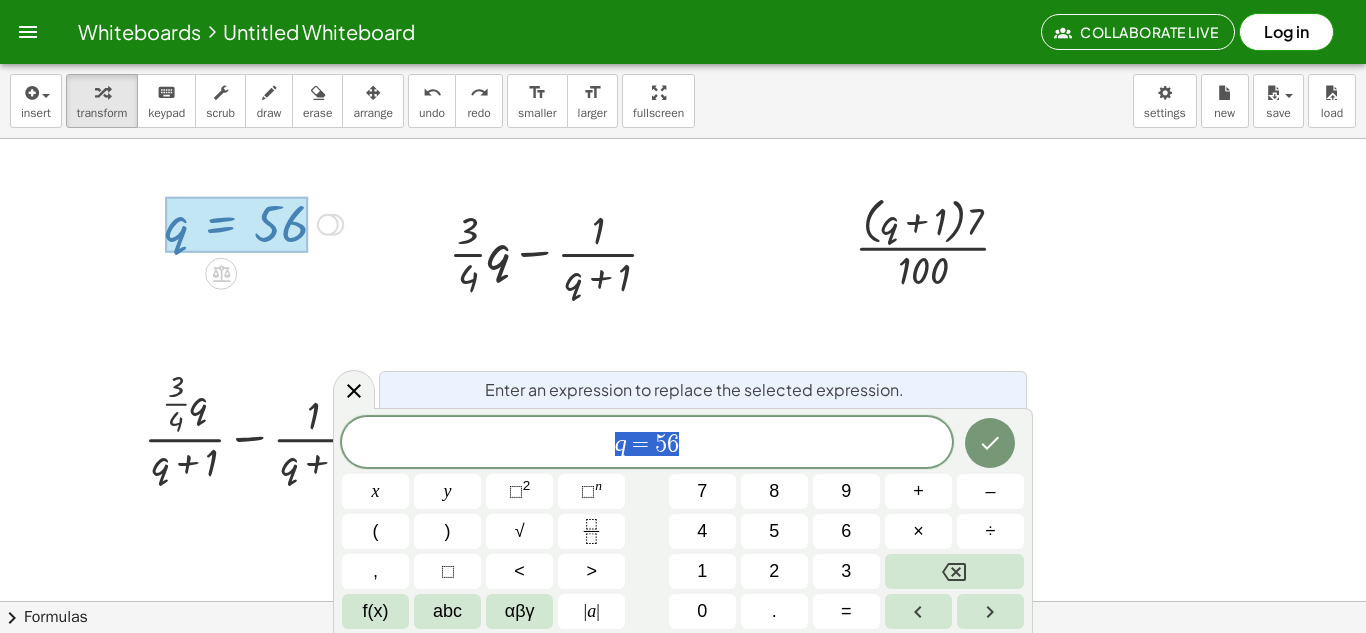 click on "q = 5 6" at bounding box center [647, 444] 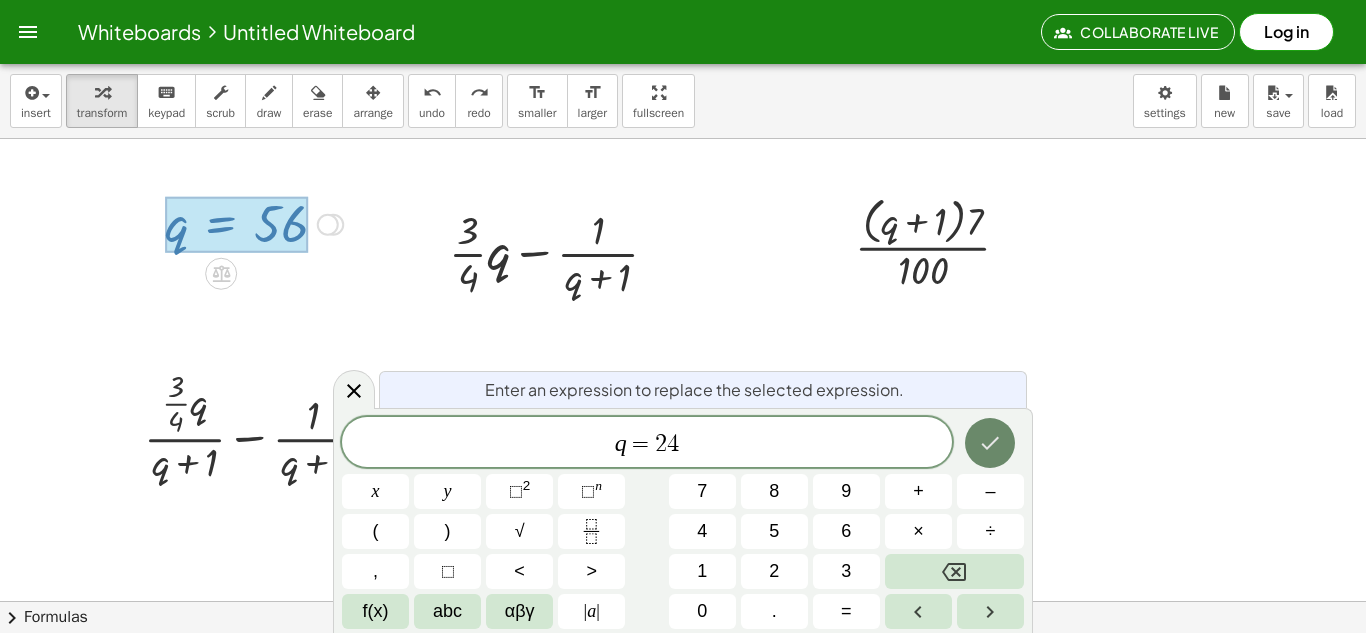 click 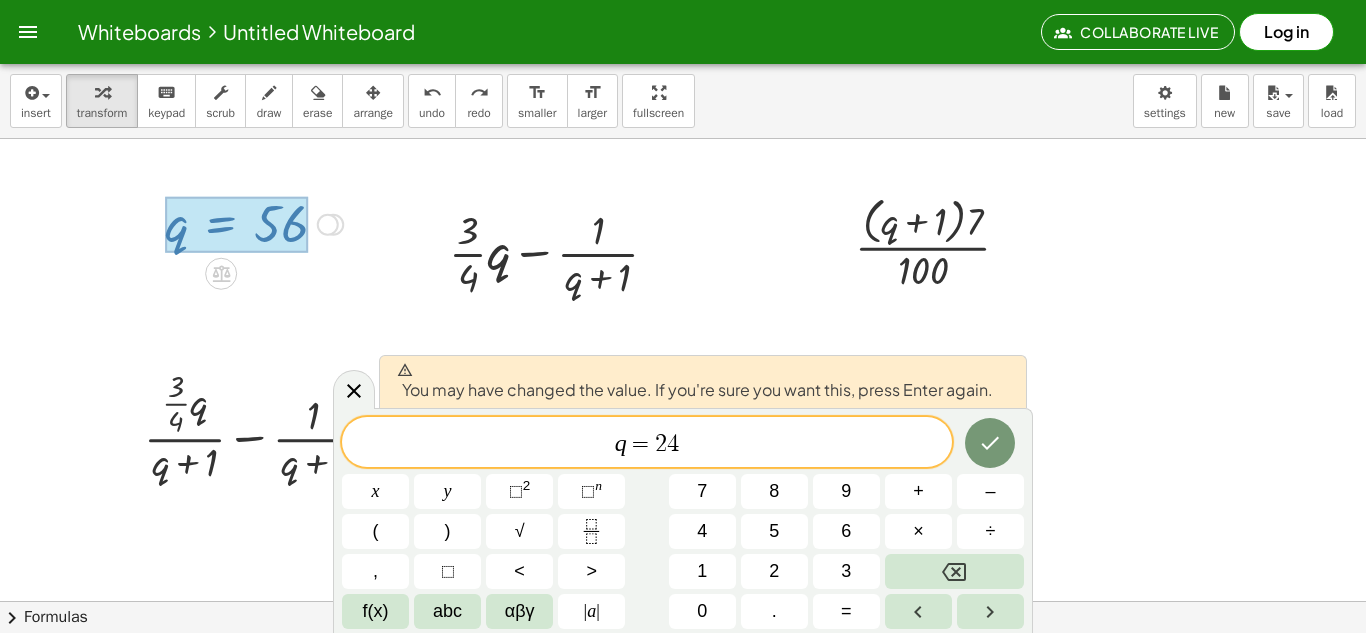click on "You may have changed the value. If you're sure you want this, press Enter again. q = 2 4 x y ⬚ 2 ⬚ n 7 8 9 + – ( ) √ 4 5 6 × ÷ , ⬚ < > 1 2 3 f(x) abc αβγ | a | 0 . =" at bounding box center [683, 520] 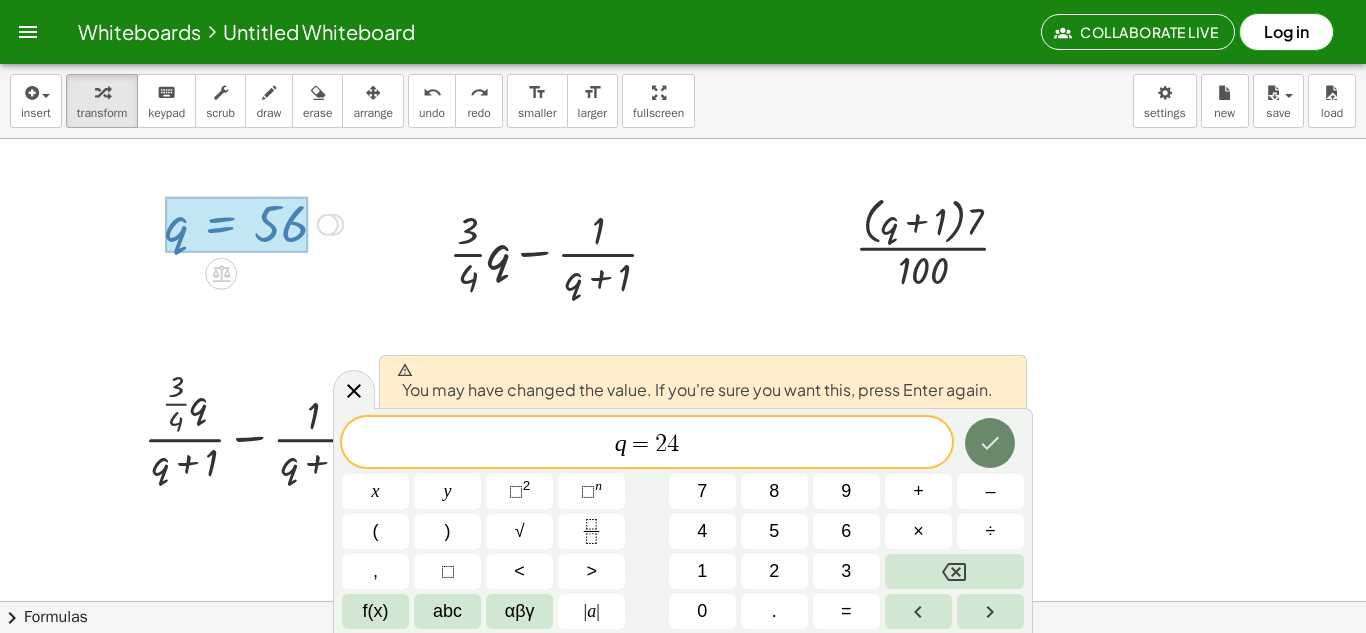 click at bounding box center (990, 443) 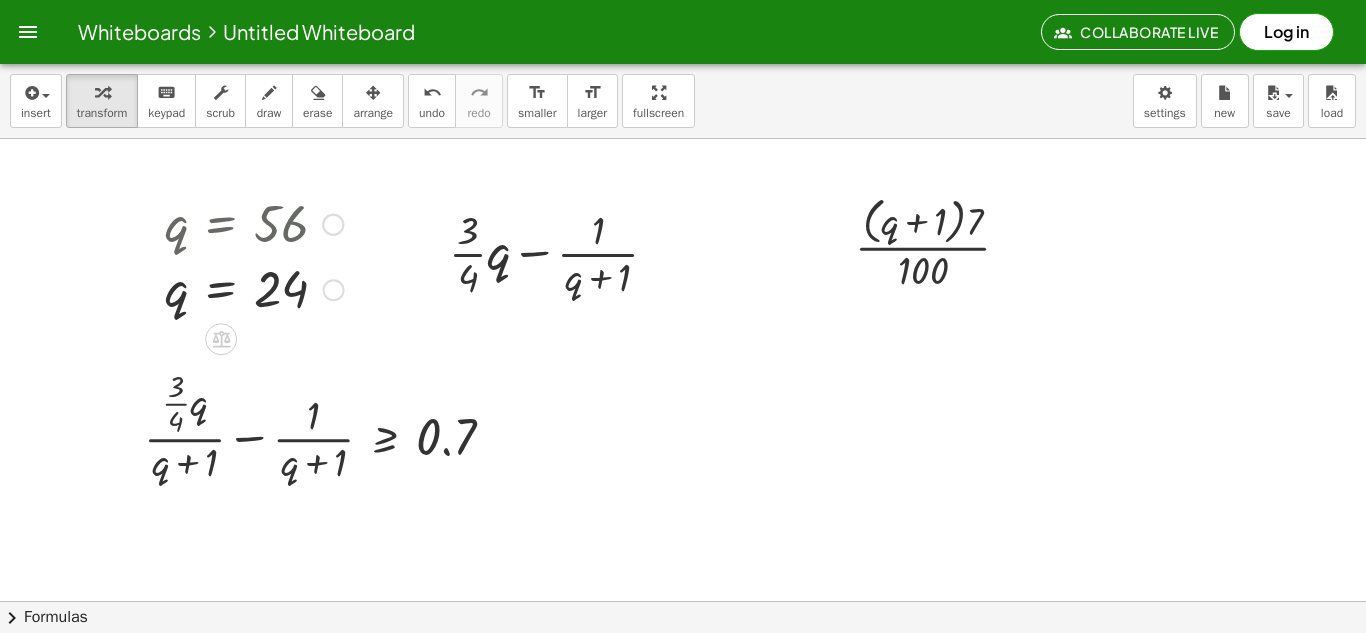 drag, startPoint x: 291, startPoint y: 229, endPoint x: 276, endPoint y: 267, distance: 40.853397 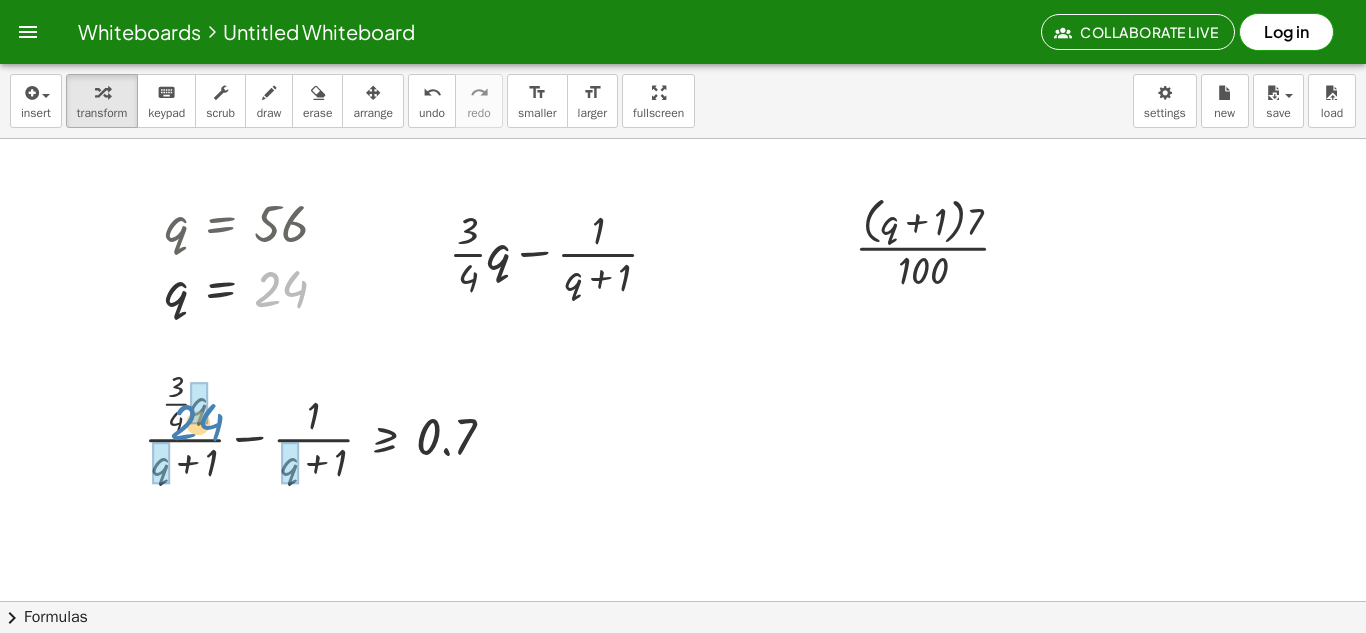 drag, startPoint x: 280, startPoint y: 291, endPoint x: 197, endPoint y: 421, distance: 154.23683 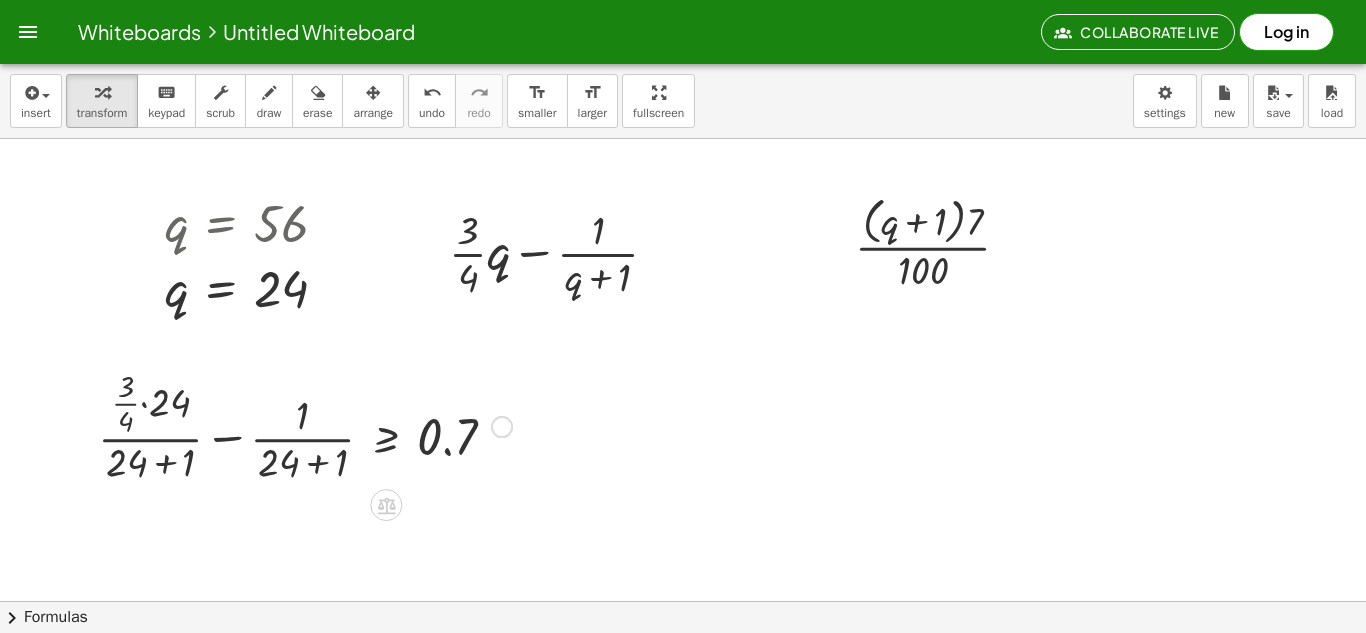 click at bounding box center (305, 425) 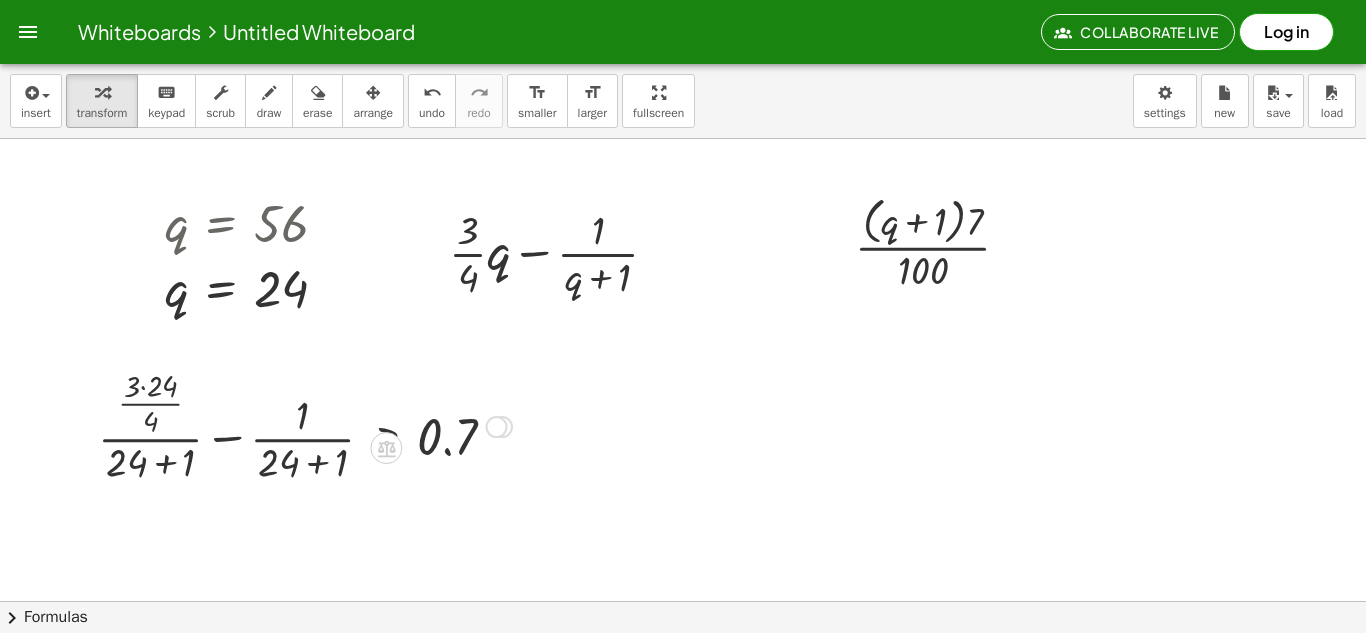 click at bounding box center [305, 425] 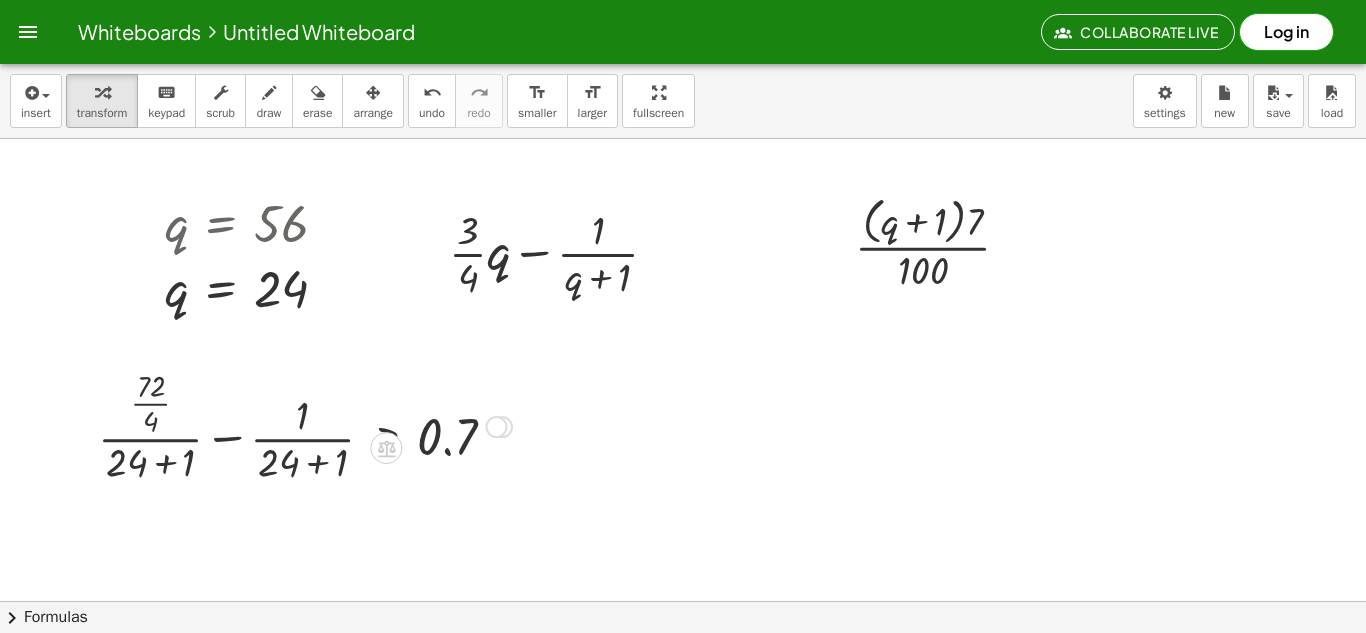 click at bounding box center [305, 425] 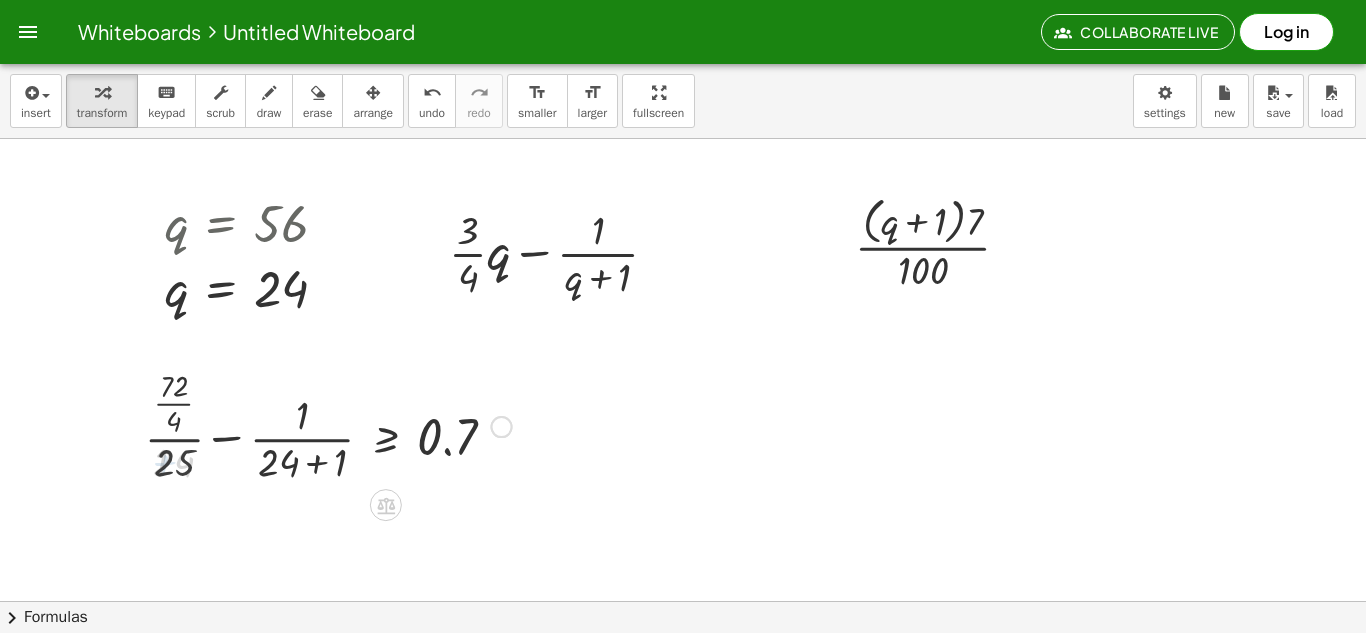 click at bounding box center (329, 425) 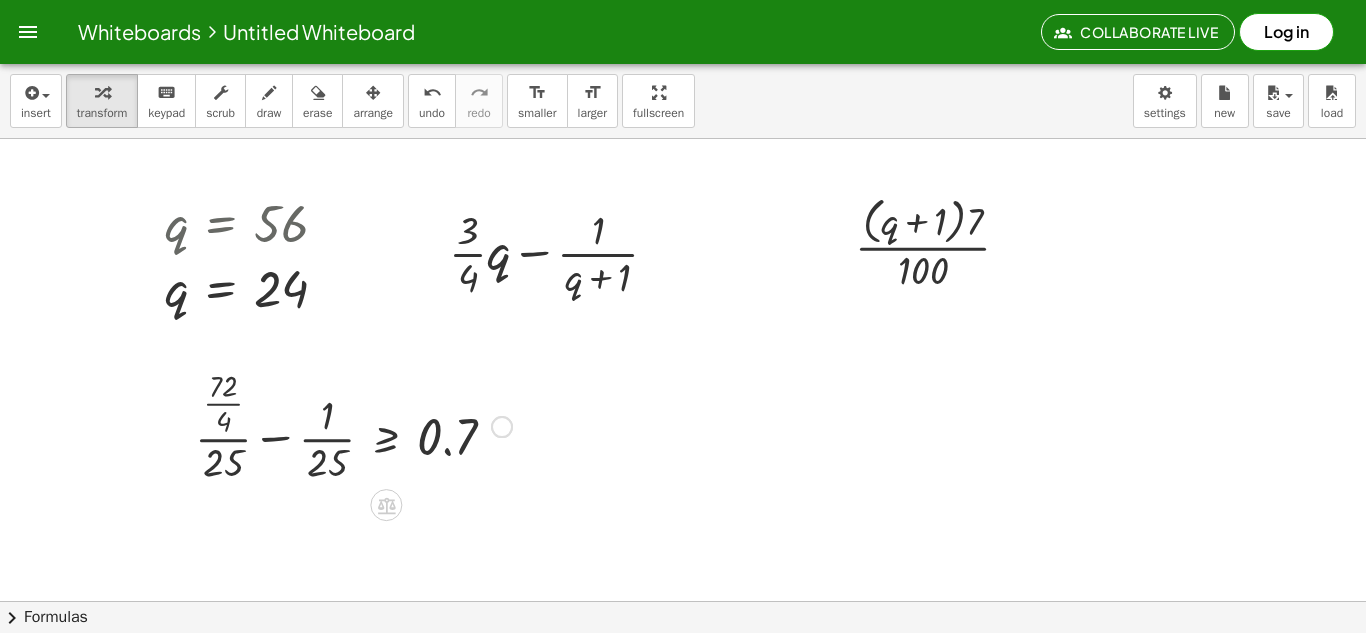 click at bounding box center (353, 425) 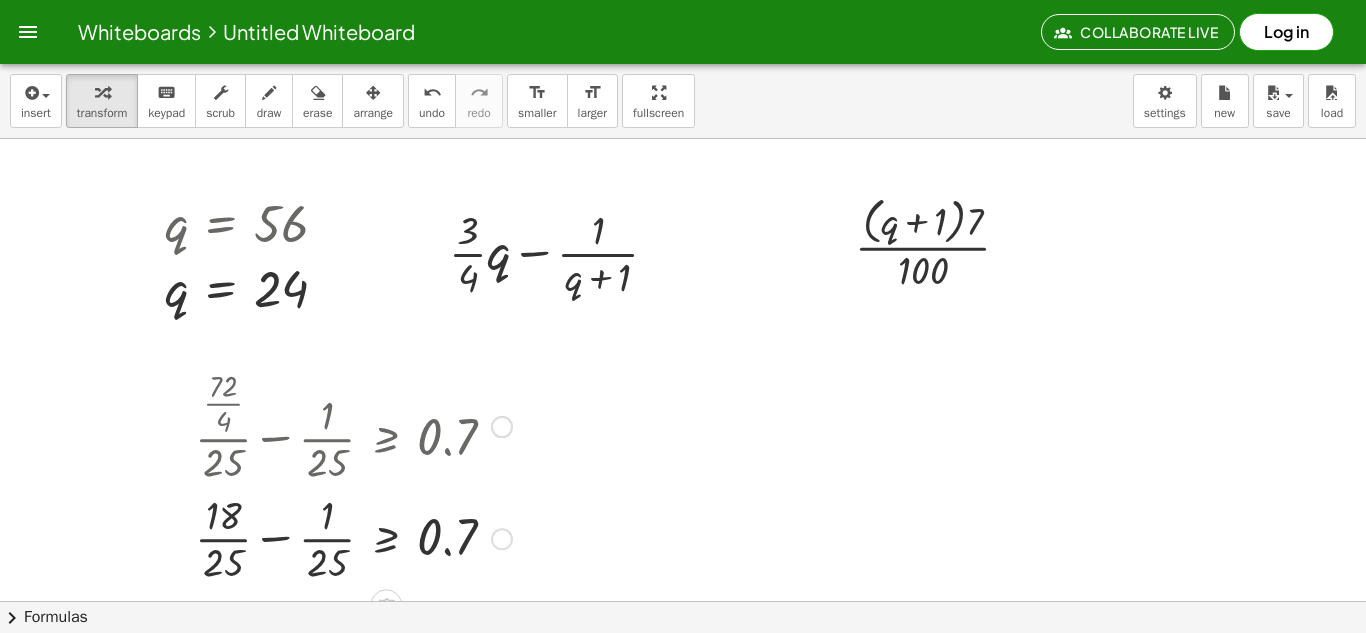 click at bounding box center [353, 537] 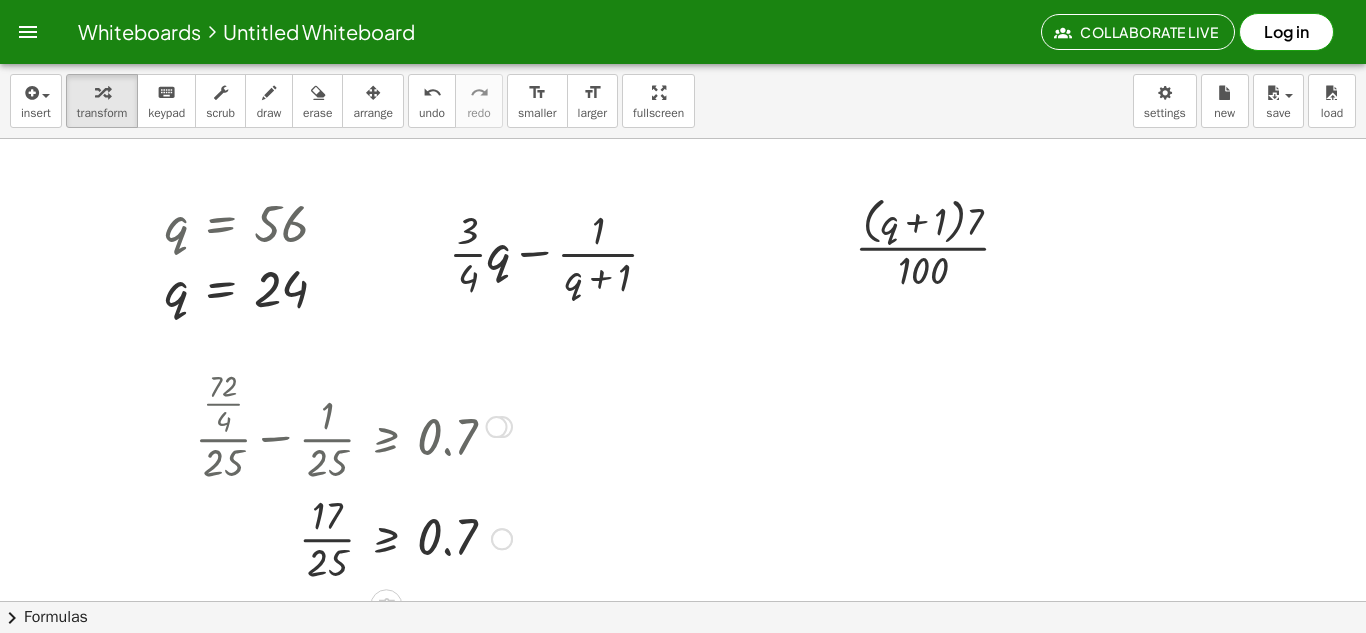 click at bounding box center (353, 537) 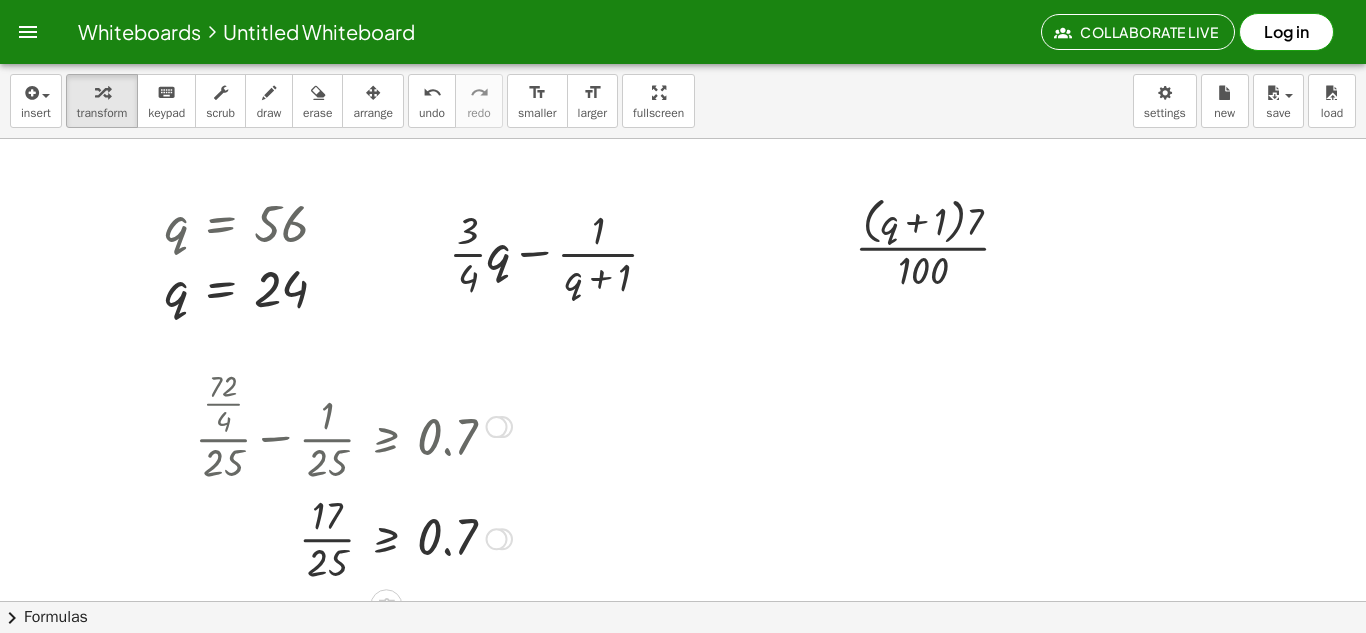 click at bounding box center [353, 537] 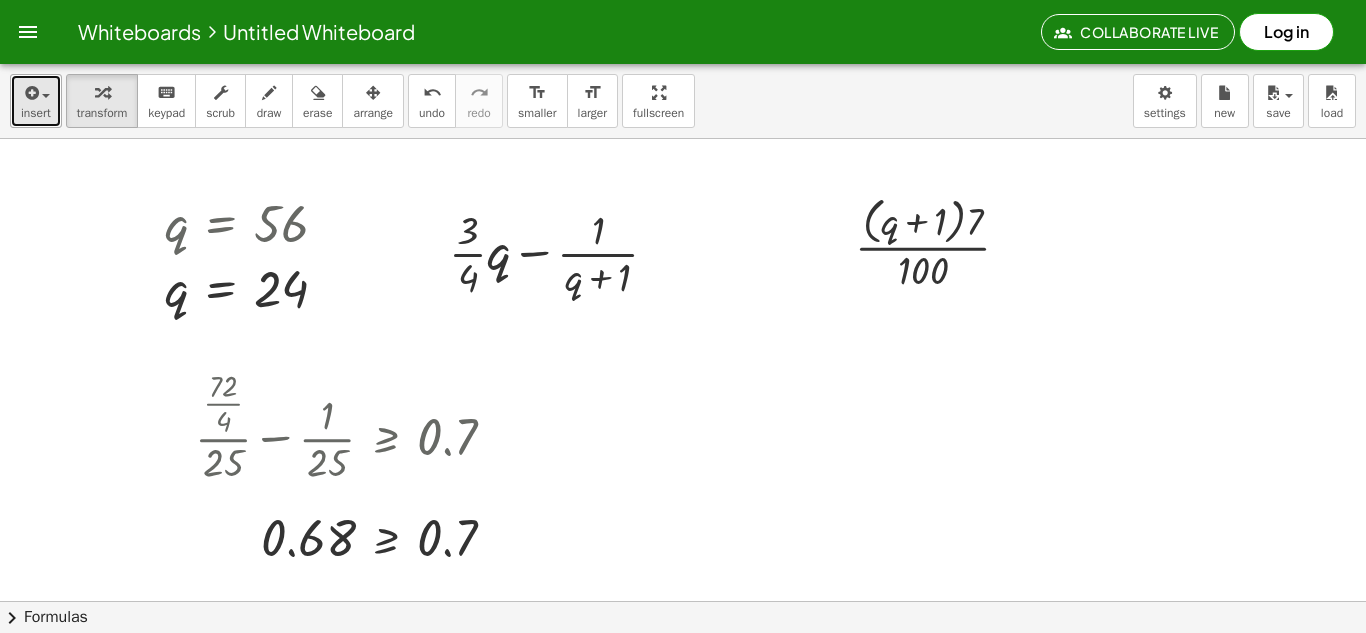 click at bounding box center [30, 93] 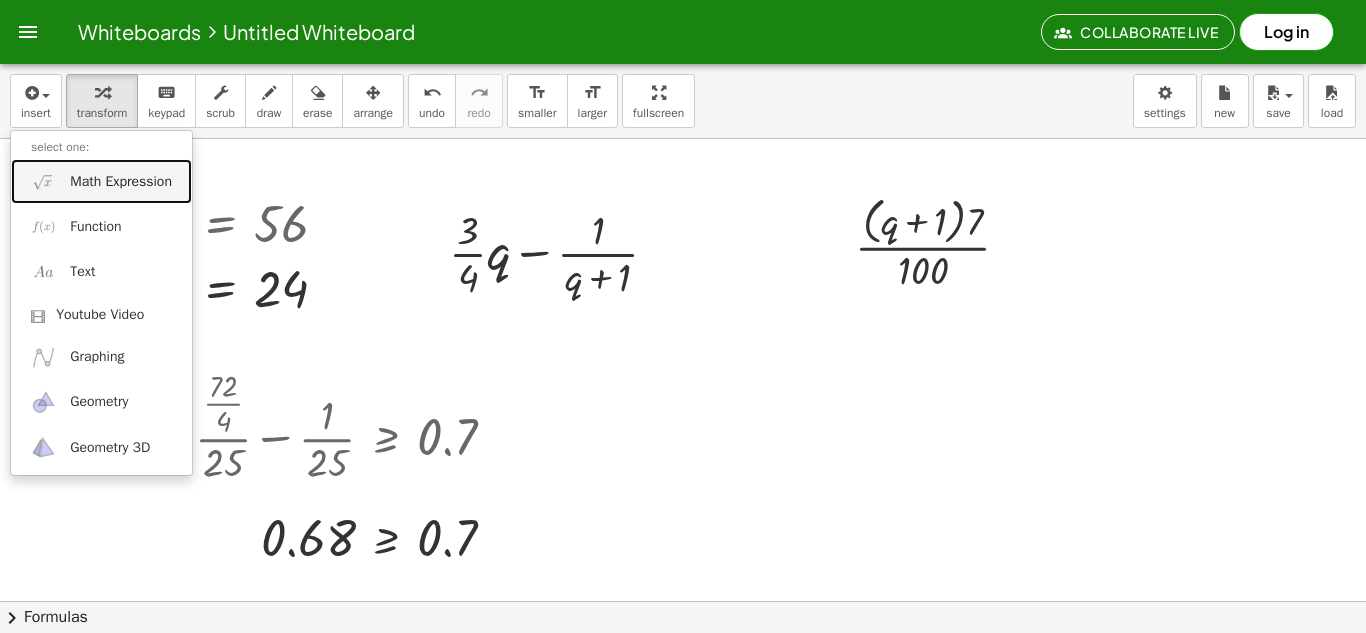 click on "Math Expression" at bounding box center (121, 182) 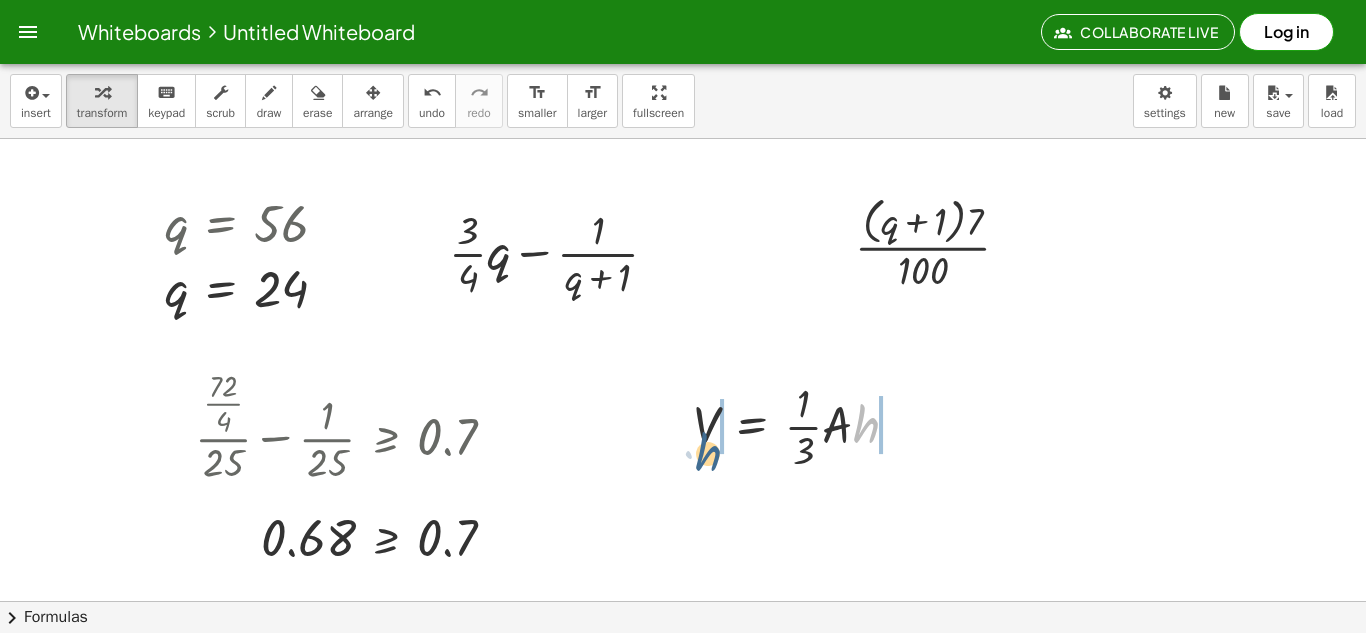 drag, startPoint x: 867, startPoint y: 427, endPoint x: 709, endPoint y: 454, distance: 160.29036 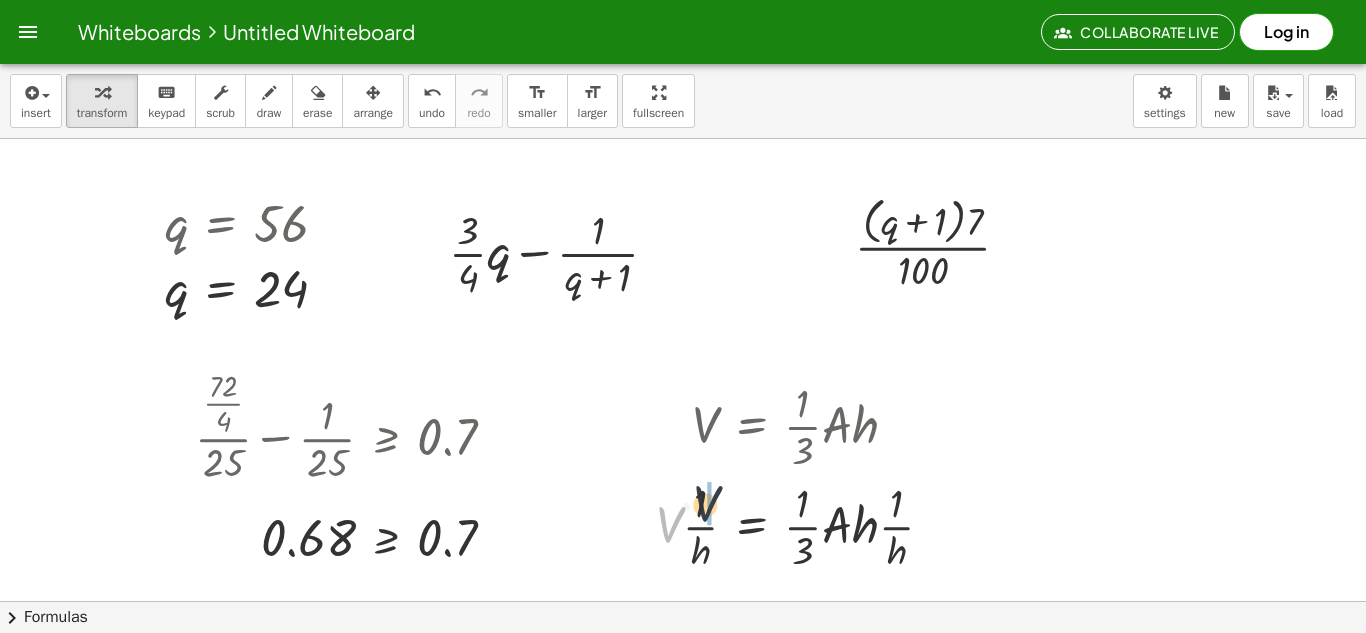 drag, startPoint x: 663, startPoint y: 522, endPoint x: 701, endPoint y: 500, distance: 43.908997 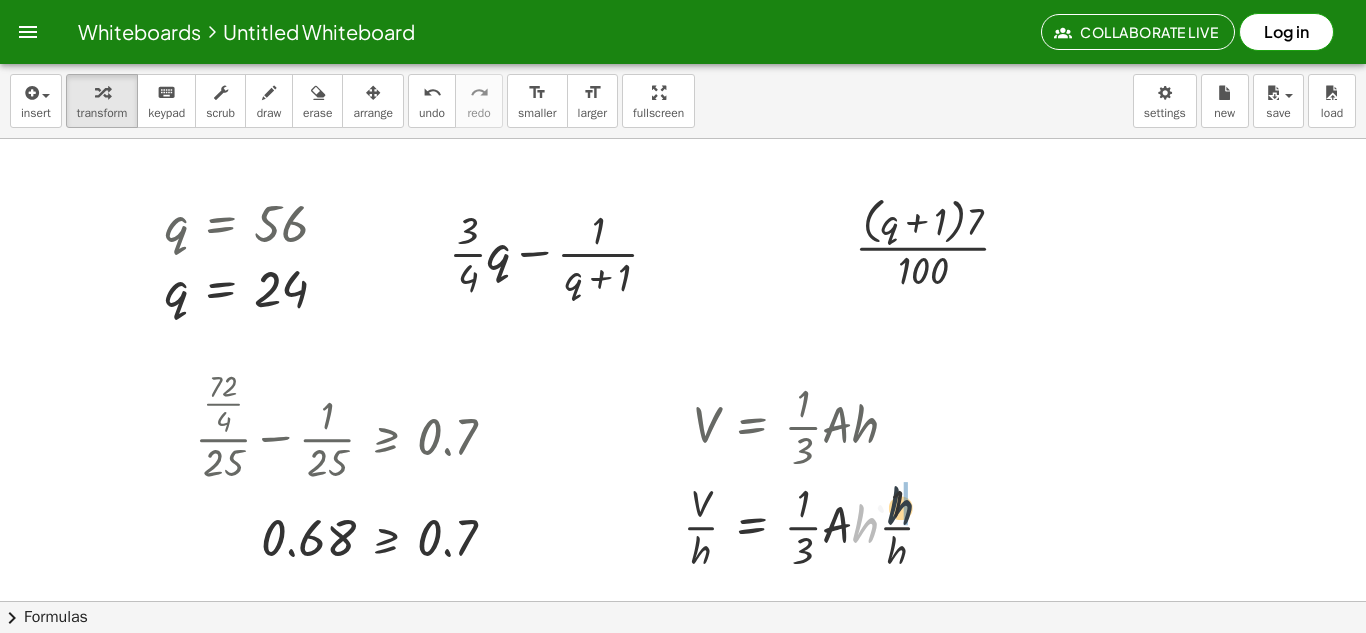drag, startPoint x: 856, startPoint y: 532, endPoint x: 894, endPoint y: 512, distance: 42.941822 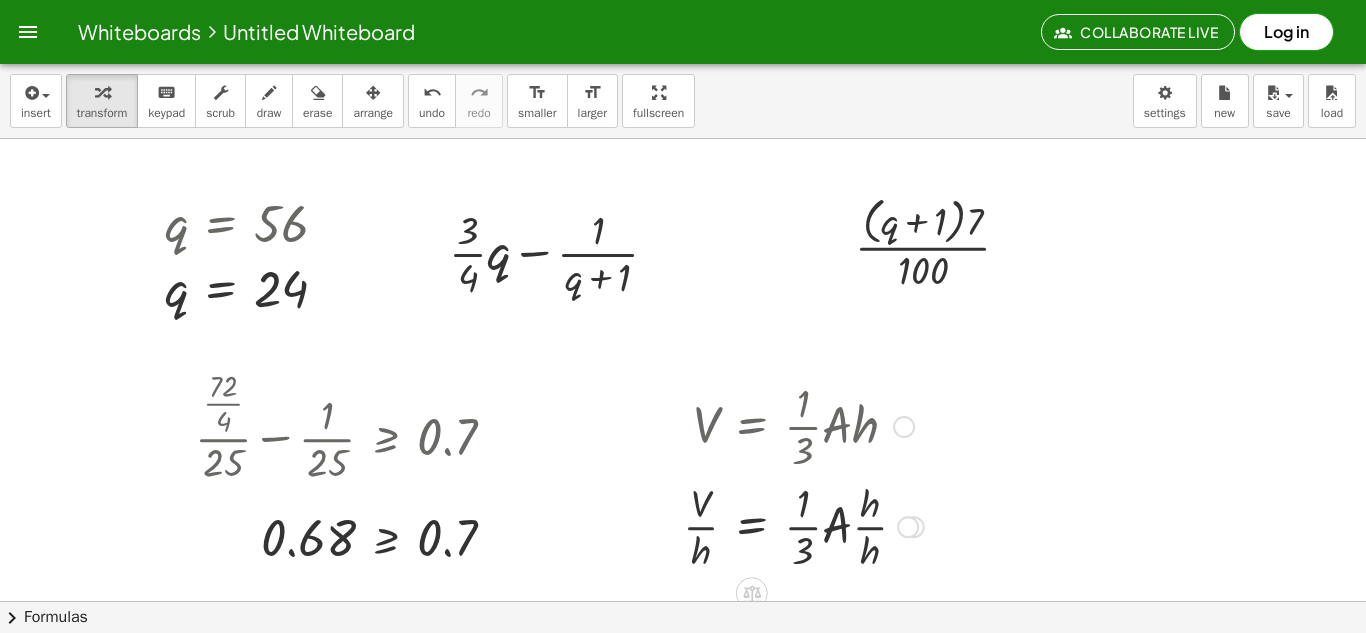 click at bounding box center (803, 525) 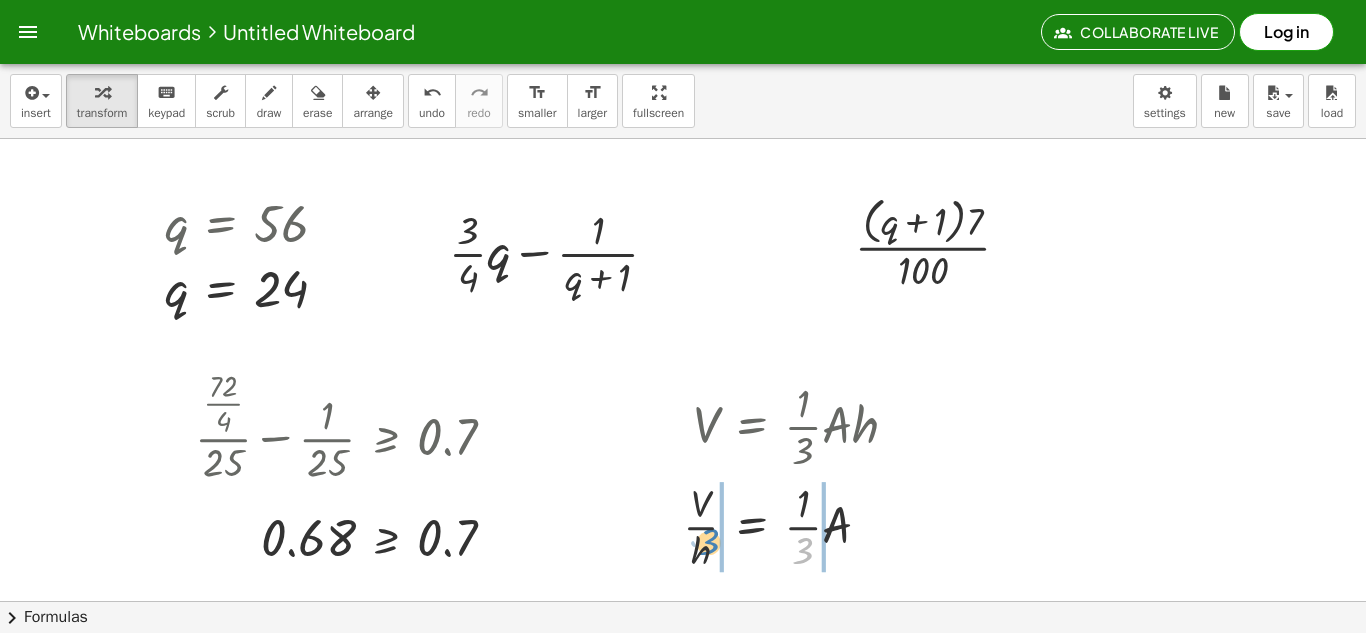 drag, startPoint x: 808, startPoint y: 546, endPoint x: 719, endPoint y: 536, distance: 89.560036 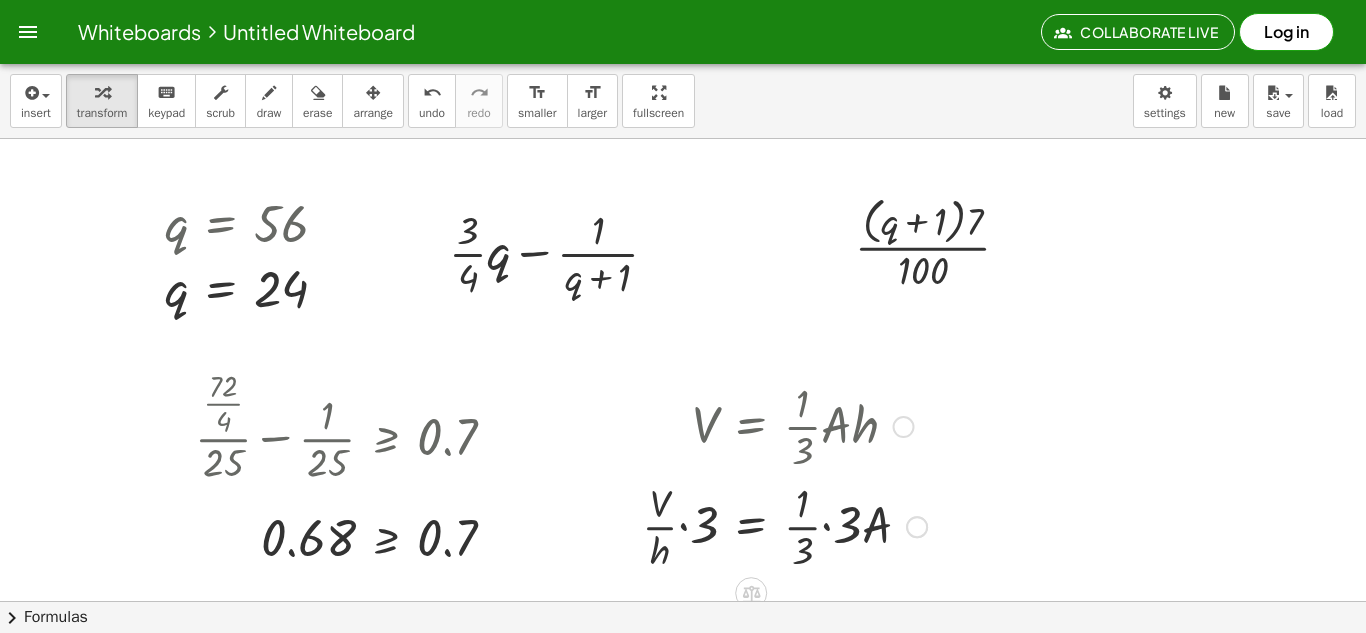 click at bounding box center [784, 525] 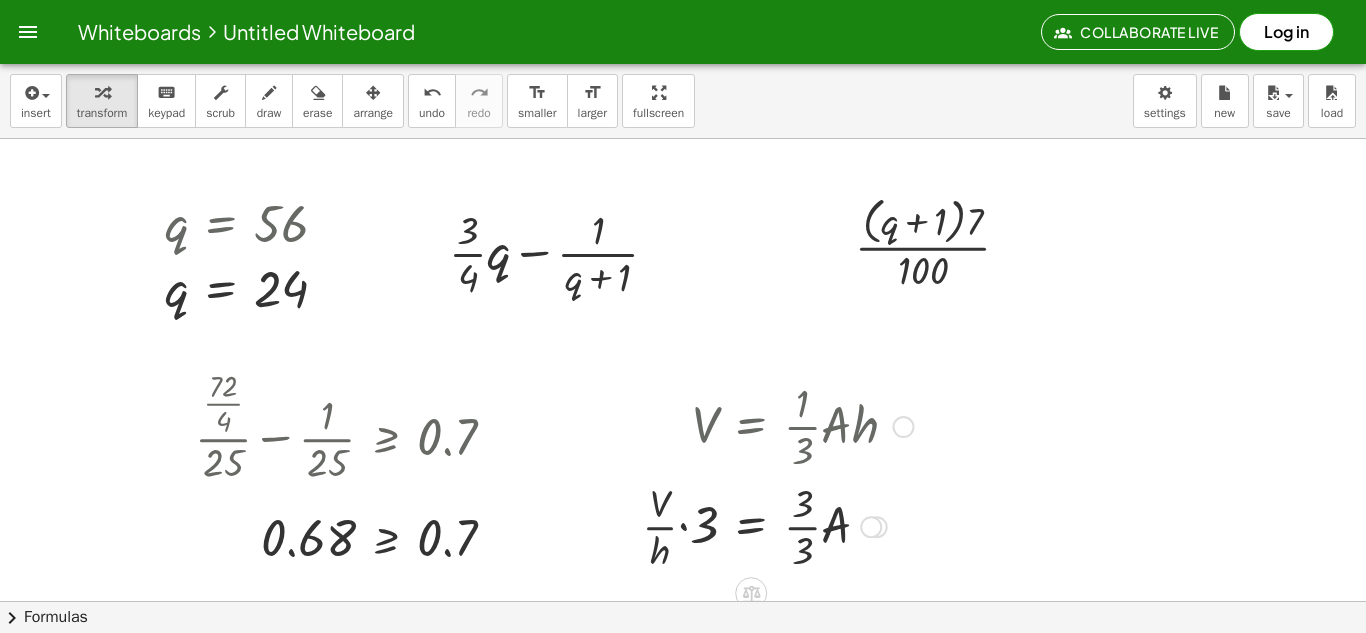 click at bounding box center (778, 525) 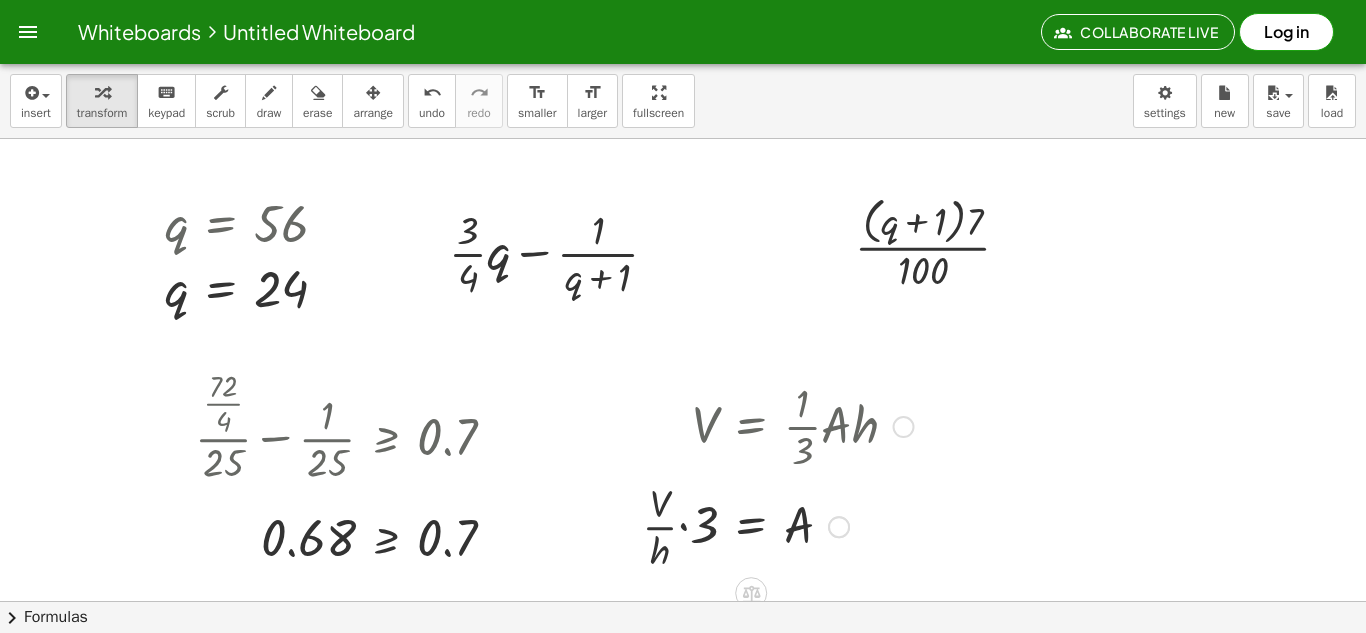 click at bounding box center (778, 525) 